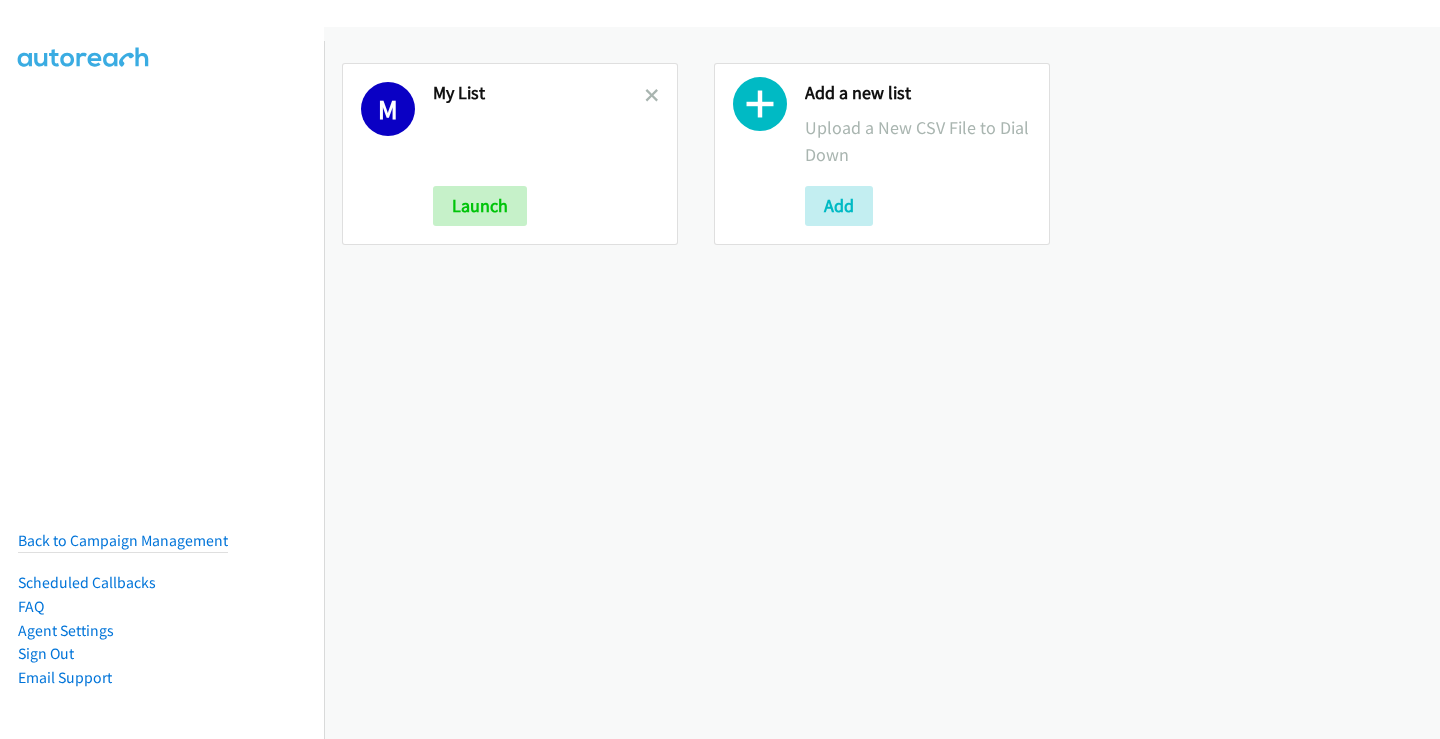scroll, scrollTop: 0, scrollLeft: 0, axis: both 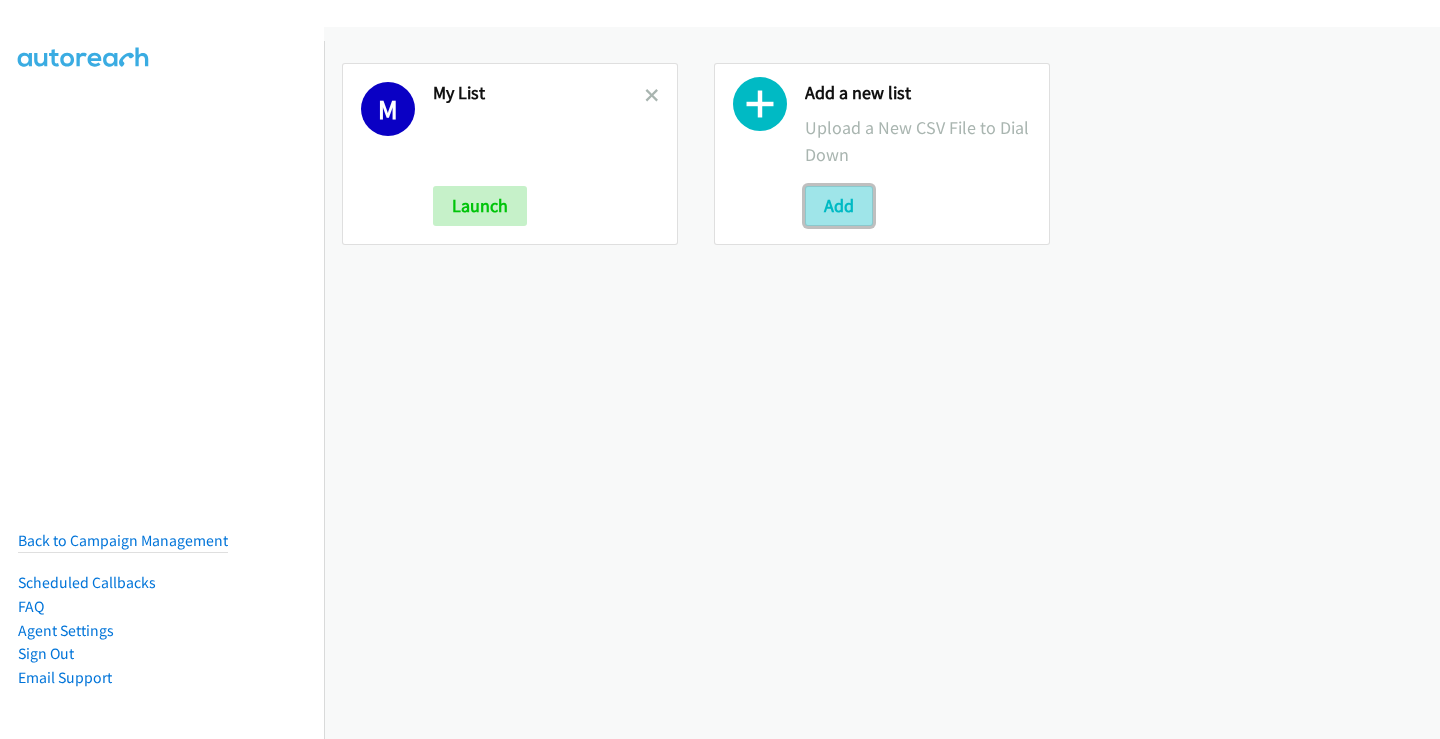 click on "Add" at bounding box center [839, 206] 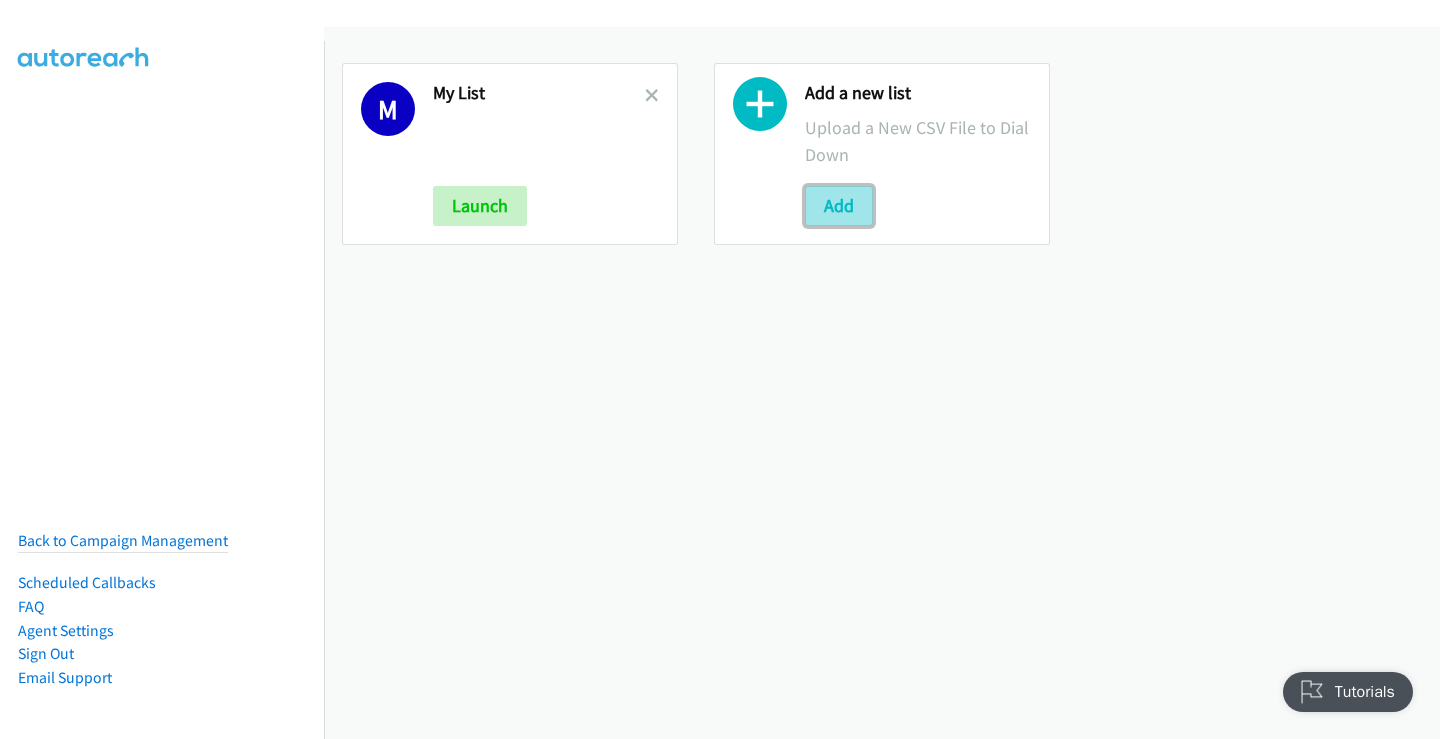 scroll, scrollTop: 0, scrollLeft: 0, axis: both 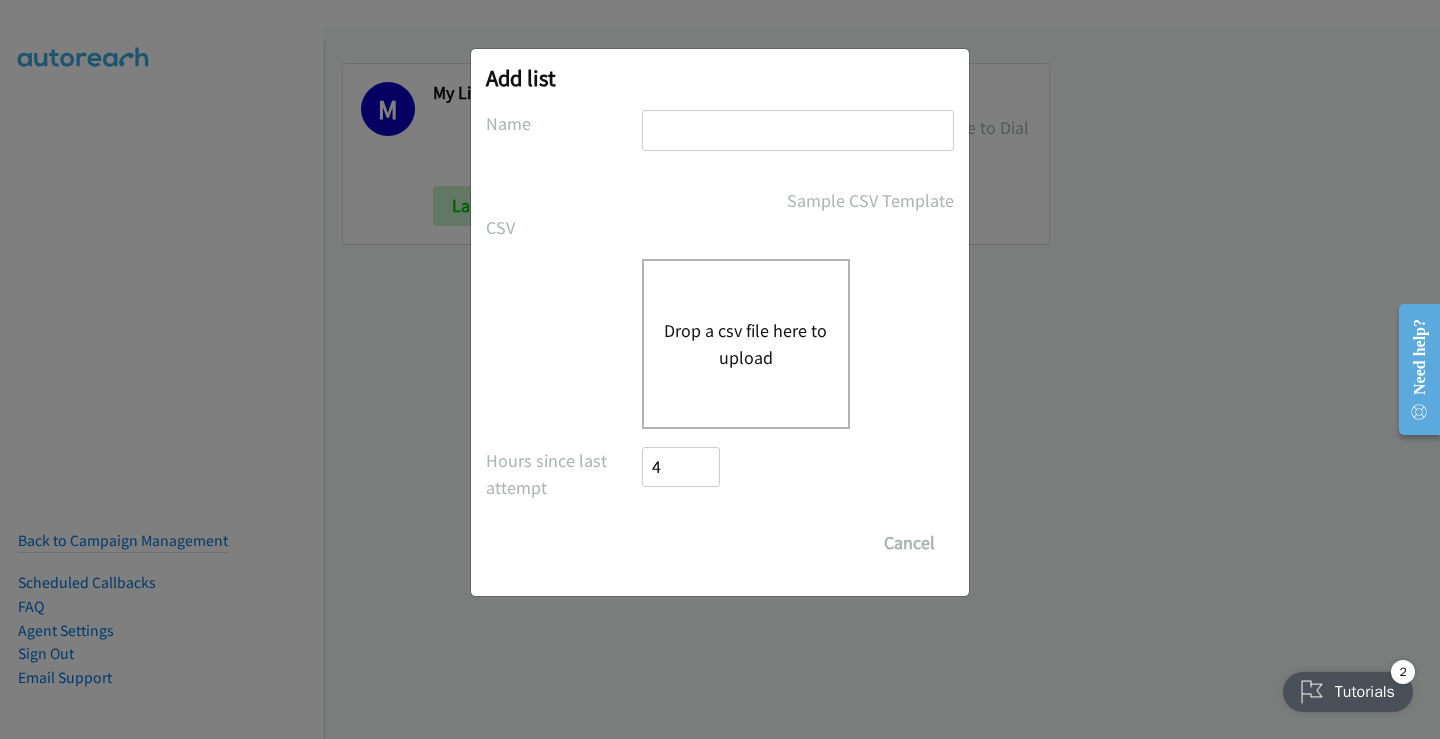 click at bounding box center [798, 130] 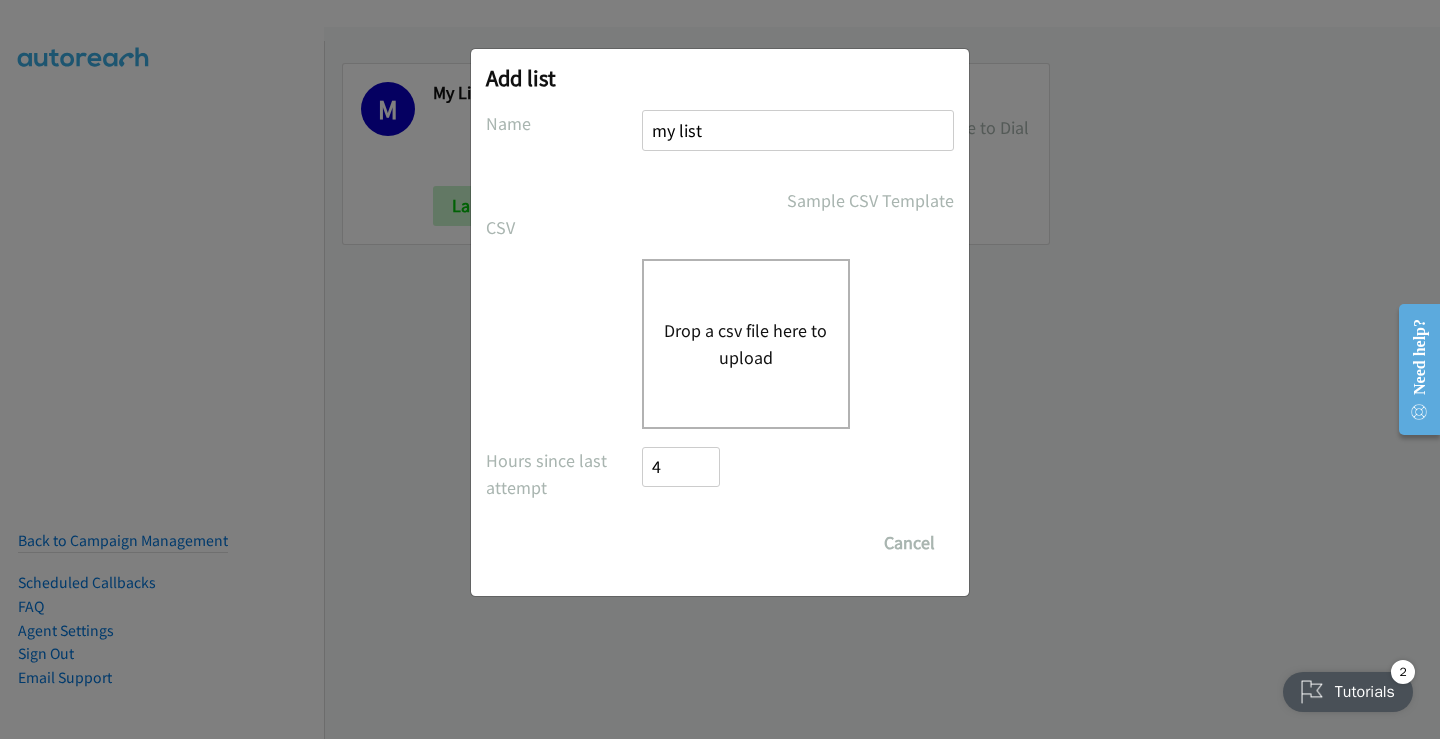 click on "Drop a csv file here to upload" at bounding box center [746, 344] 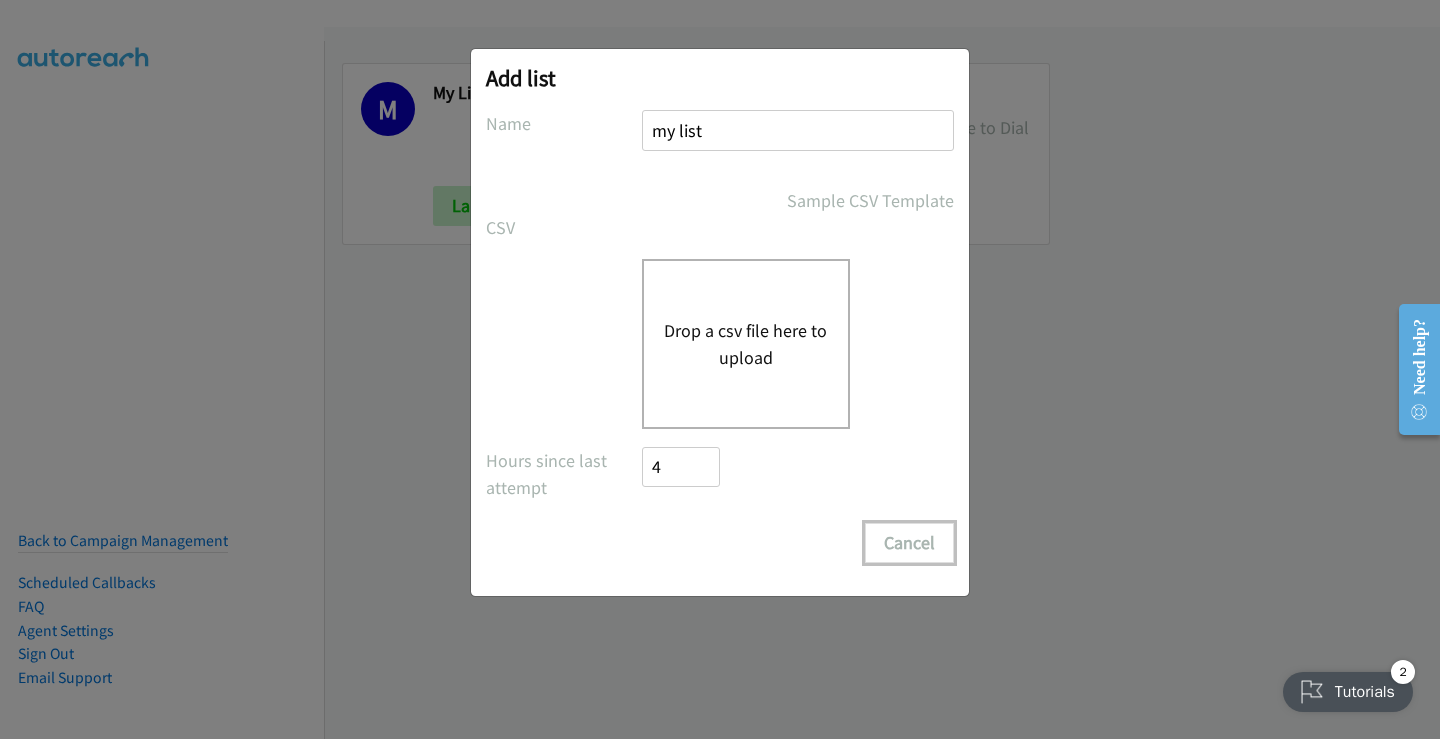 click on "Cancel" at bounding box center [909, 543] 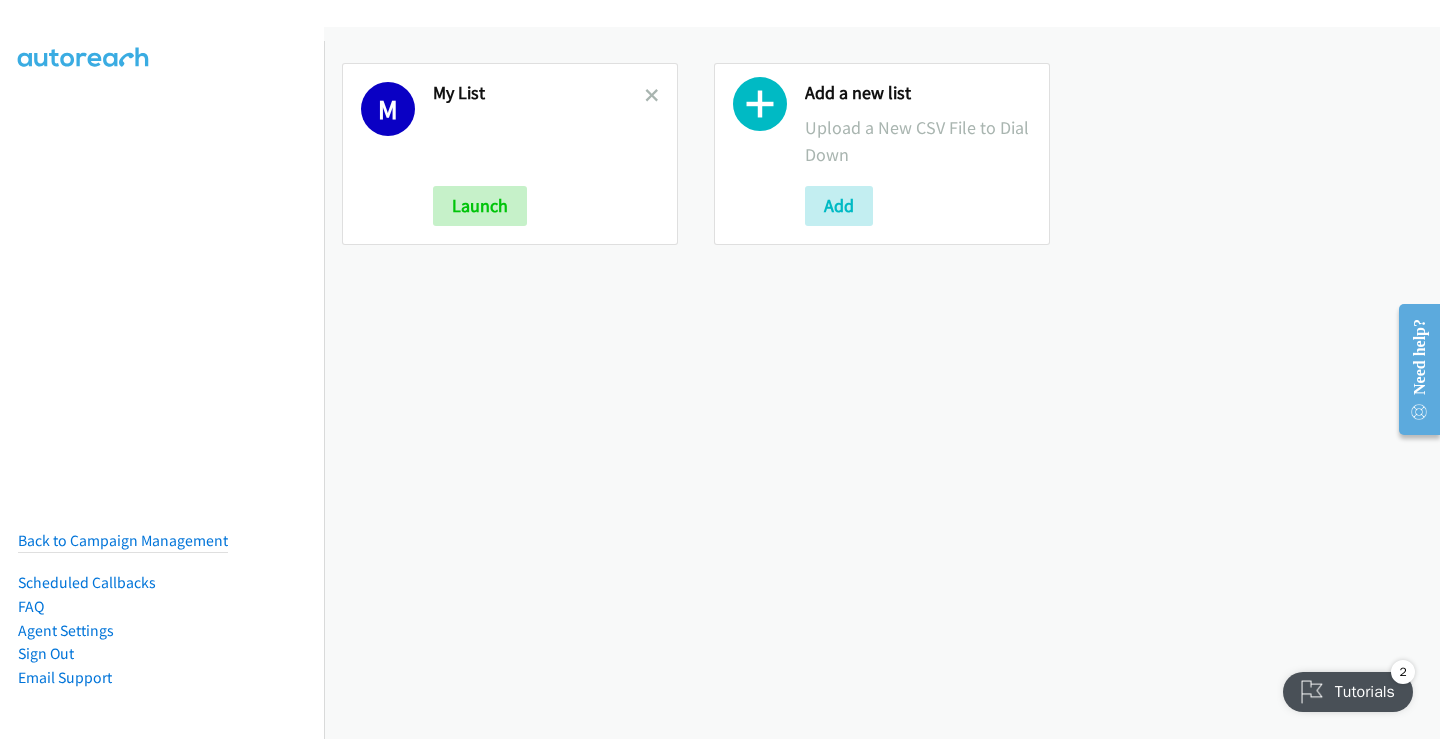 drag, startPoint x: 584, startPoint y: 275, endPoint x: 750, endPoint y: 697, distance: 453.47546 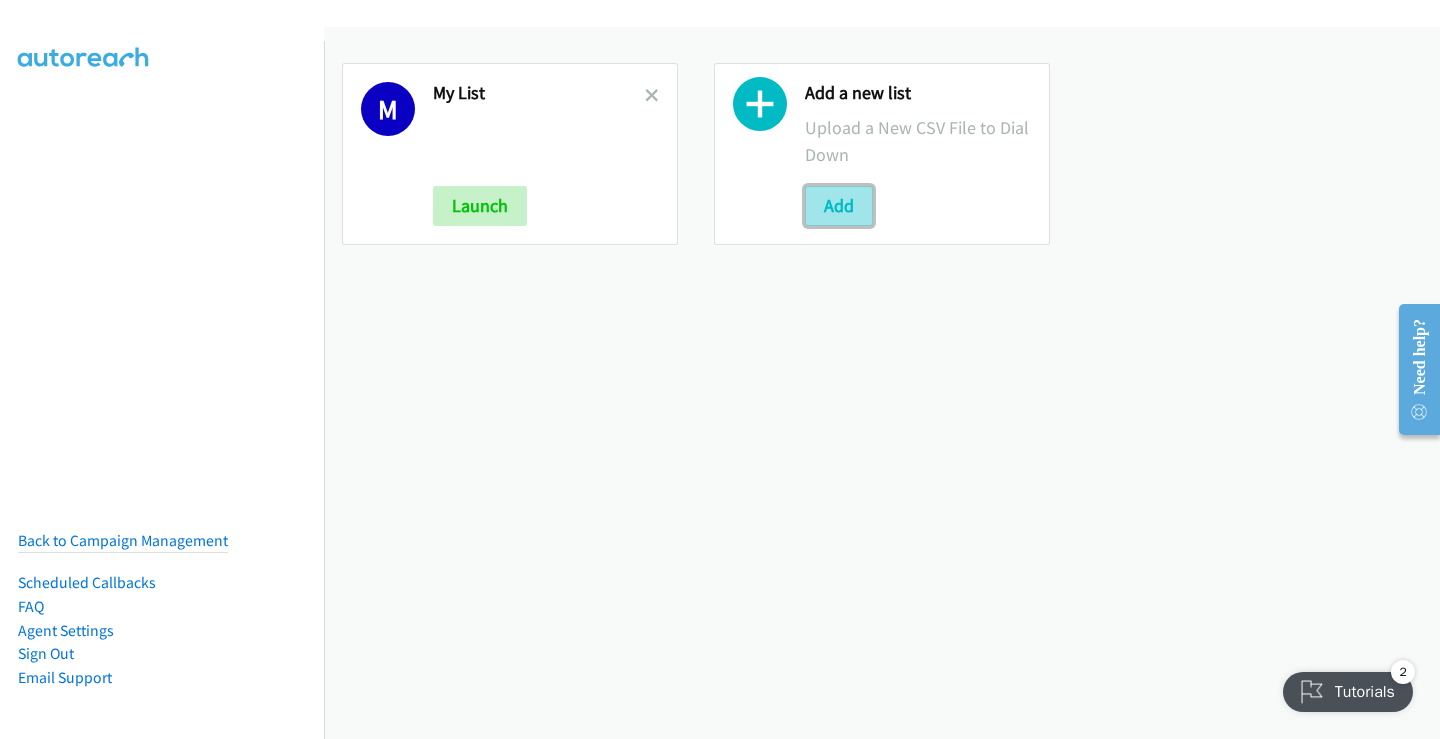 click on "Add" at bounding box center (839, 206) 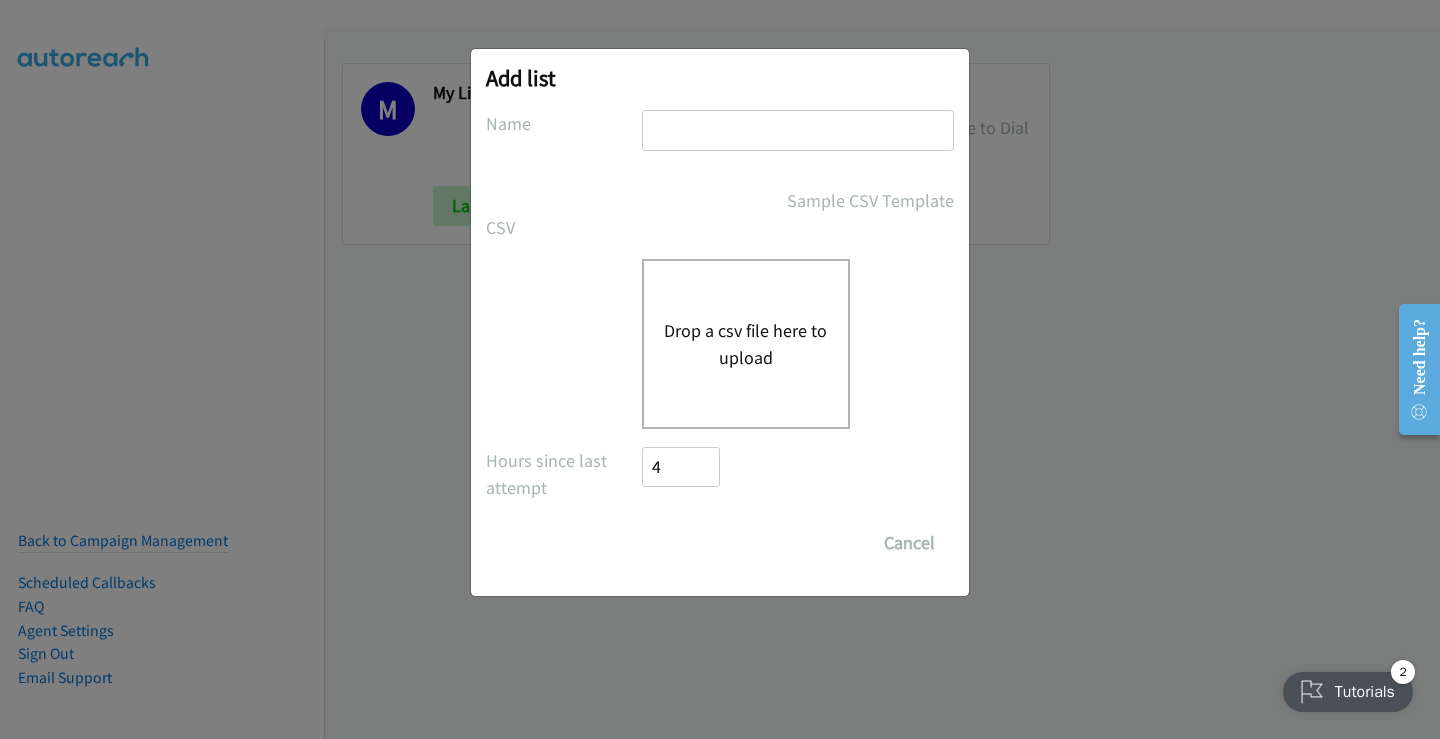 click at bounding box center [798, 130] 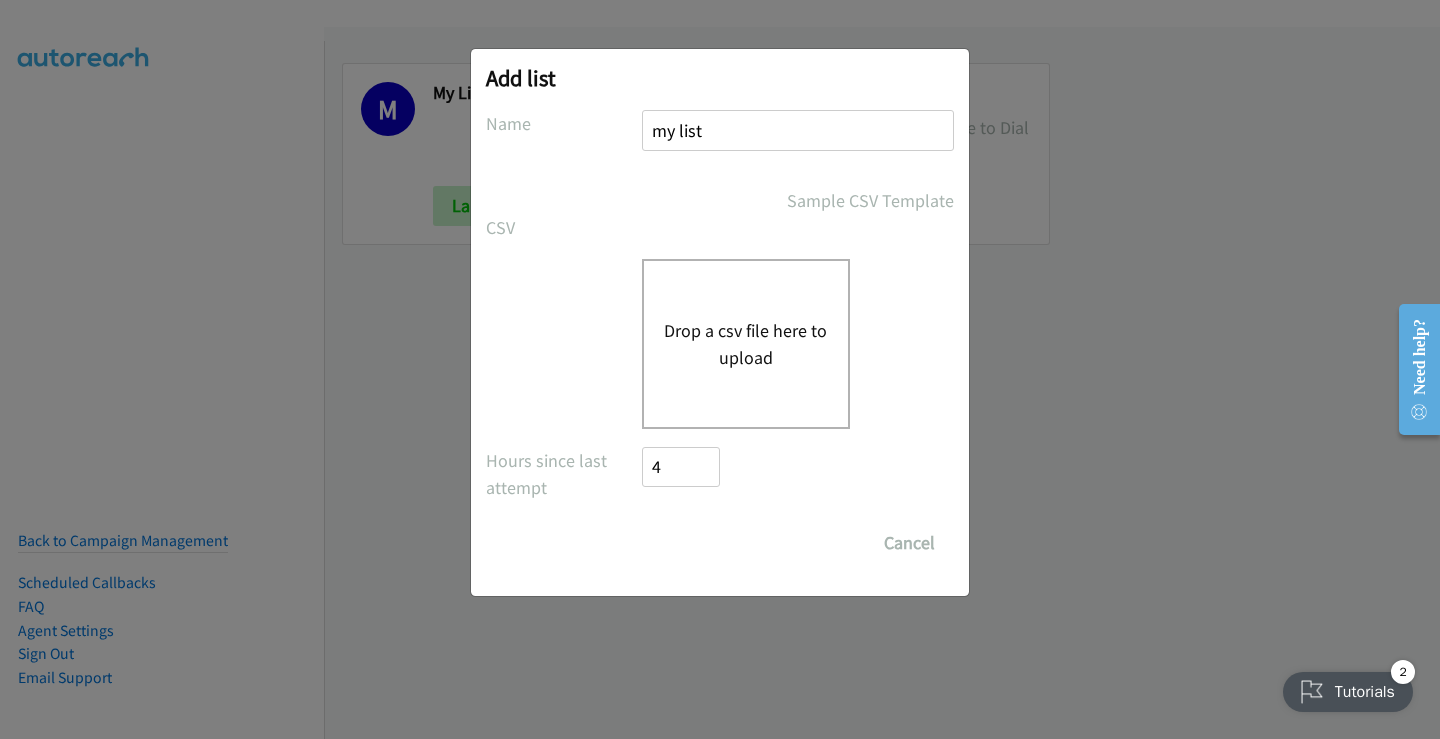 click on "No phone fields were returned for that Report or List View
Please upload a csv or excel file and try again
This Report doesn't contain an Id field. Please add an Id field to the Report and try again
This Report or List View is no longer available and/or you no longer have permissions to access this list. Please try again with a different list.
The selected report isn't one of the account owner's enabled salesforce objects
There was an error processing the uploading spreadsheet, please try again
Name
my list
Sample CSV Template
CSV
Existing List
Add to List
New List
Drop a csv file here to upload
All Phones
New csv
Append to csv
Uploaded file
Hours since last attempt
4
Show Call Attempts from Other Reps
Save List
Cancel" at bounding box center (720, 336) 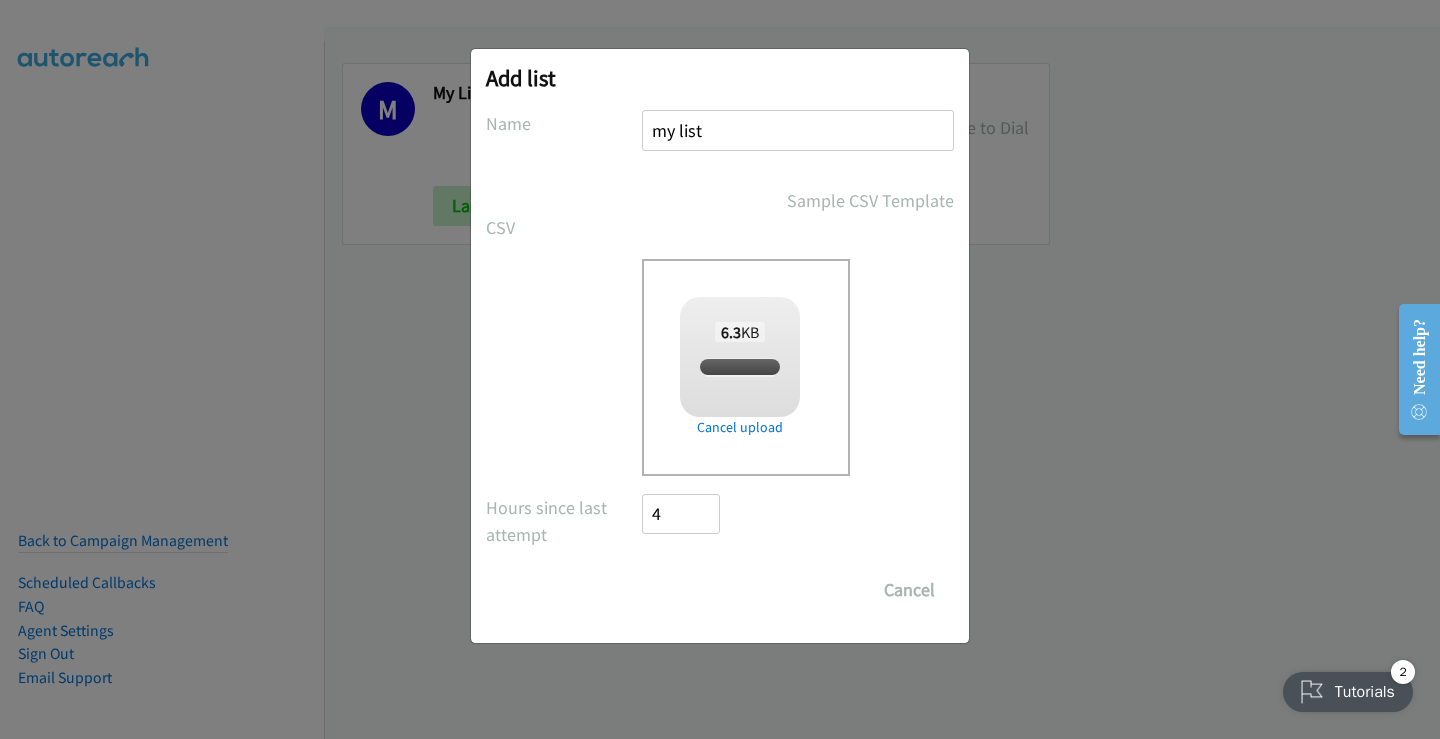 checkbox on "true" 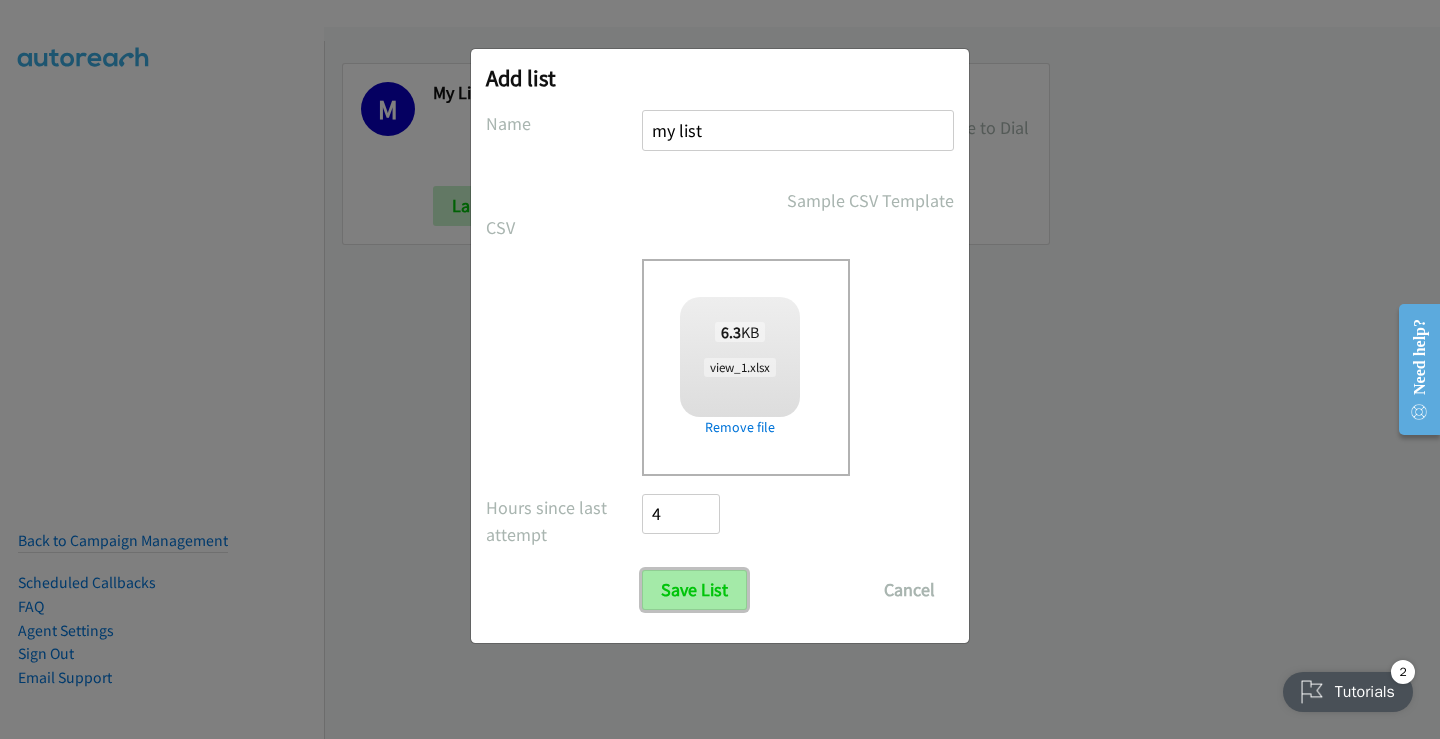 click on "Save List" at bounding box center (694, 590) 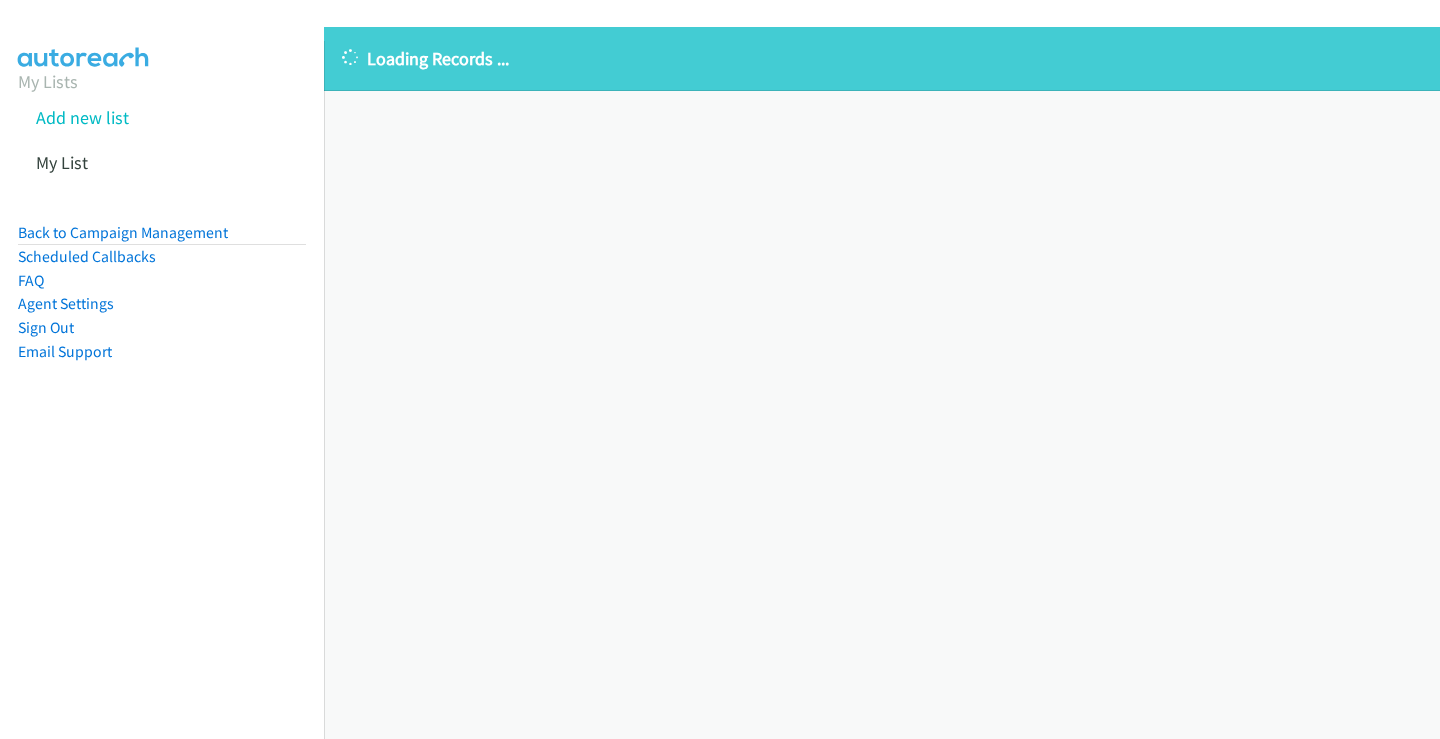 scroll, scrollTop: 0, scrollLeft: 0, axis: both 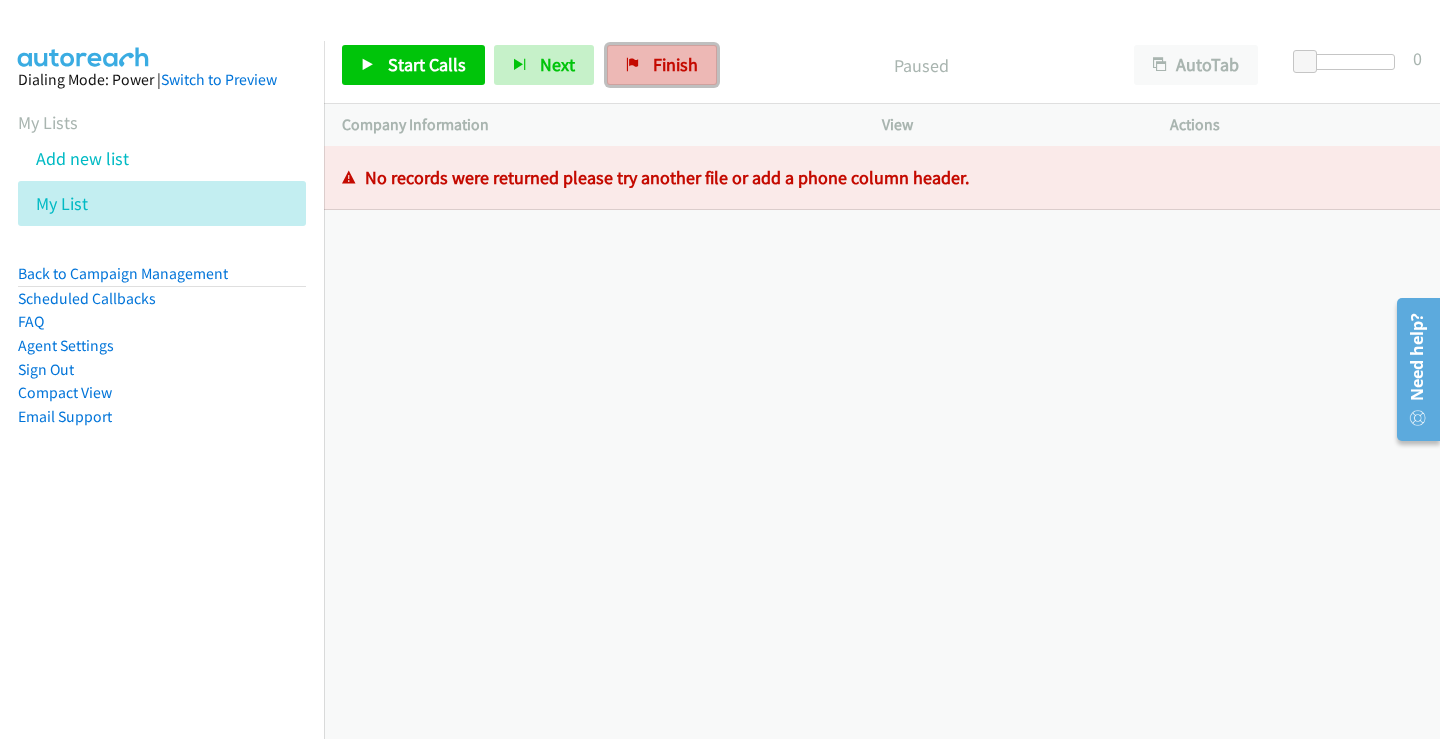 click on "Finish" at bounding box center [662, 65] 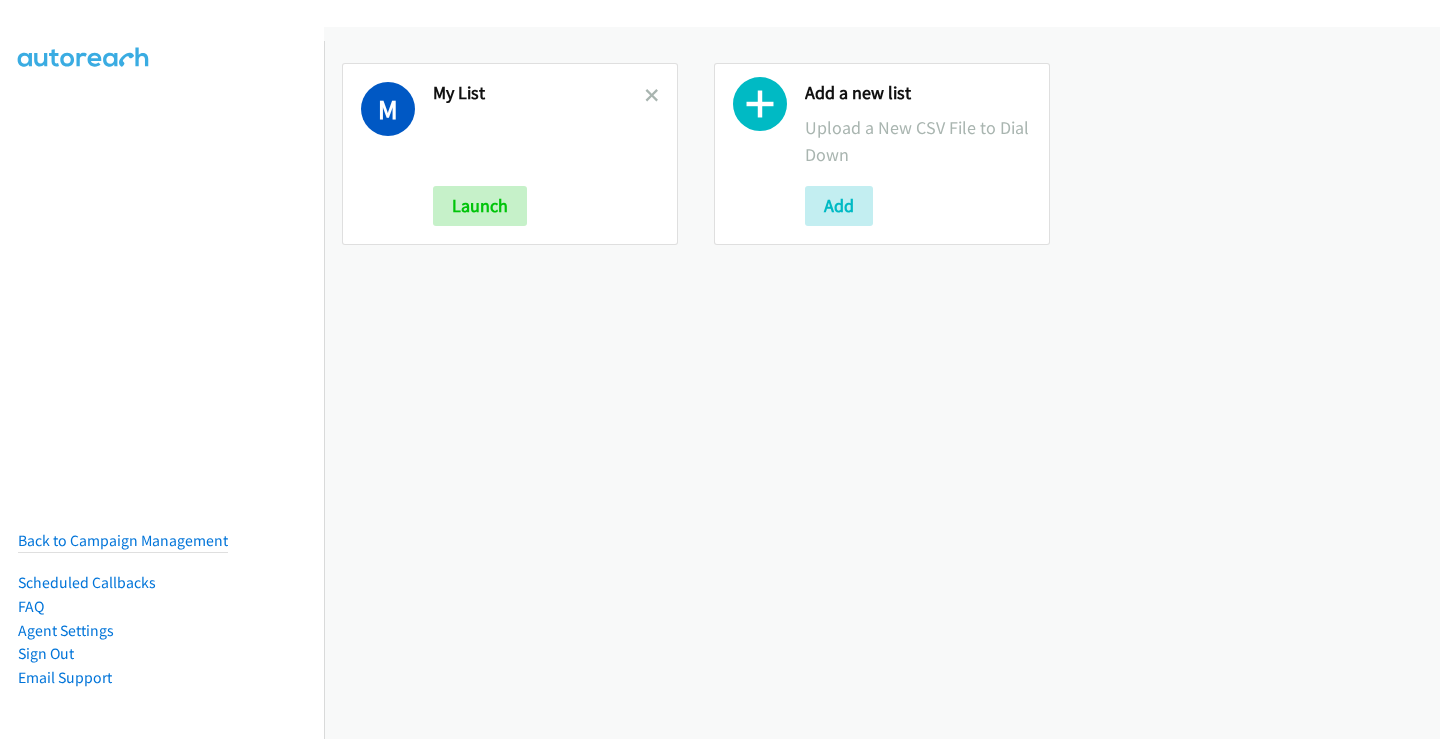 scroll, scrollTop: 0, scrollLeft: 0, axis: both 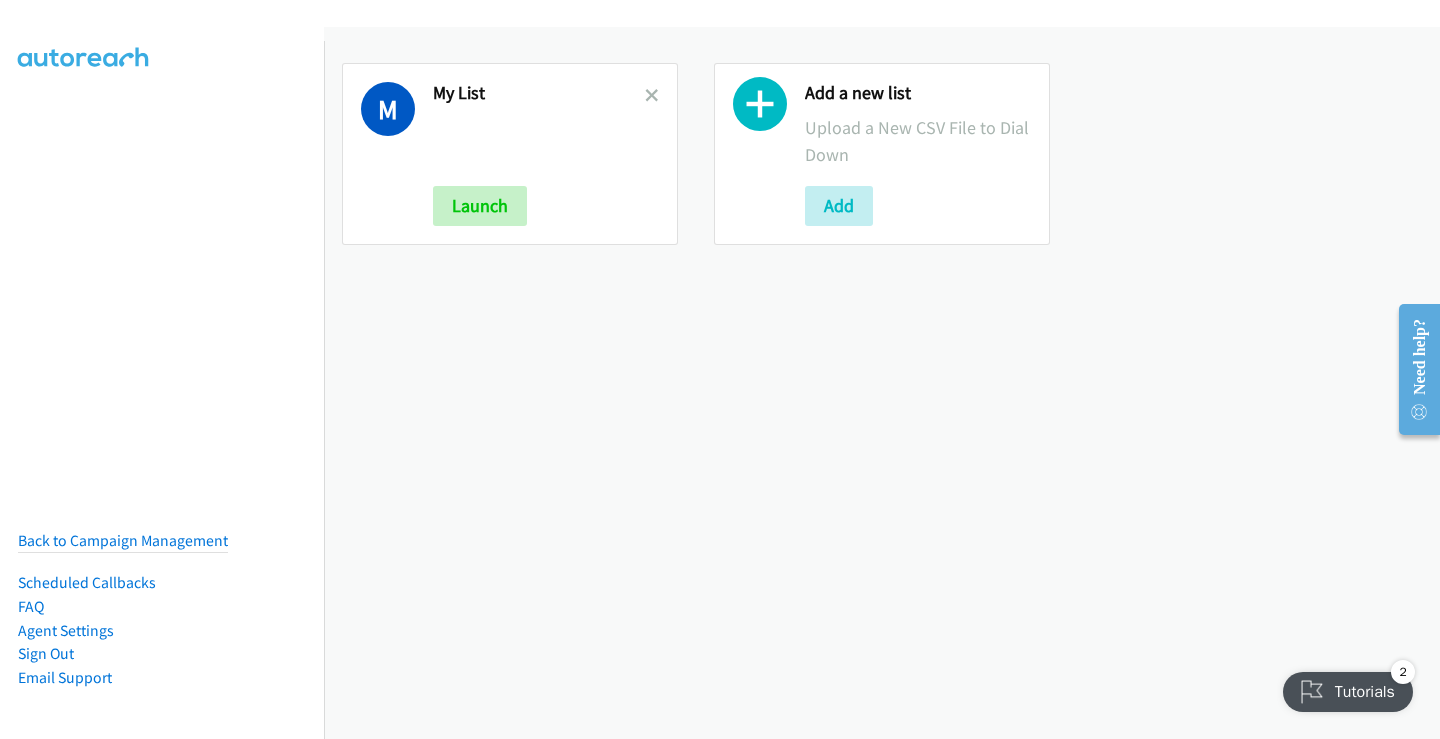 click on "M
My List
Launch" at bounding box center (510, 154) 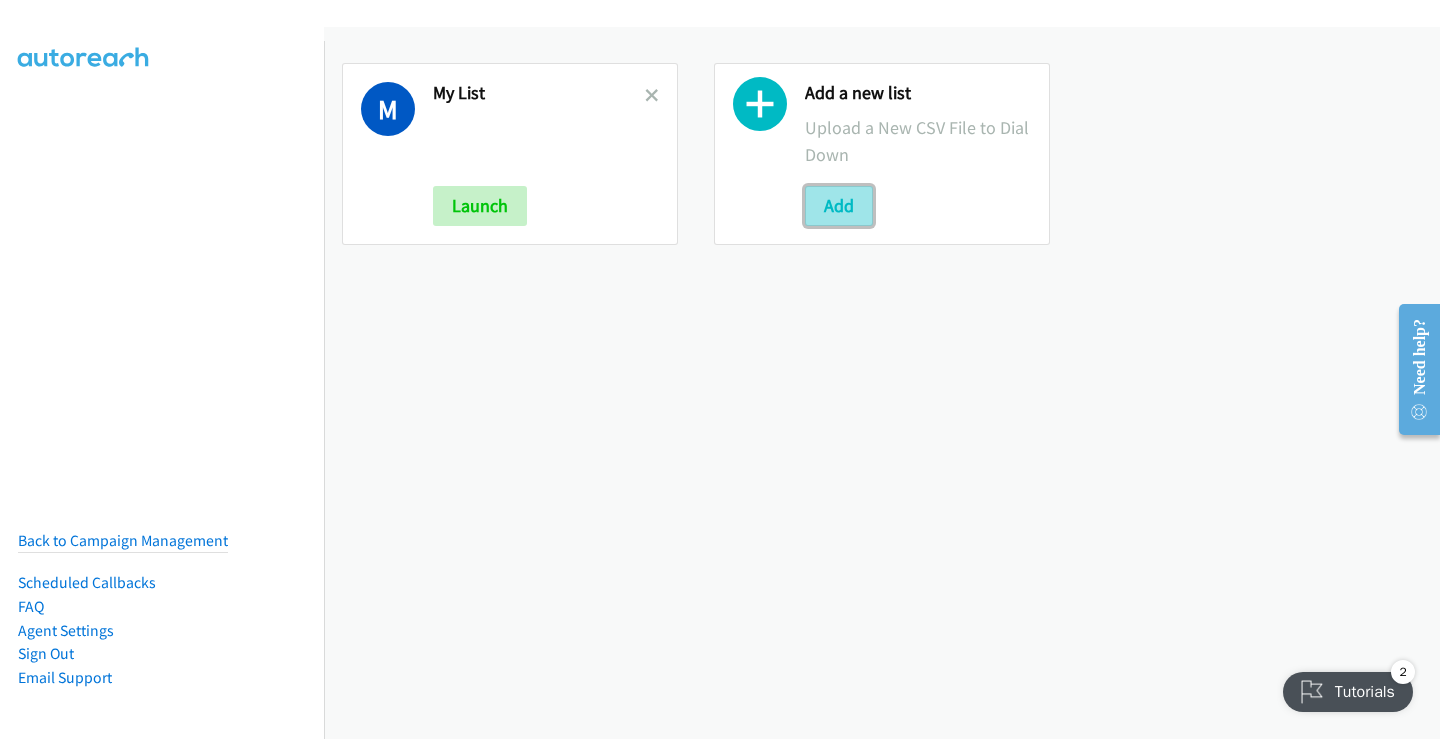 click on "Add" at bounding box center [839, 206] 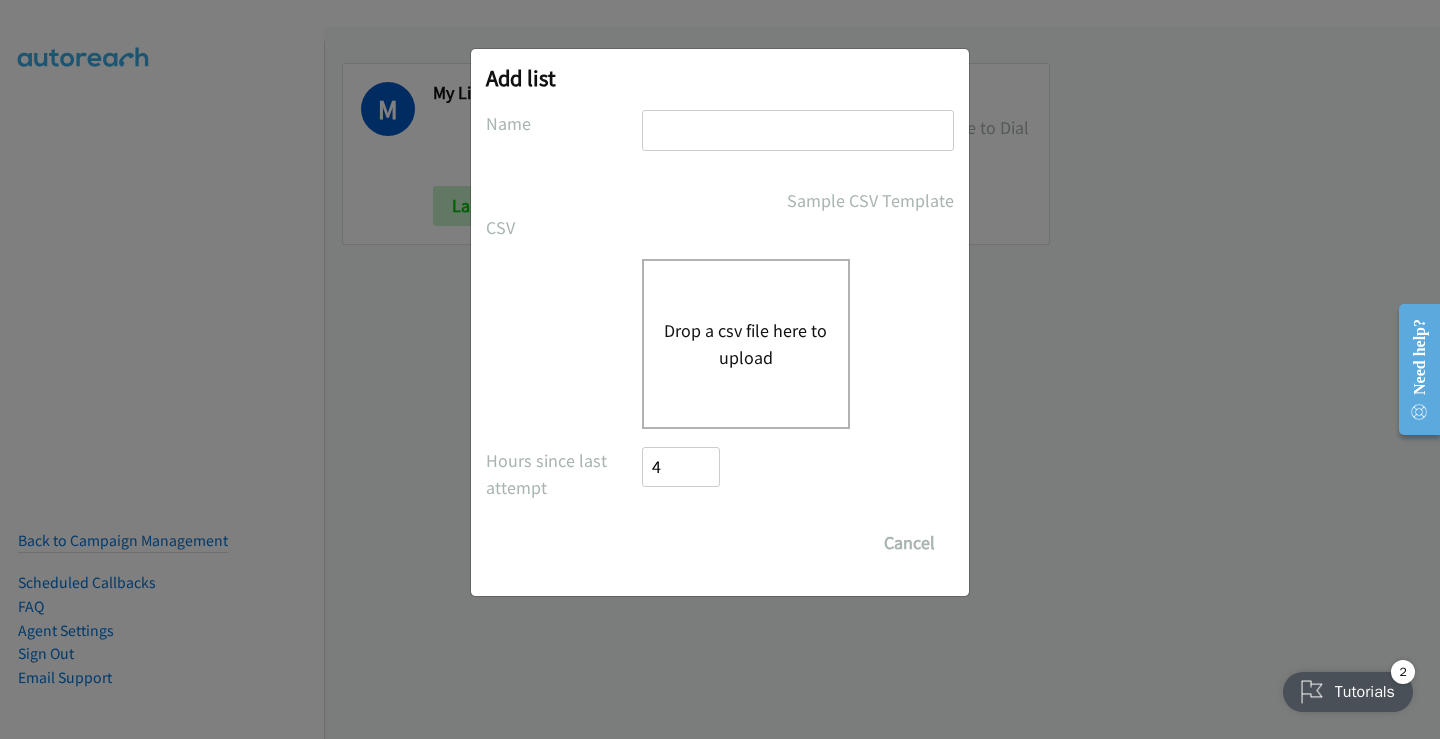 click at bounding box center [798, 130] 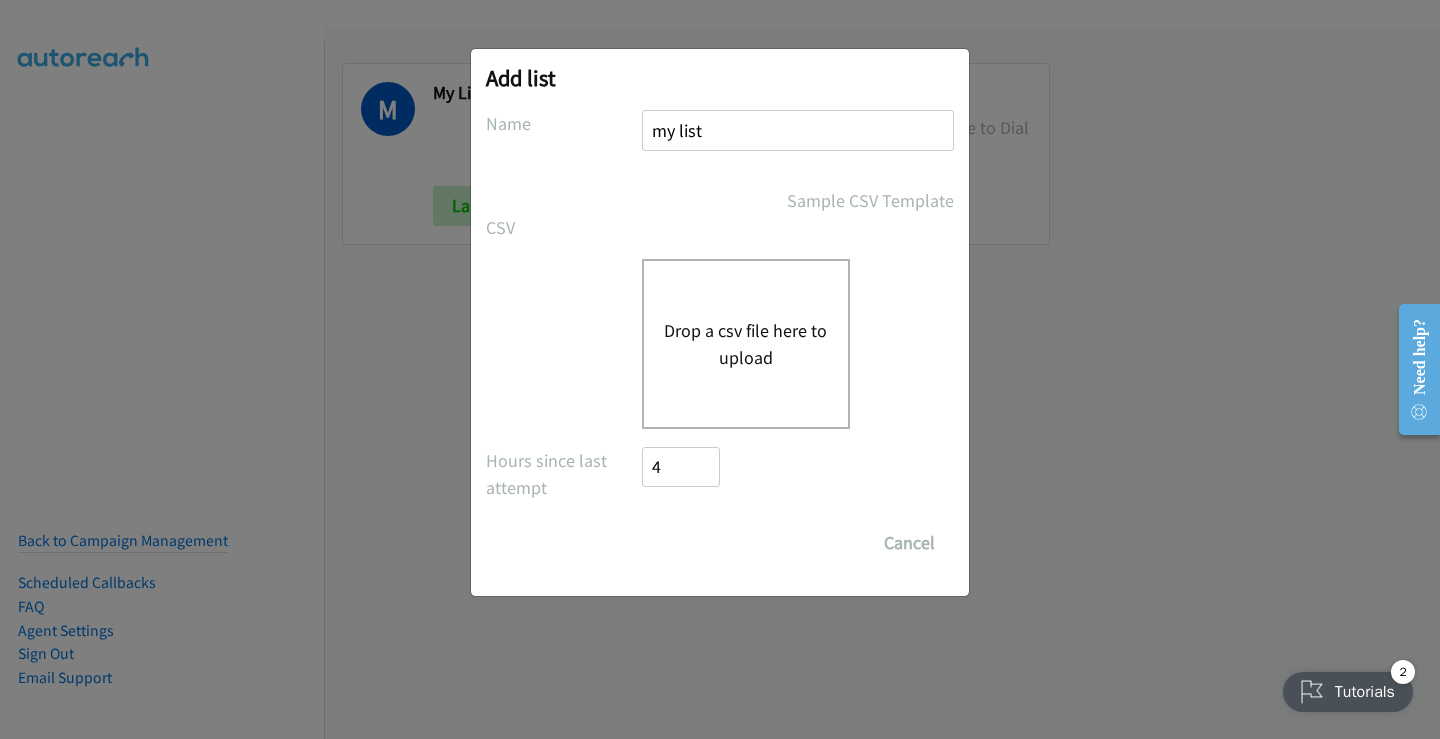click on "Drop a csv file here to upload" at bounding box center [746, 344] 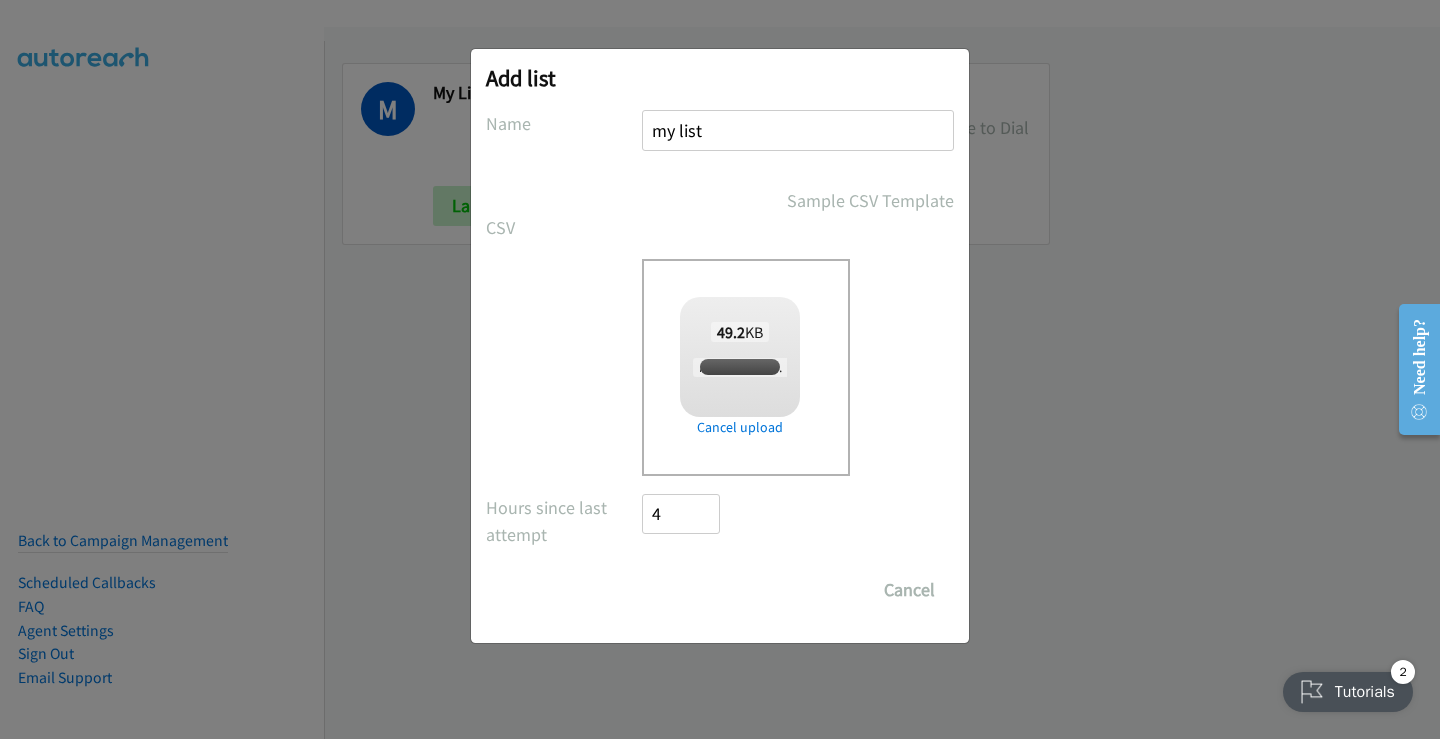 checkbox on "true" 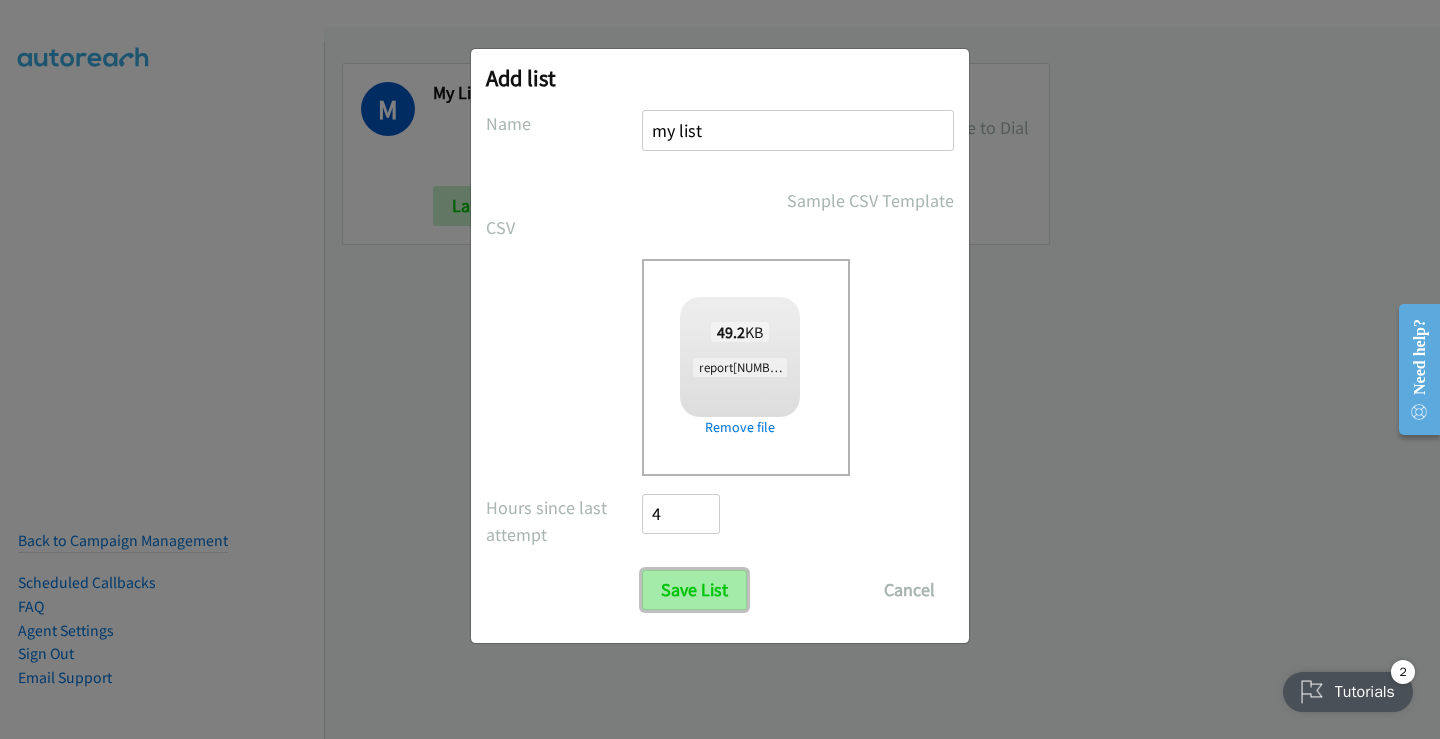 click on "Save List" at bounding box center [694, 590] 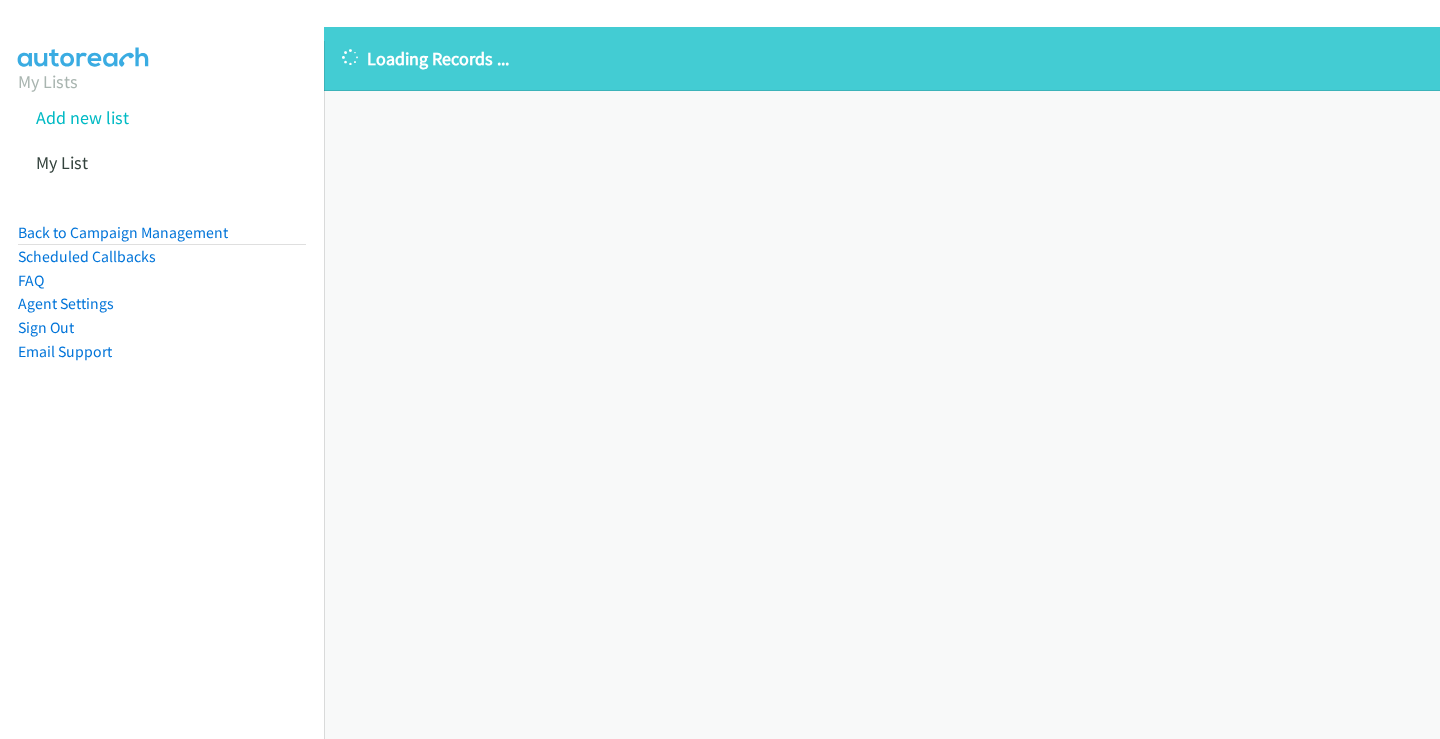 scroll, scrollTop: 0, scrollLeft: 0, axis: both 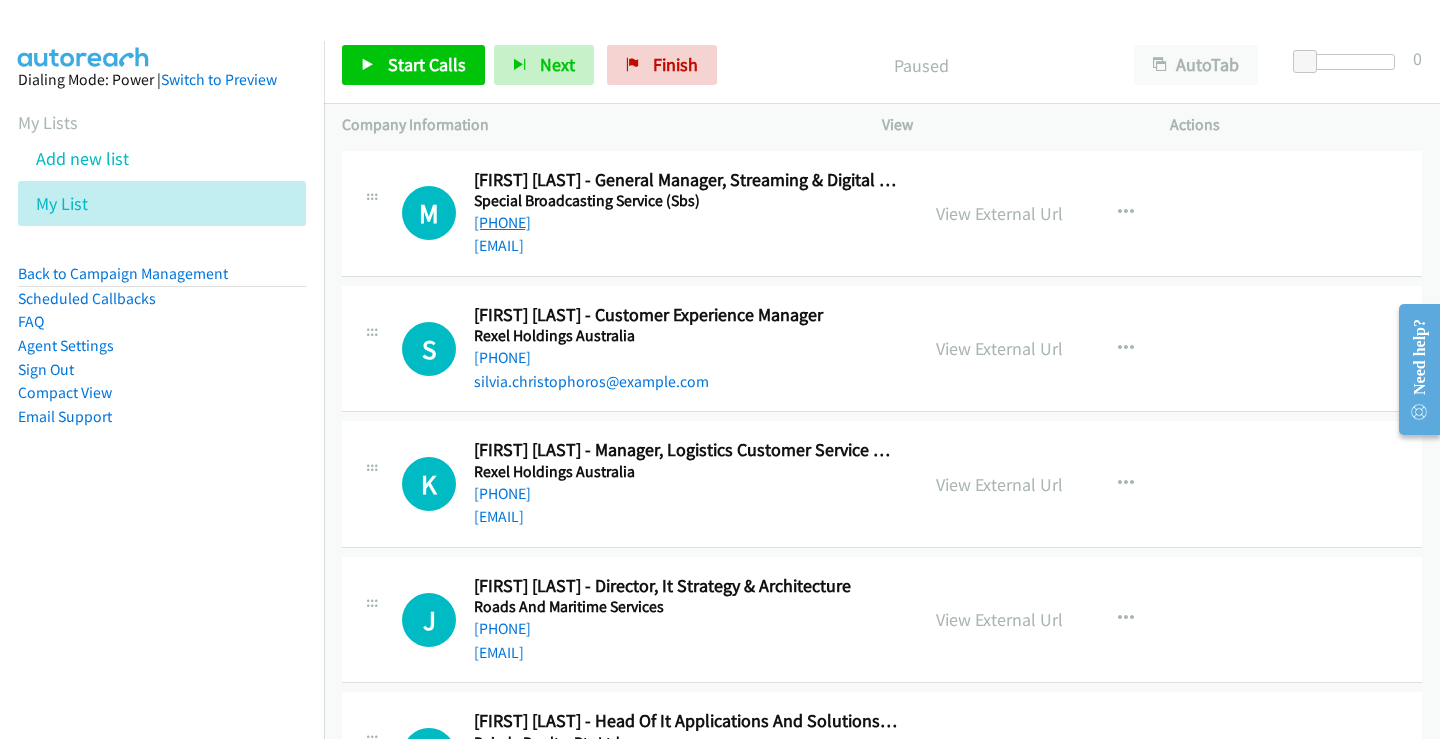 click on "[PHONE]" at bounding box center [502, 222] 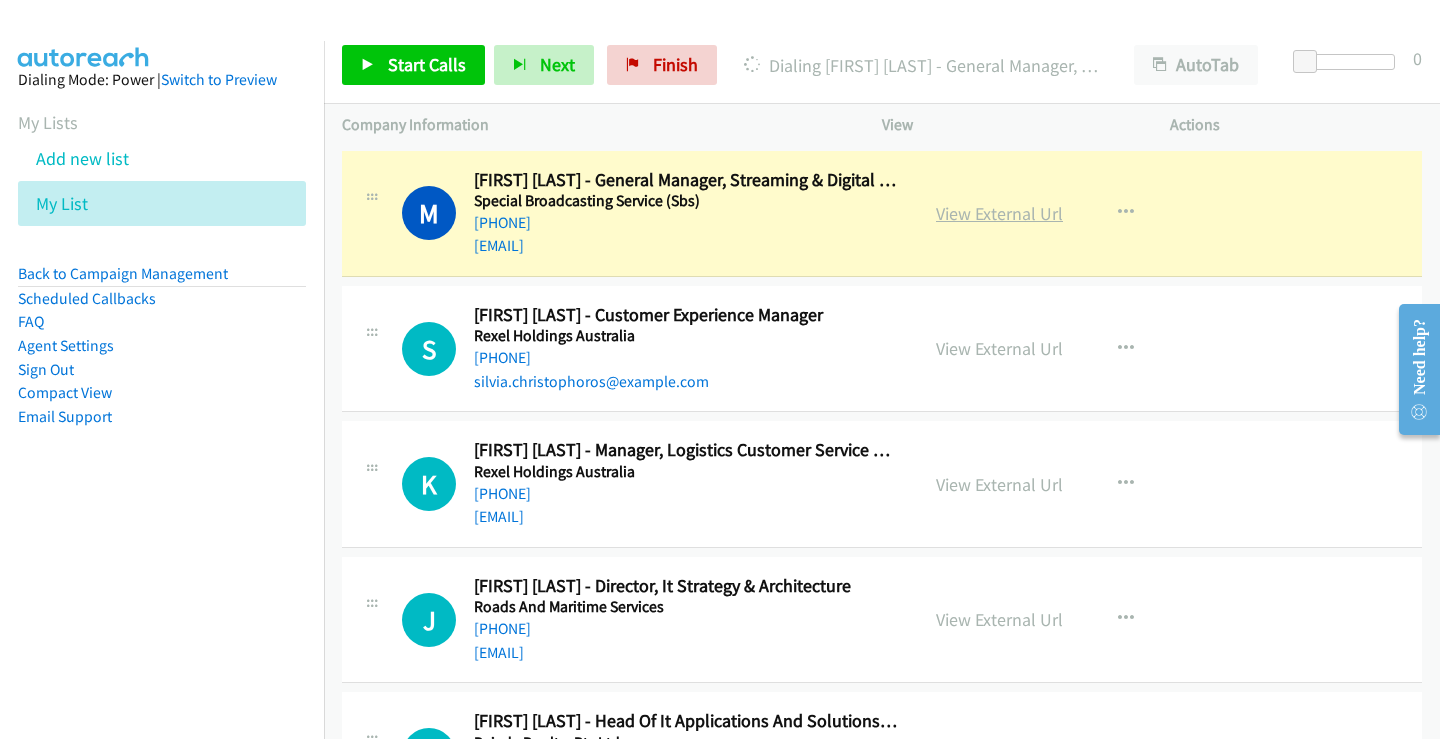 click on "View External Url" at bounding box center [999, 213] 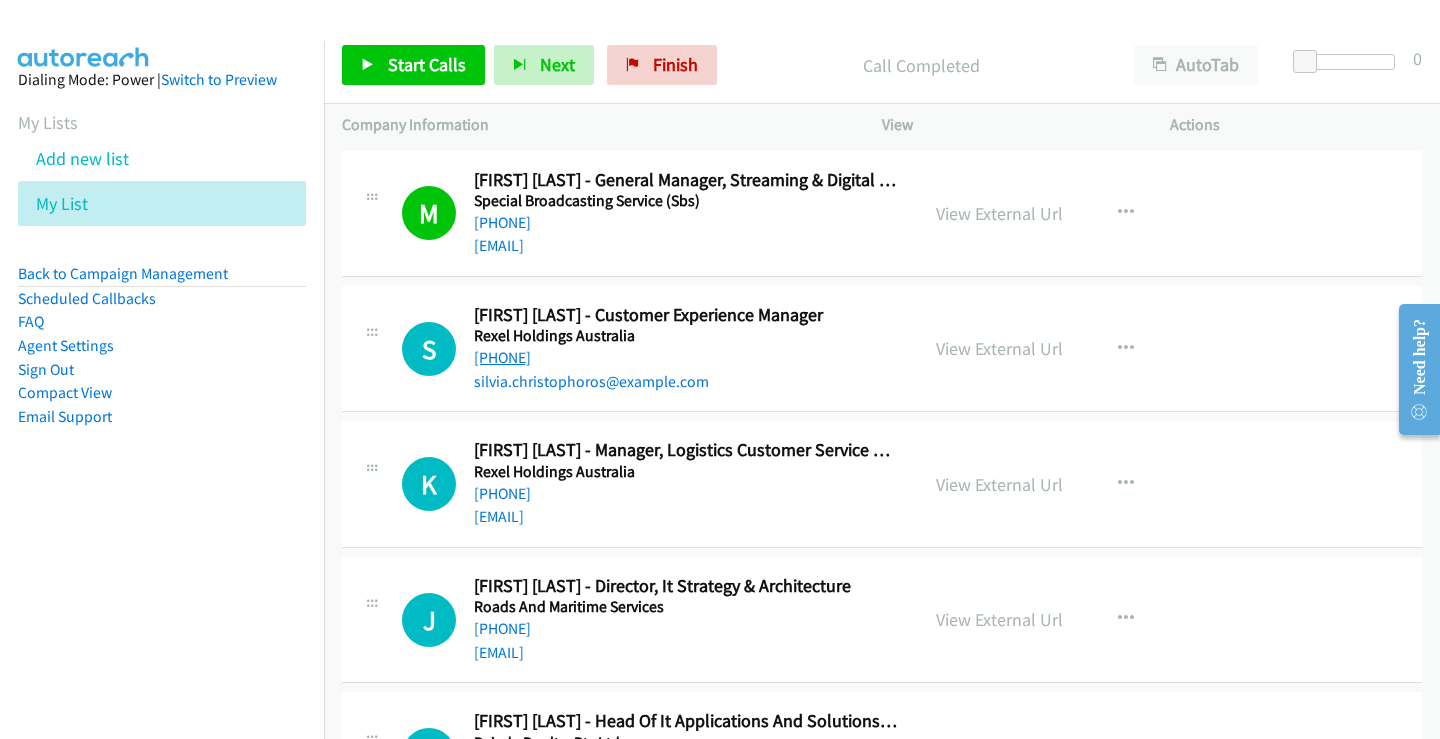 click on "[PHONE]" at bounding box center [502, 357] 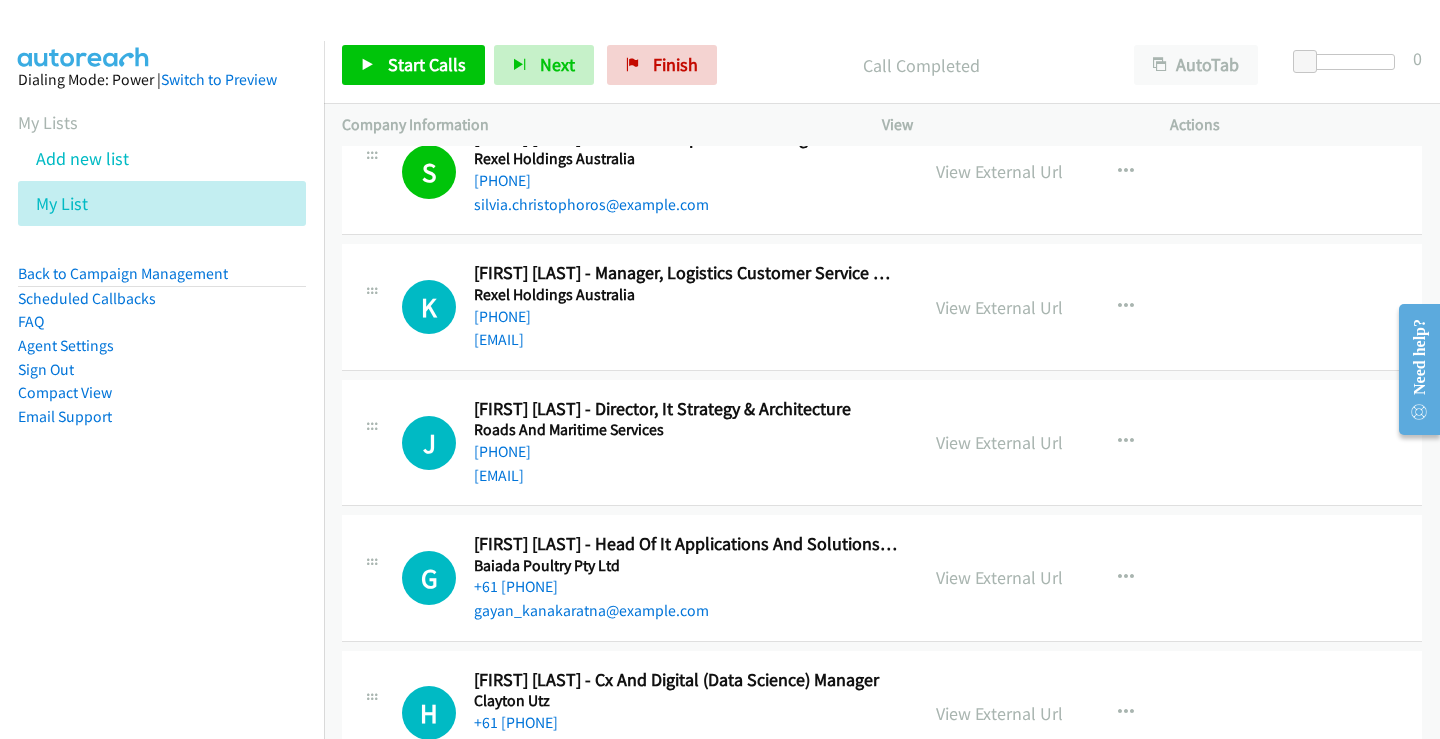 scroll, scrollTop: 200, scrollLeft: 0, axis: vertical 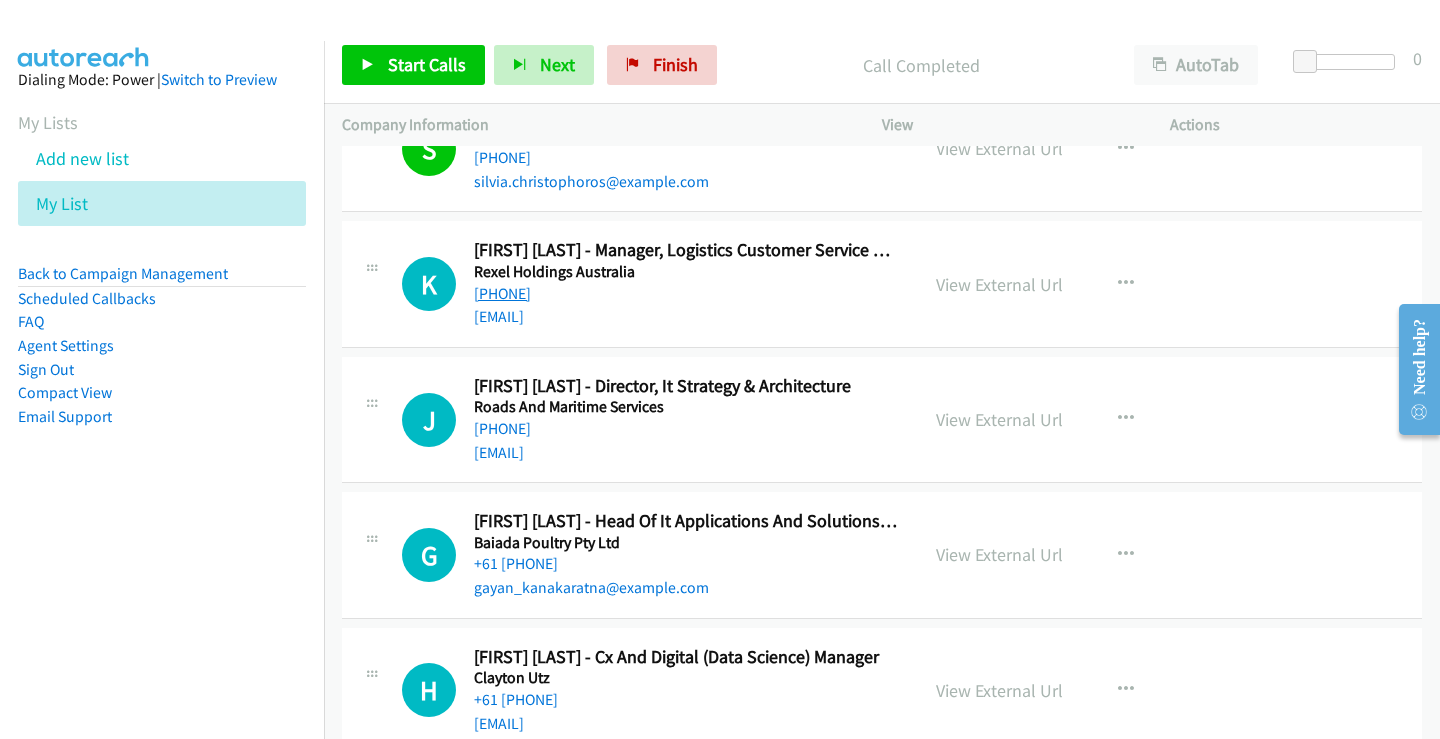 click on "[PHONE]" at bounding box center (502, 293) 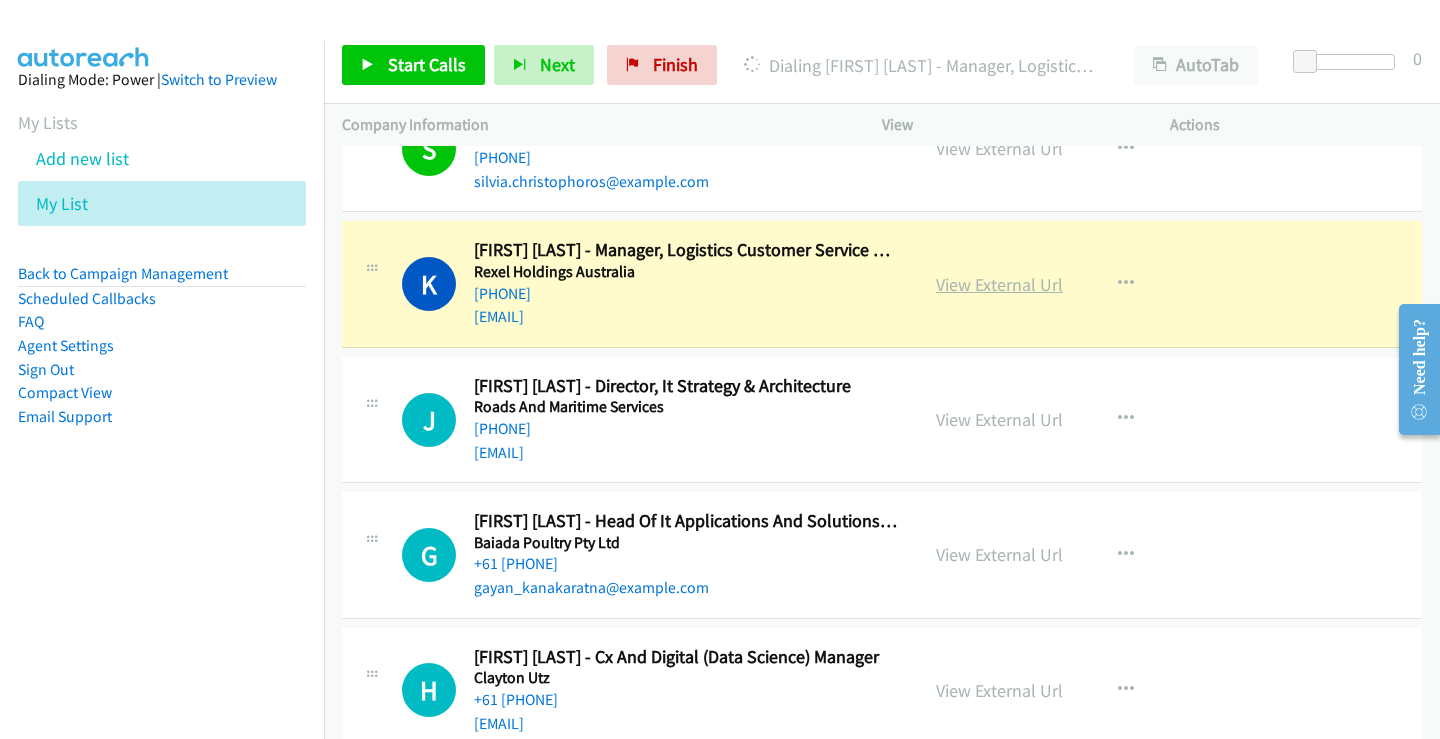 click on "View External Url" at bounding box center [999, 284] 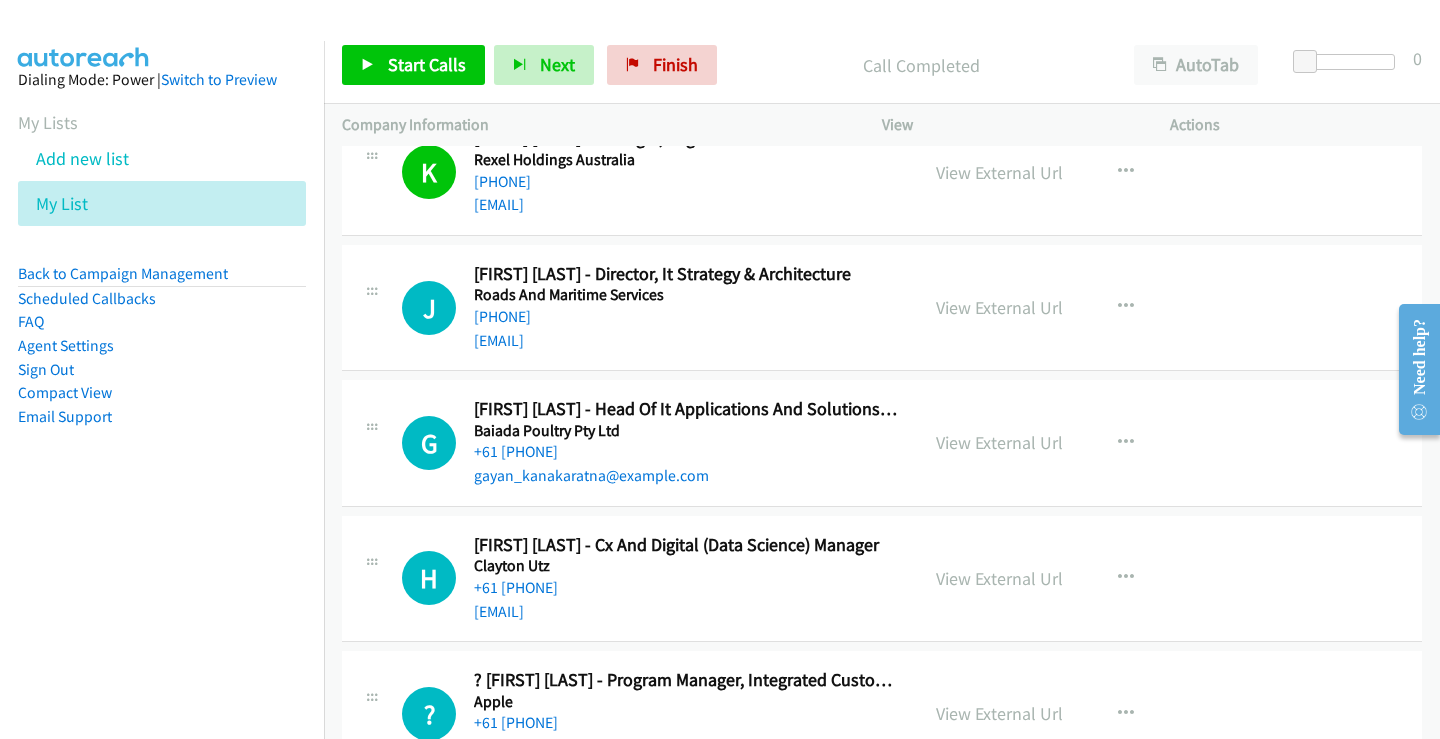 scroll, scrollTop: 400, scrollLeft: 0, axis: vertical 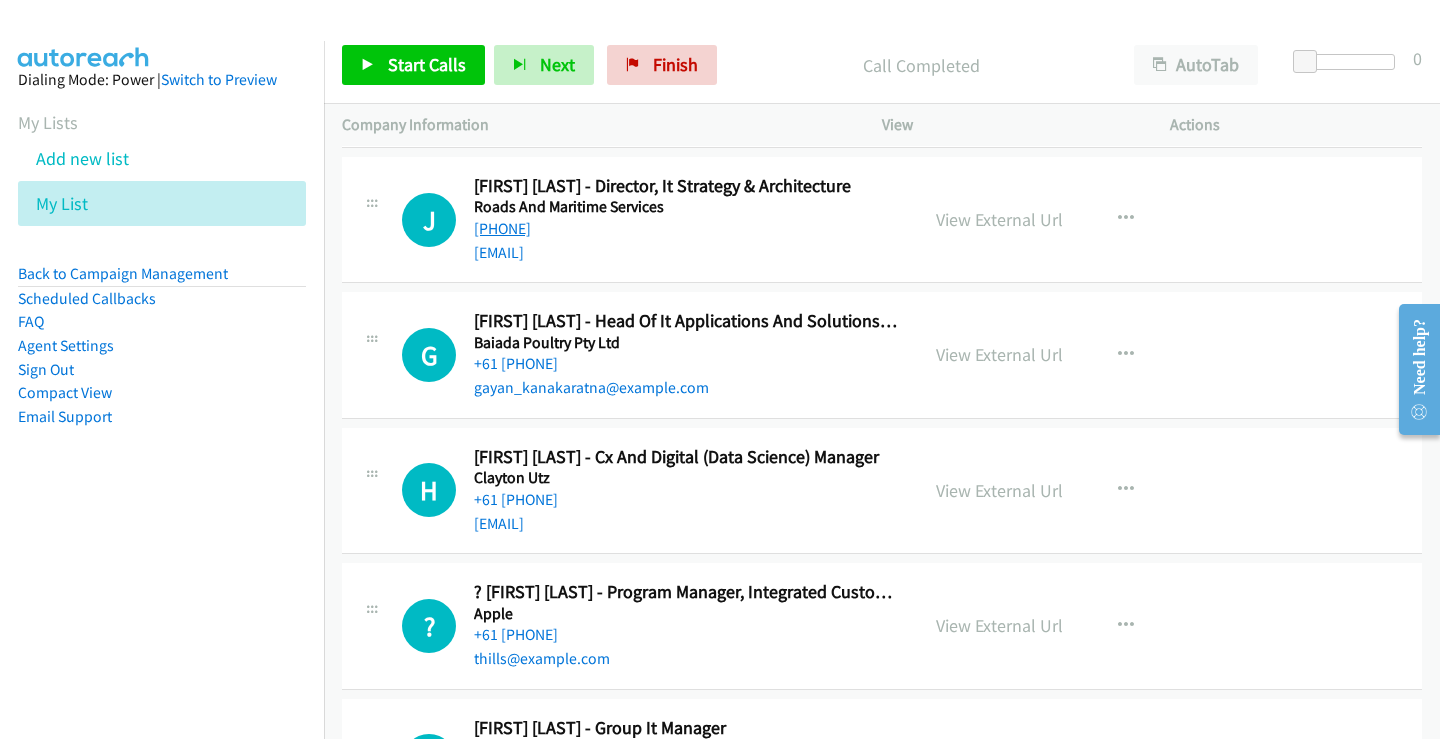 click on "[PHONE]" at bounding box center (502, 228) 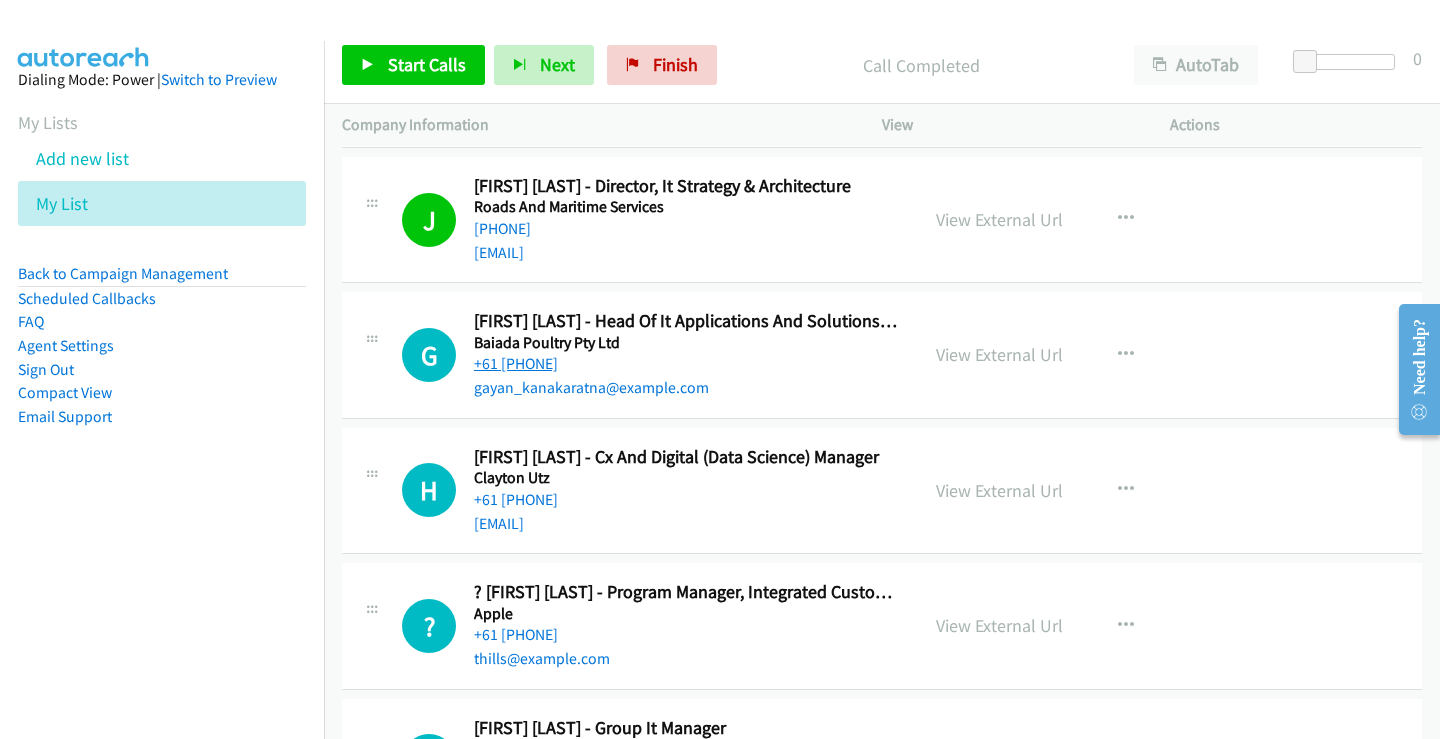 click on "+61 [PHONE]" at bounding box center (516, 363) 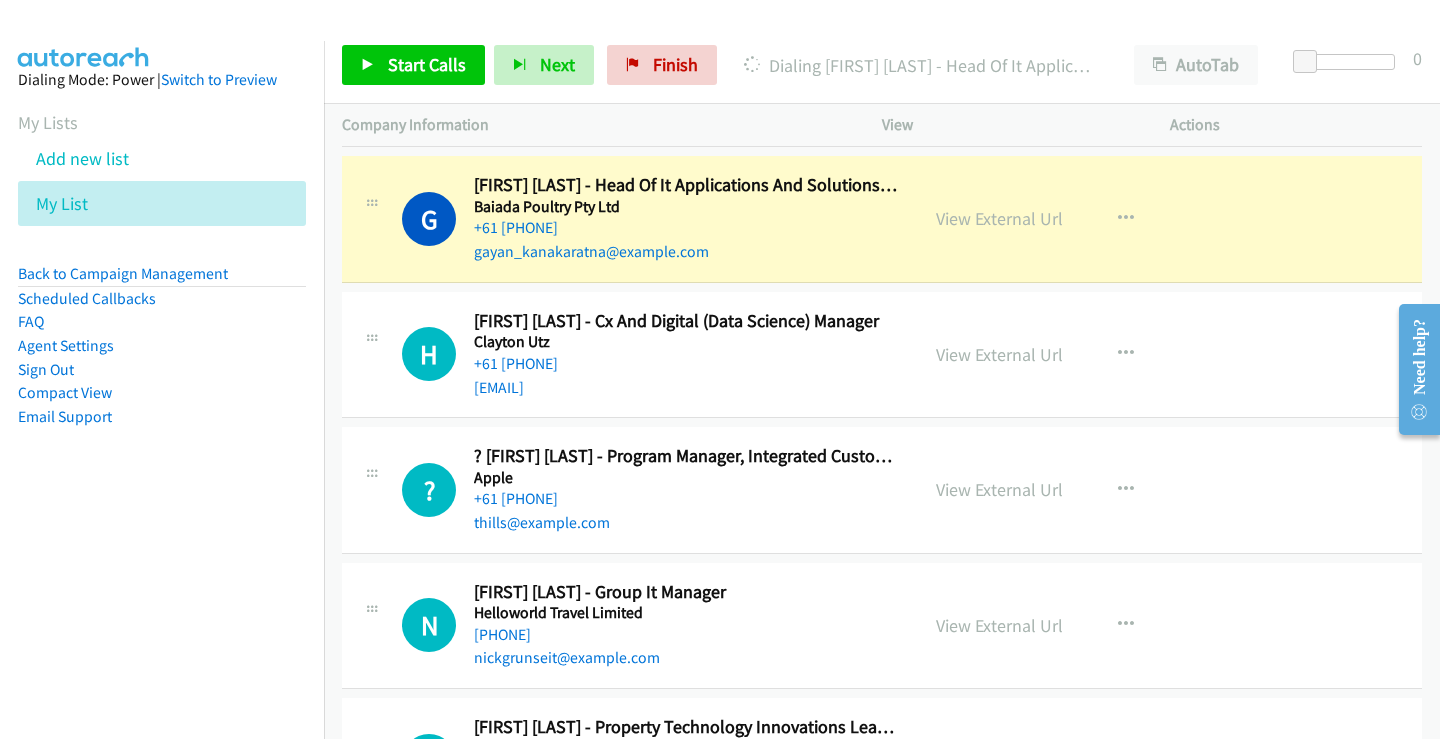 scroll, scrollTop: 500, scrollLeft: 0, axis: vertical 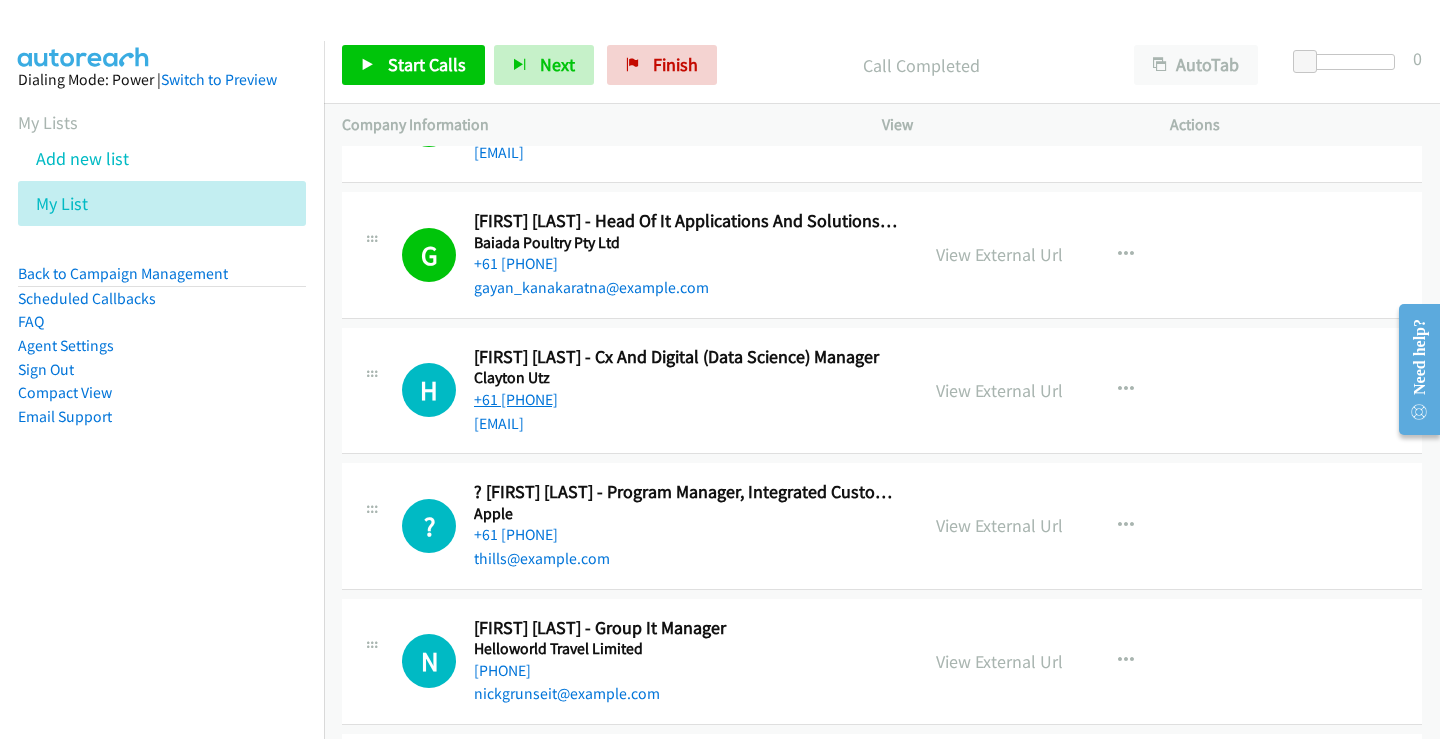click on "+61 [PHONE]" at bounding box center [516, 399] 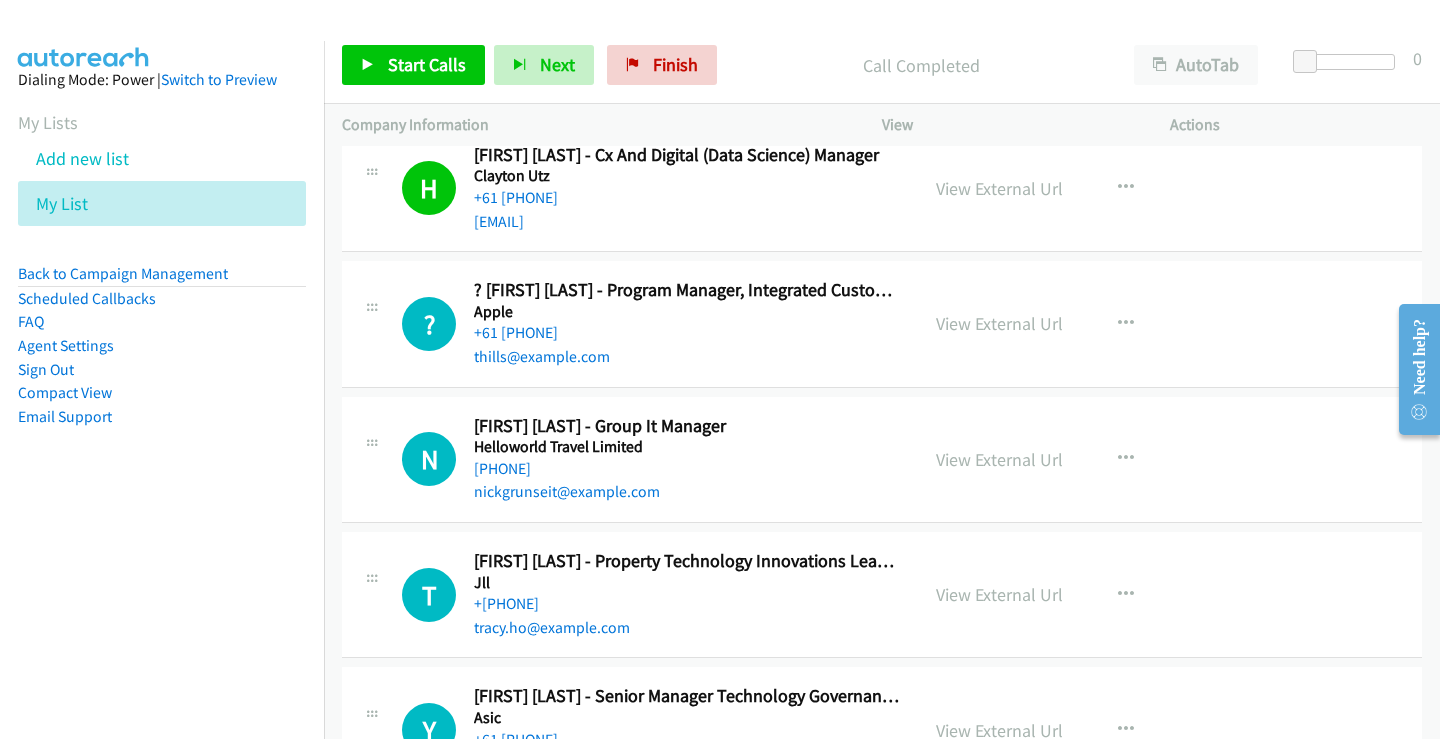 scroll, scrollTop: 800, scrollLeft: 0, axis: vertical 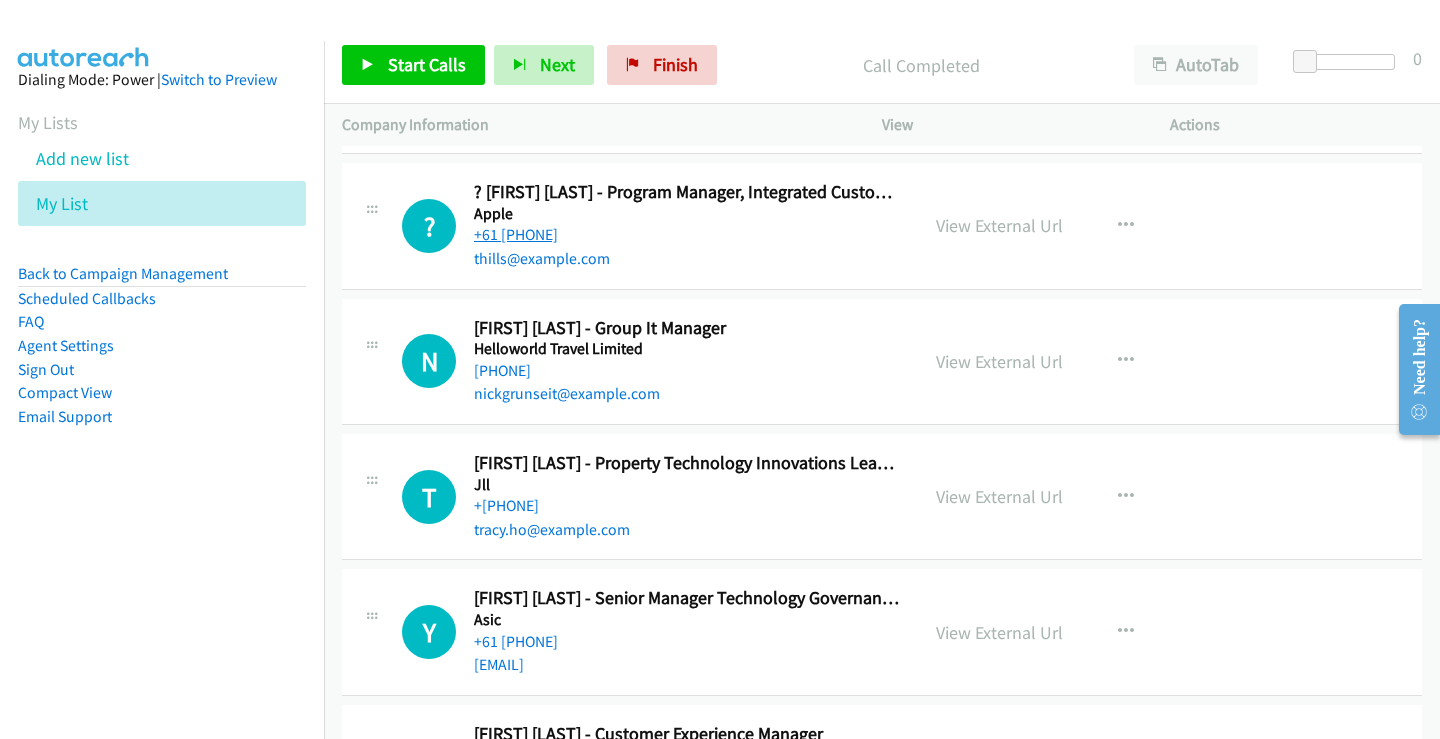 click on "+61 [PHONE]" at bounding box center (516, 234) 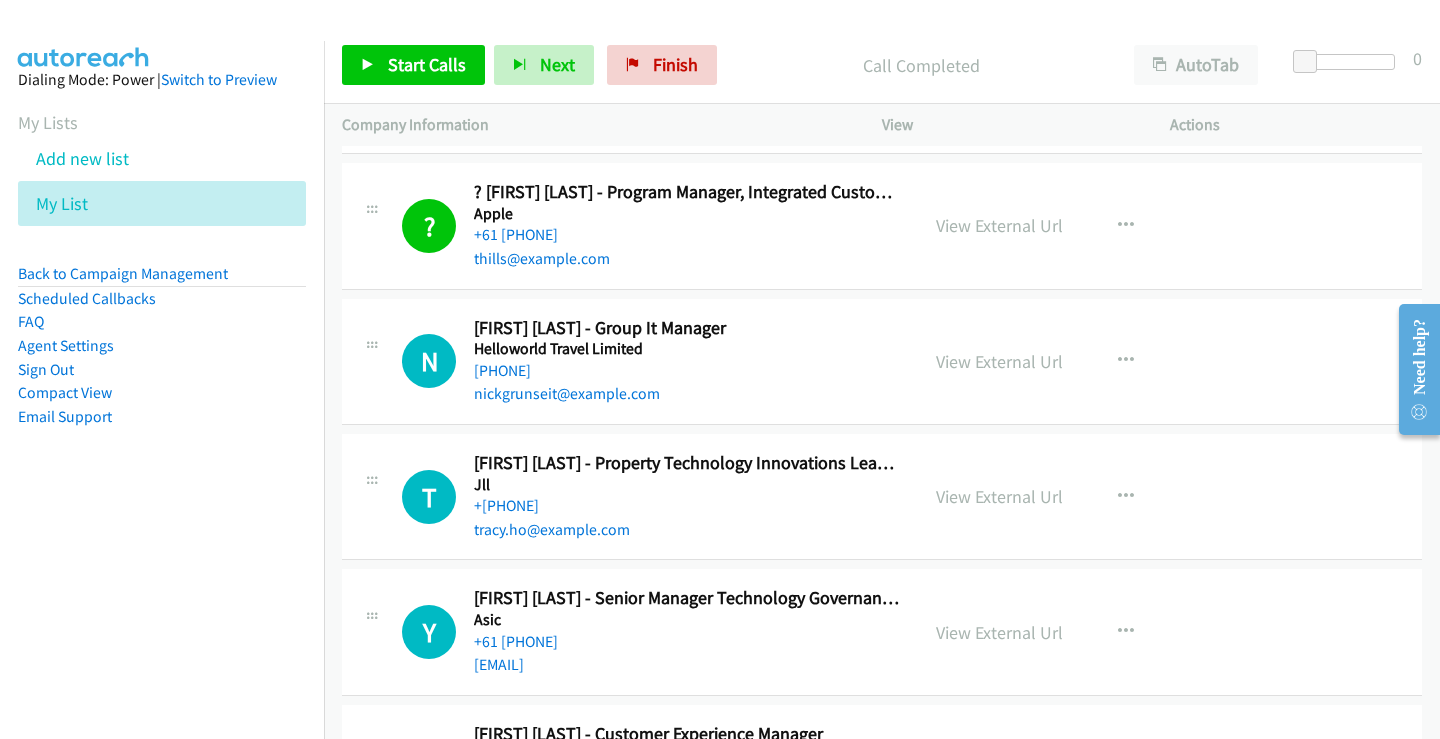 click on "[PHONE]" at bounding box center (687, 371) 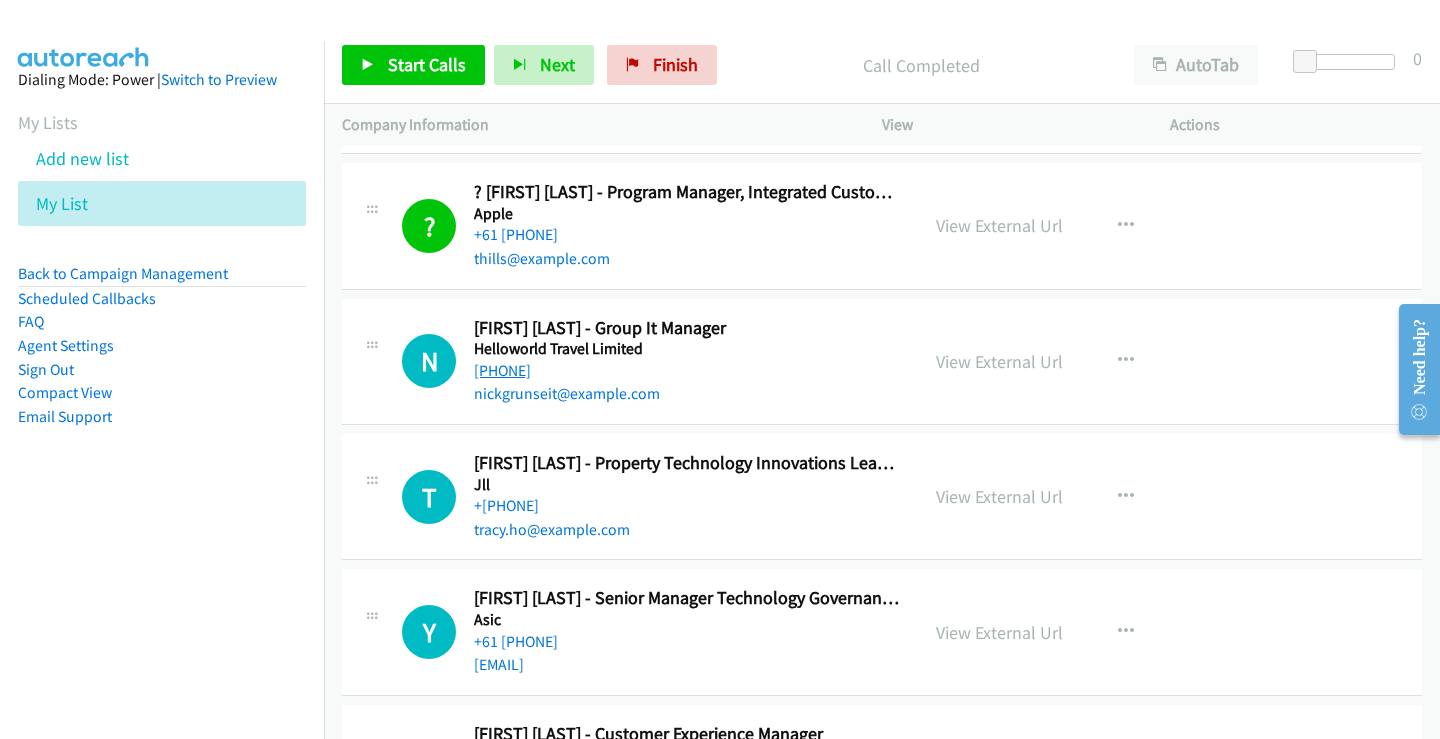 click on "[PHONE]" at bounding box center [502, 370] 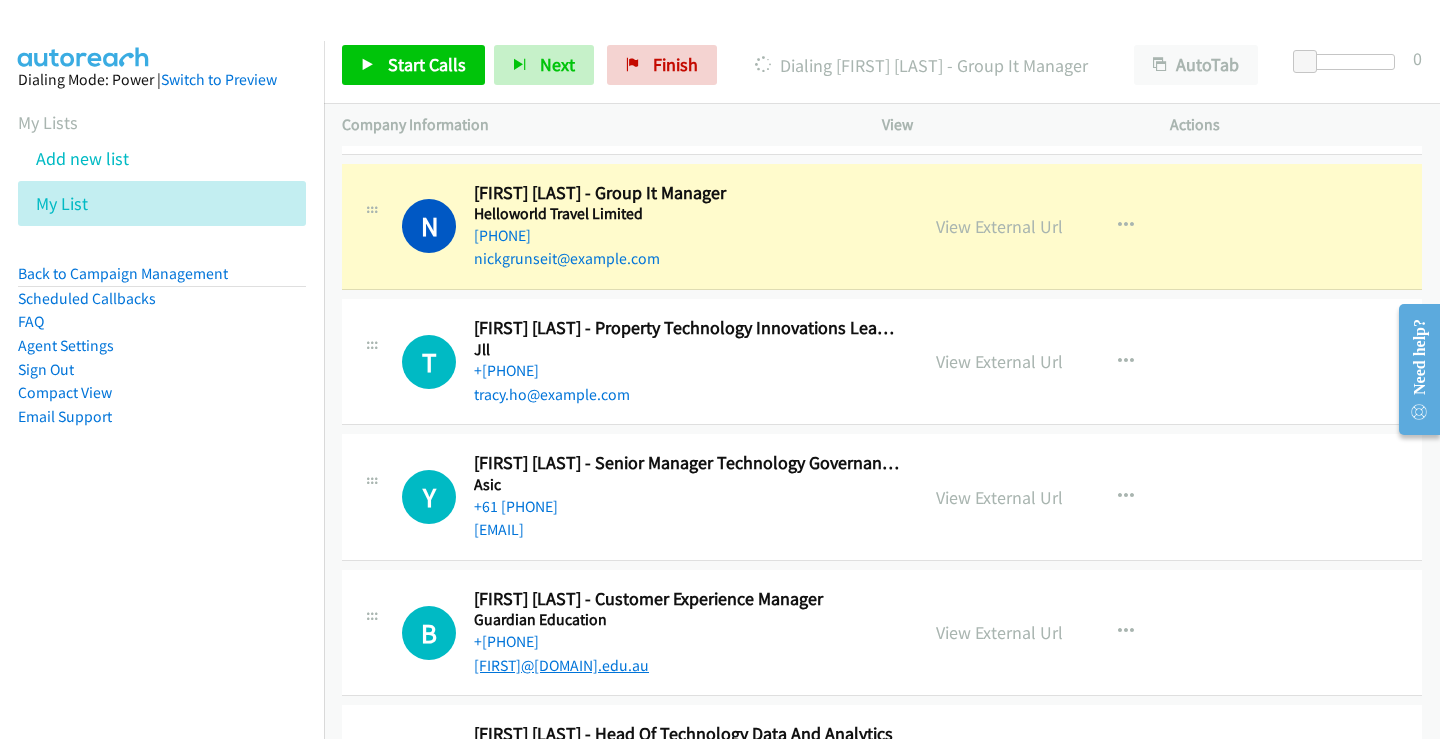 scroll, scrollTop: 900, scrollLeft: 0, axis: vertical 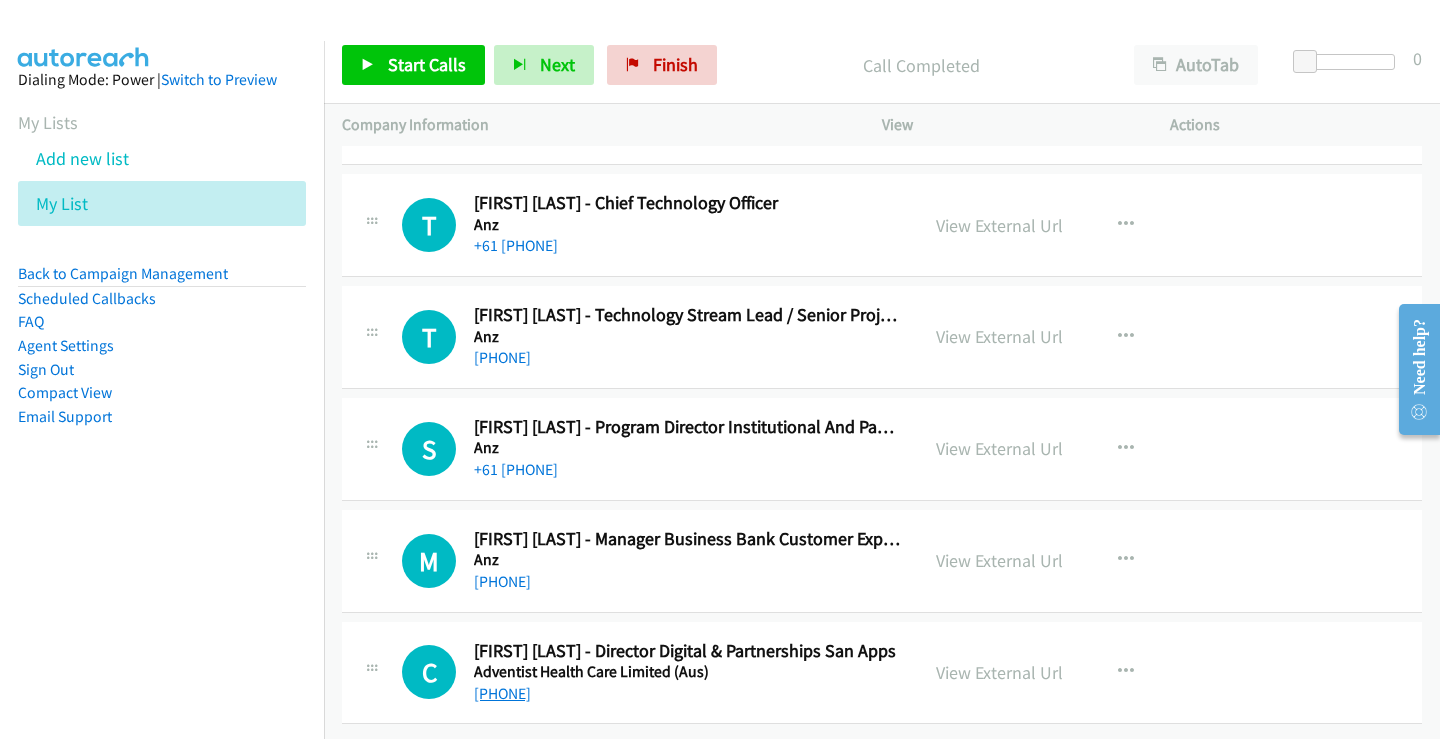 click on "[PHONE]" at bounding box center [502, 693] 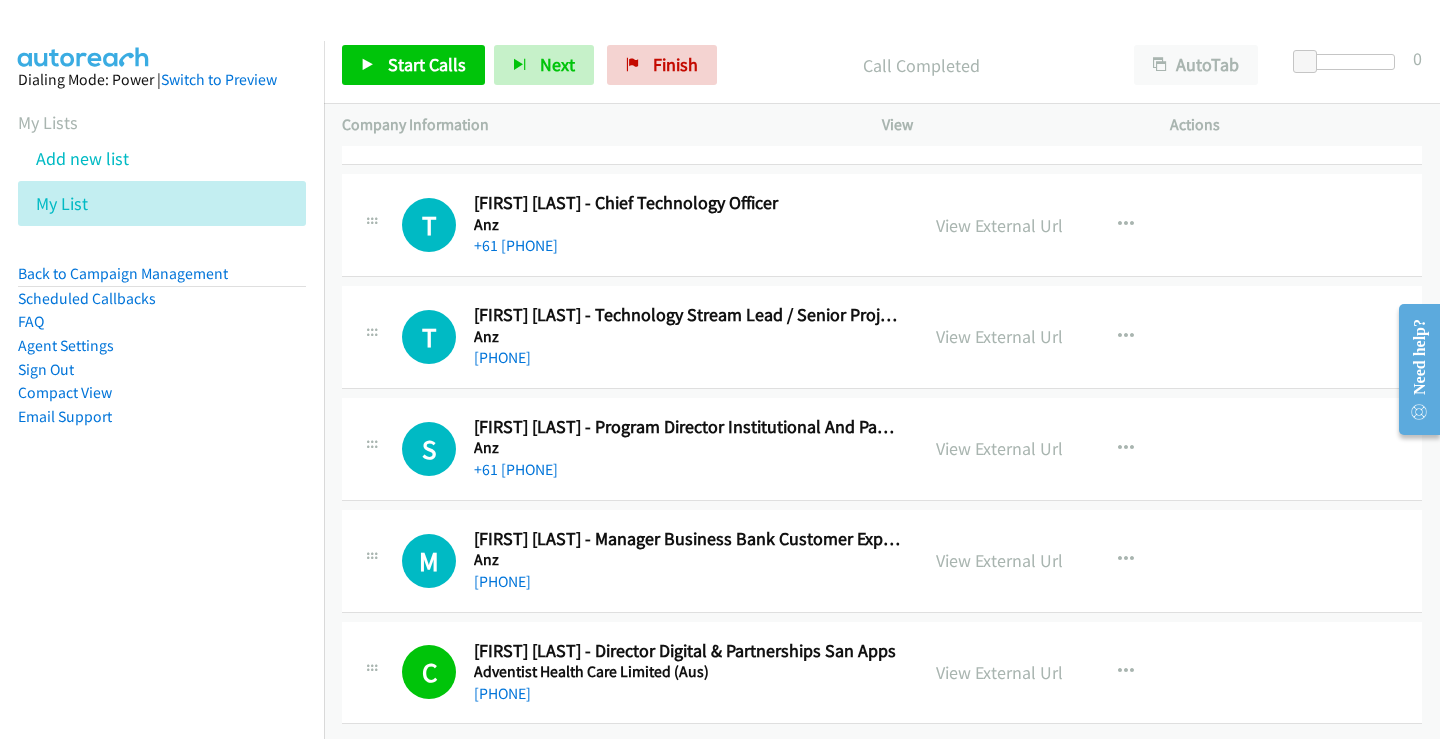 click on "Callback Scheduled
[FIRST] [LAST] G.Fin - Manager Business Bank   Customer Experience, Bank Delivery, Change & Comms, Graduate Program
Anz
[COUNTRY]/[CITY]
+[PHONE]
View External Url
View External Url
Schedule/Manage Callback
Start Calls Here
Remove from list
Add to do not call list
Reset Call Status" at bounding box center (882, 561) 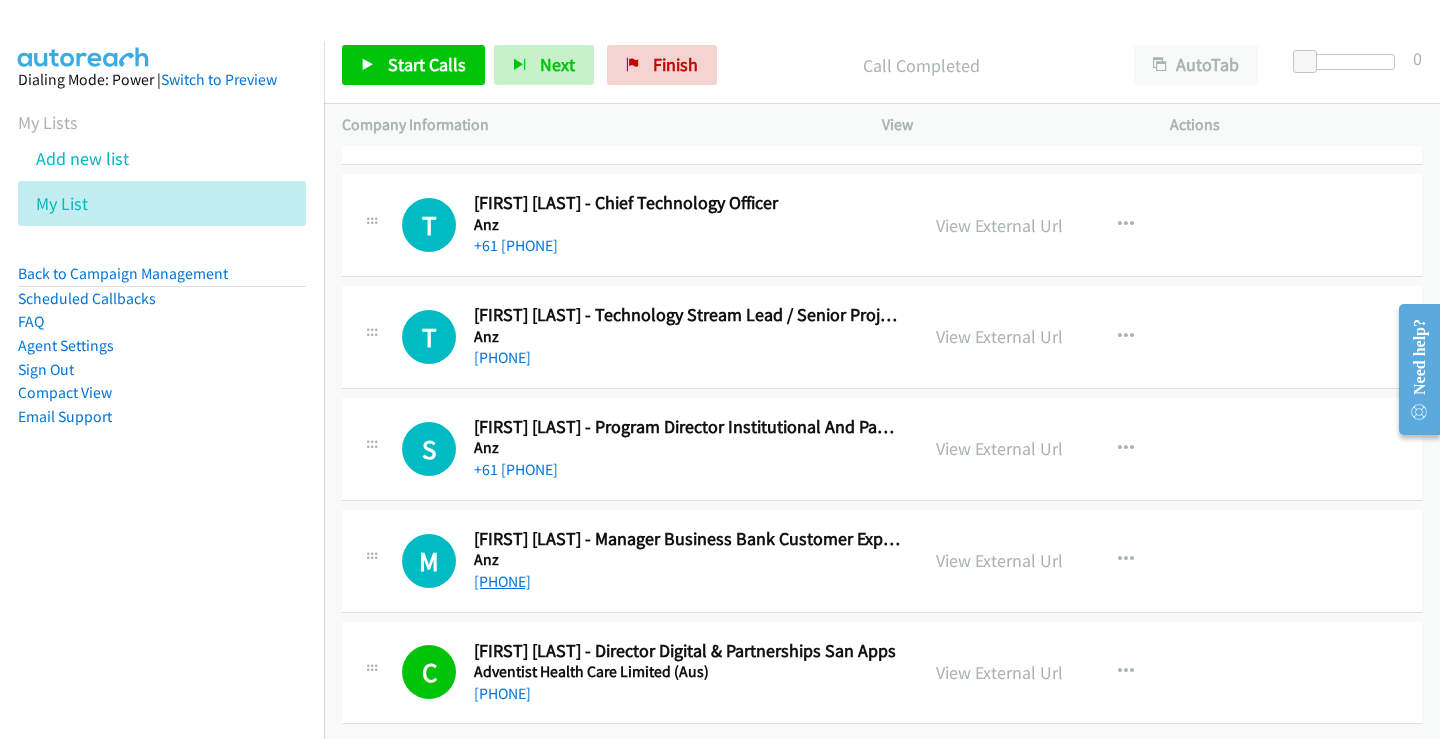 click on "[PHONE]" at bounding box center (502, 581) 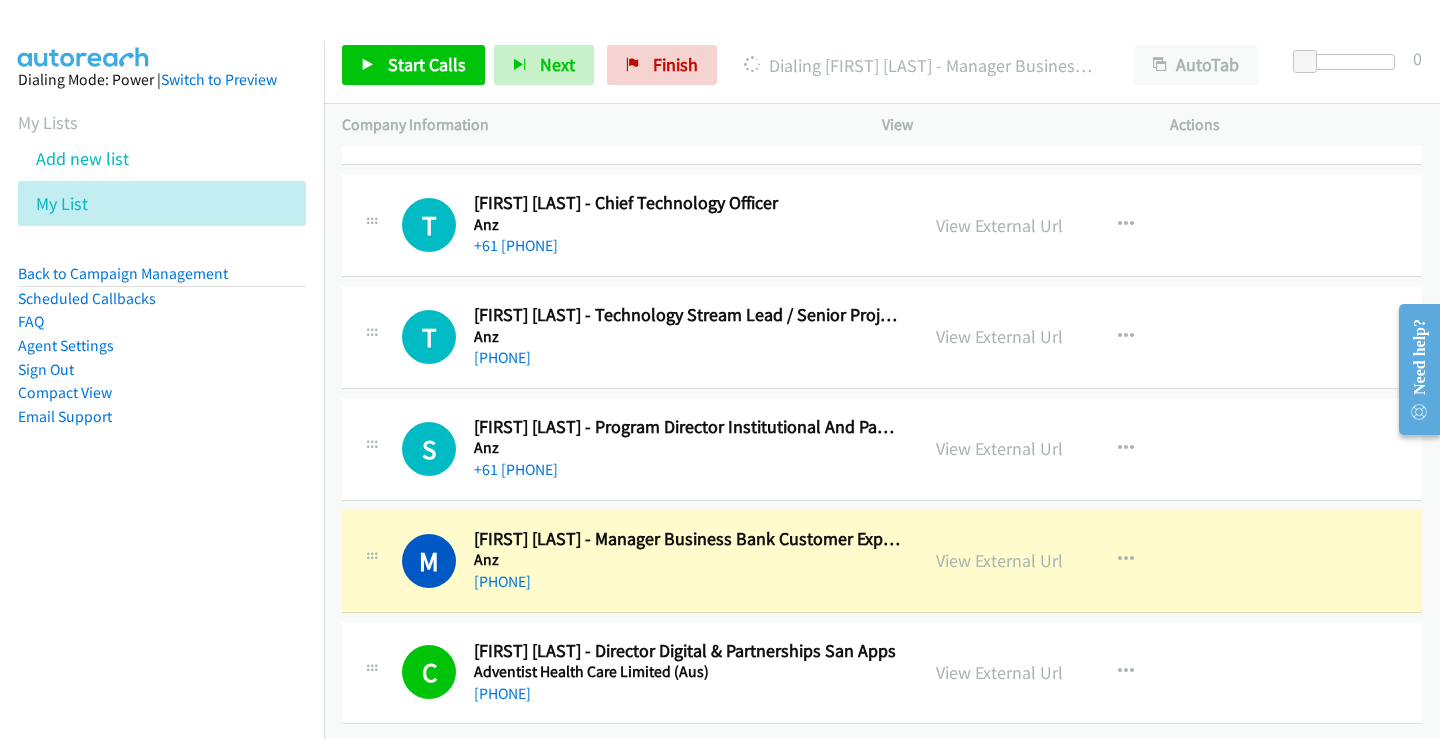 scroll, scrollTop: 27870, scrollLeft: 0, axis: vertical 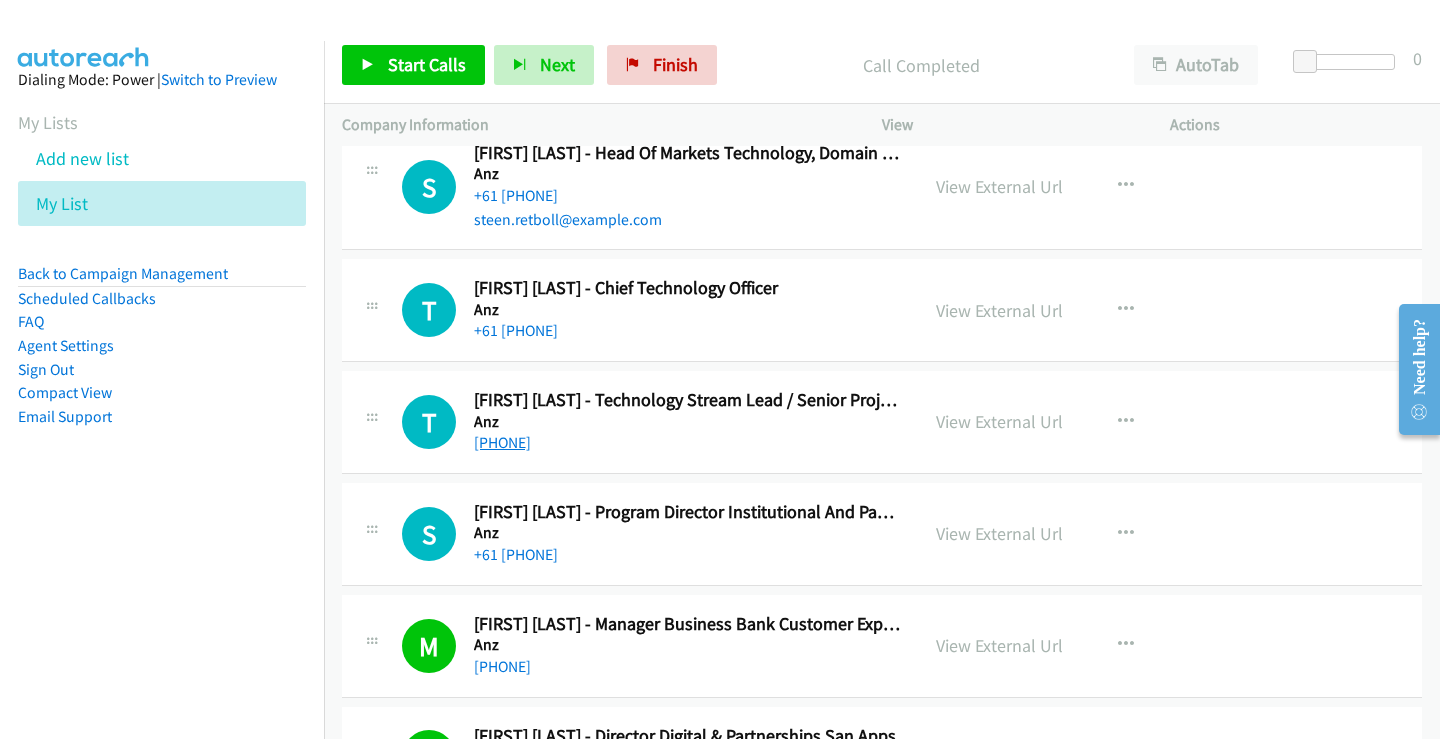 click on "[PHONE]" at bounding box center (502, 442) 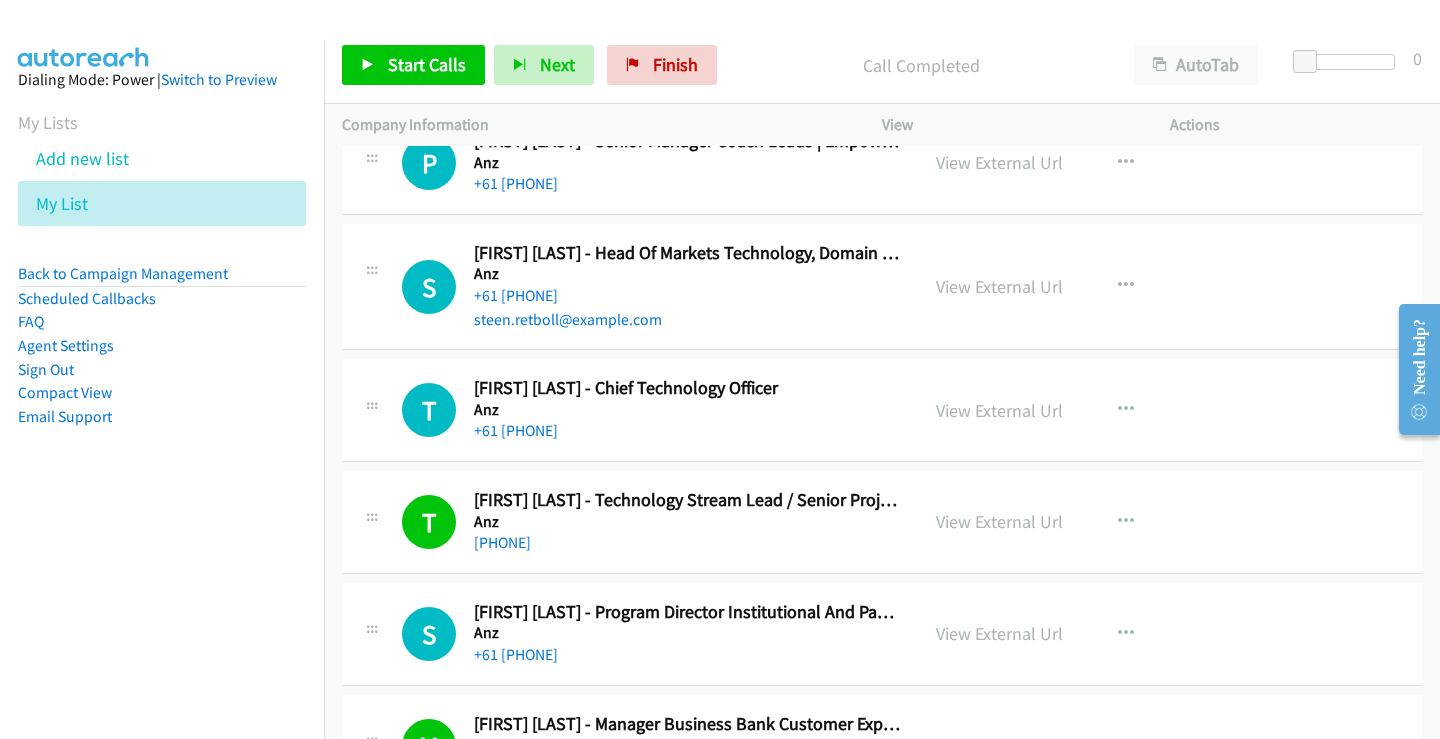 scroll, scrollTop: 27670, scrollLeft: 0, axis: vertical 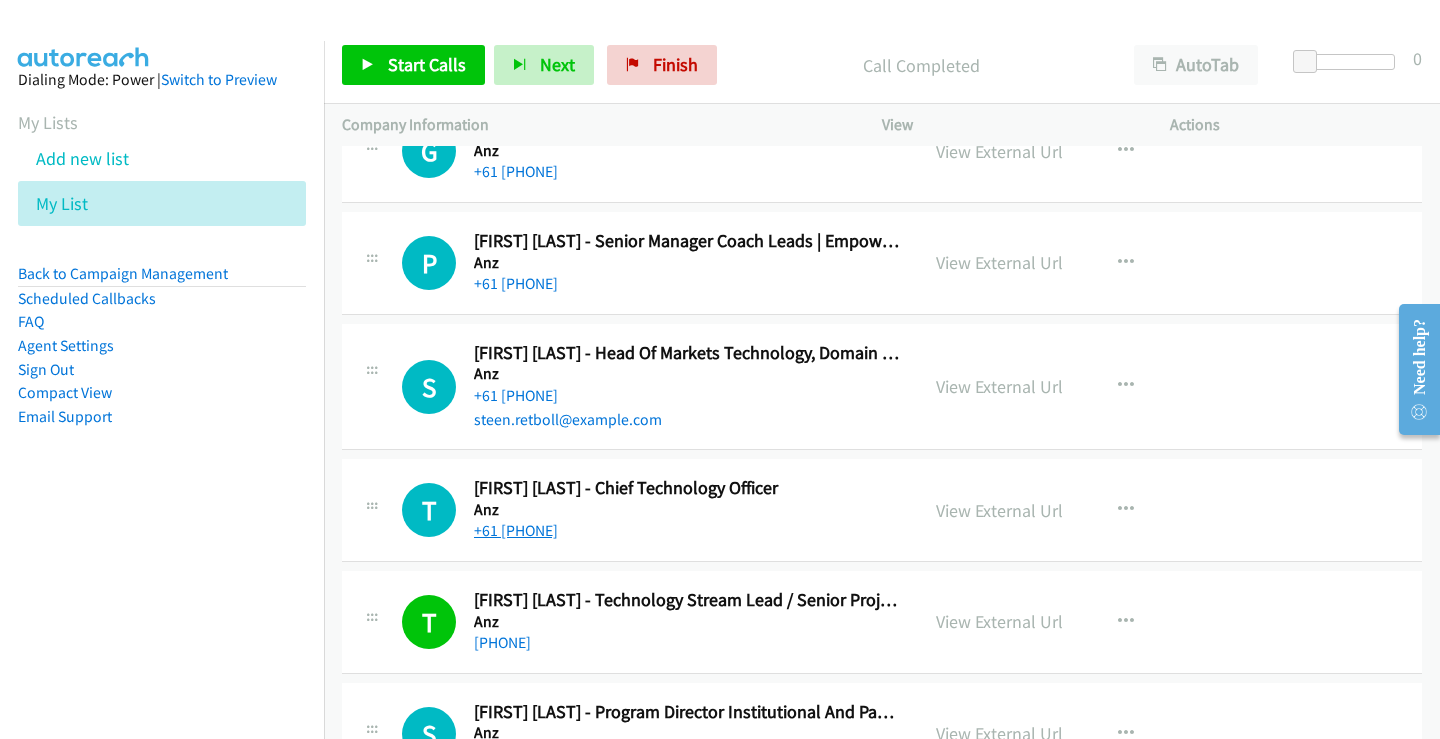 click on "+61 [PHONE]" at bounding box center (516, 530) 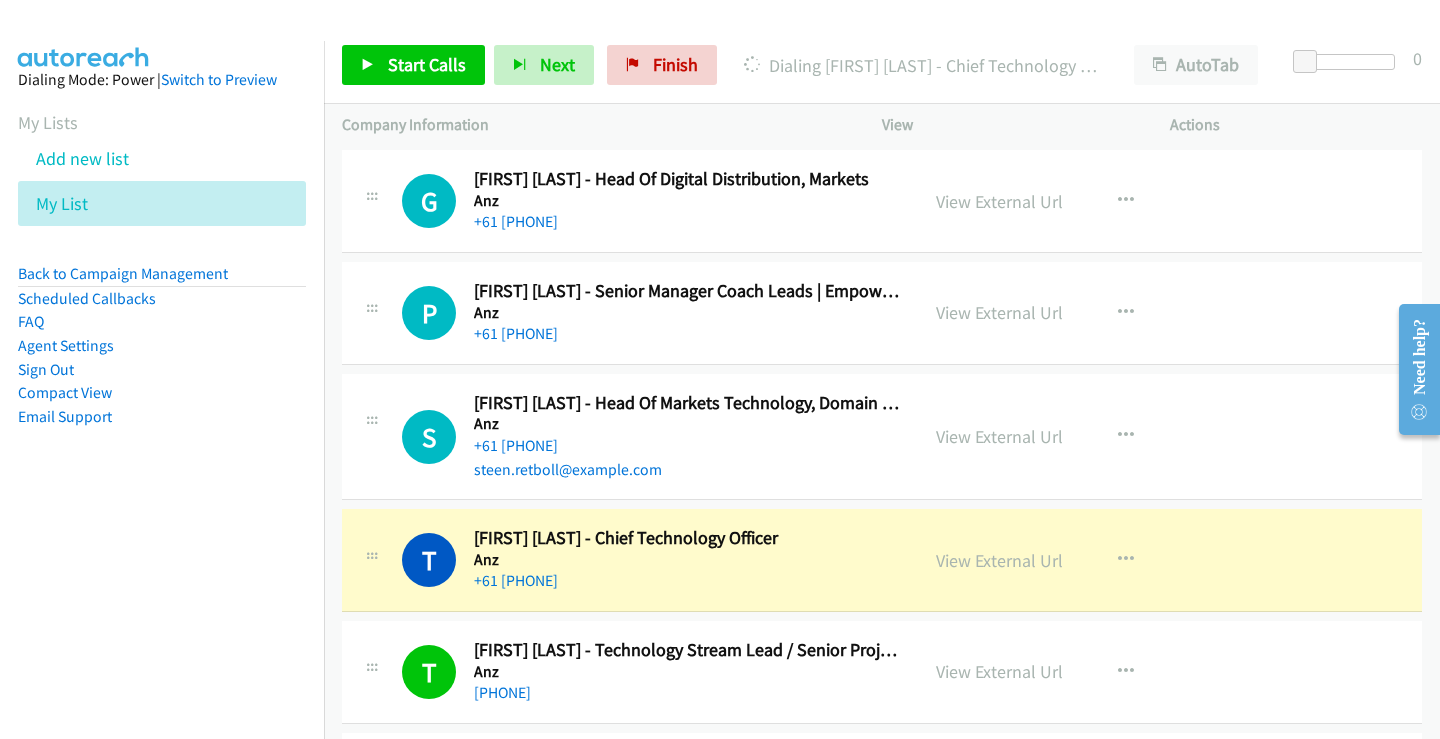 scroll, scrollTop: 27570, scrollLeft: 0, axis: vertical 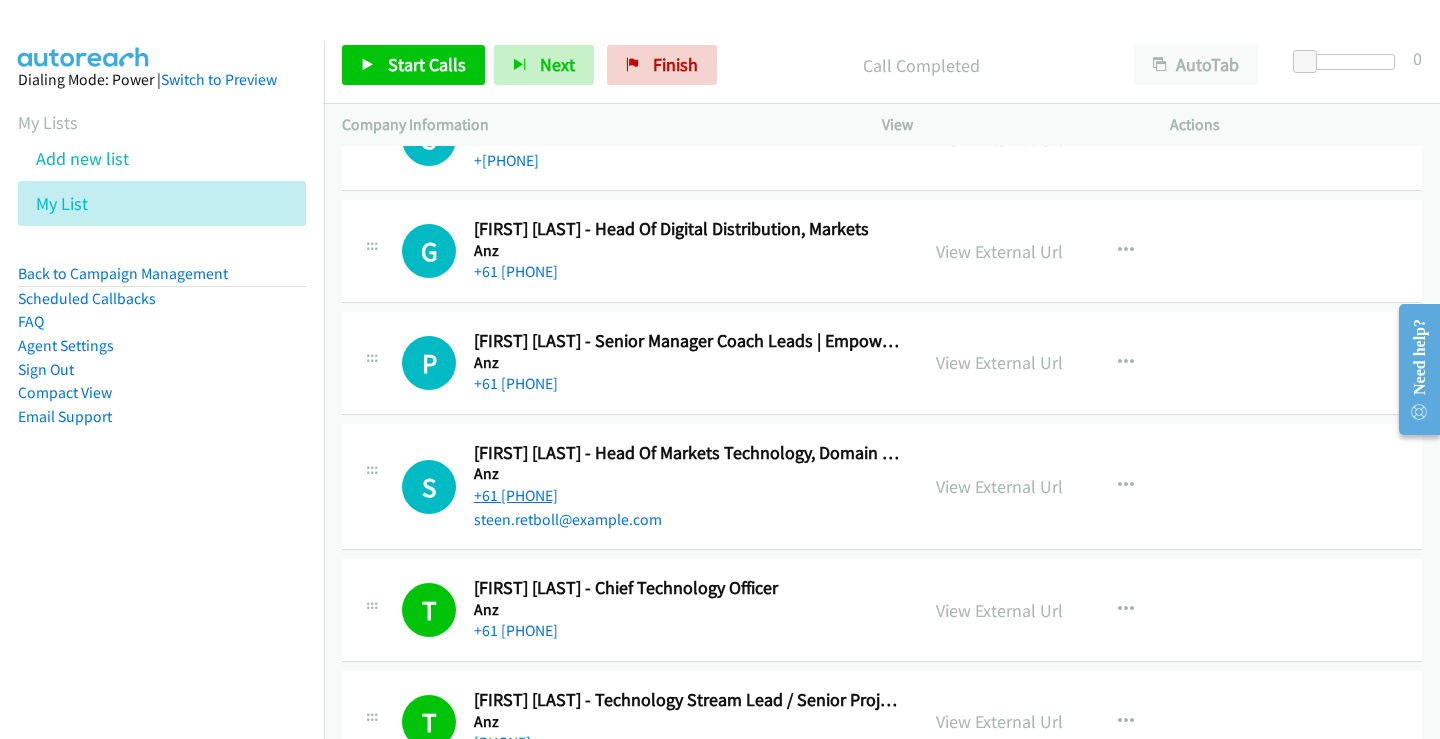 click on "+61 [PHONE]" at bounding box center (516, 495) 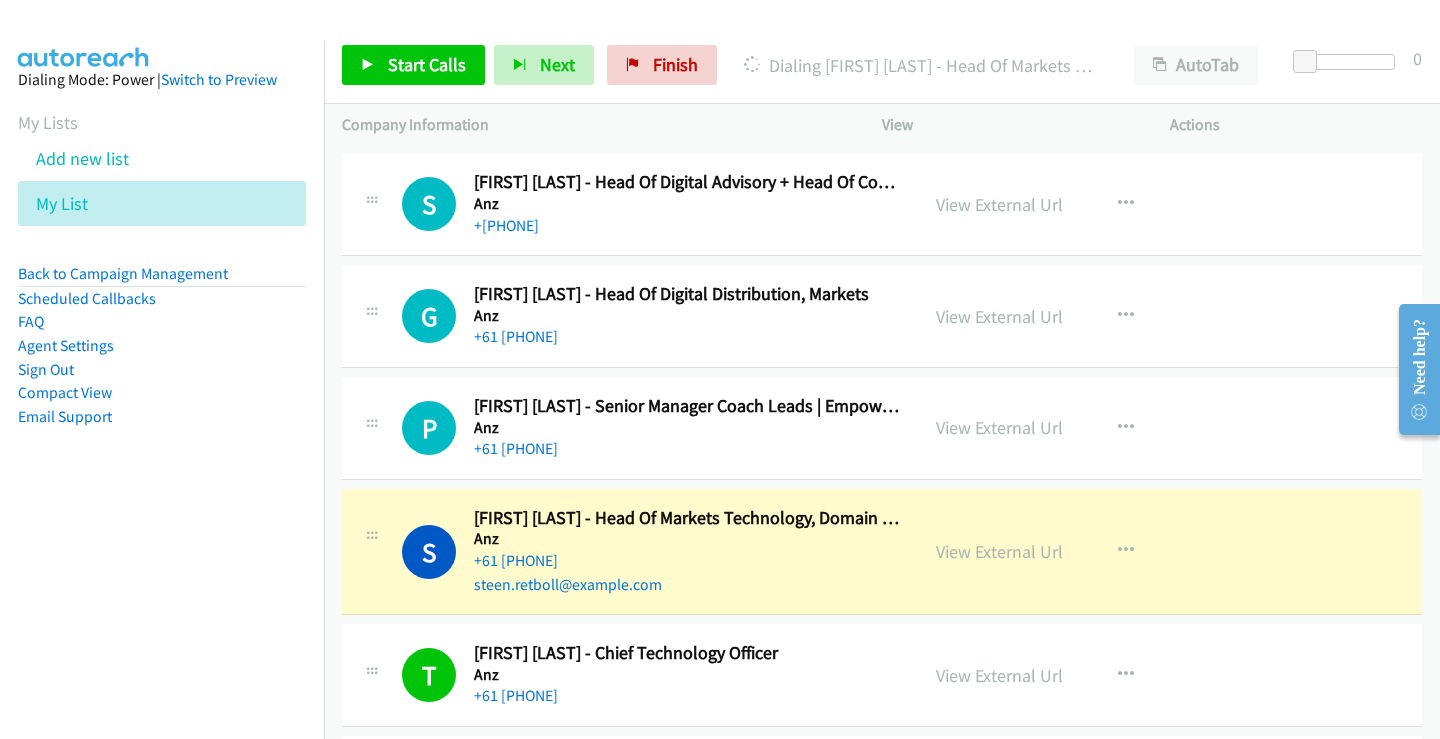 scroll, scrollTop: 27470, scrollLeft: 0, axis: vertical 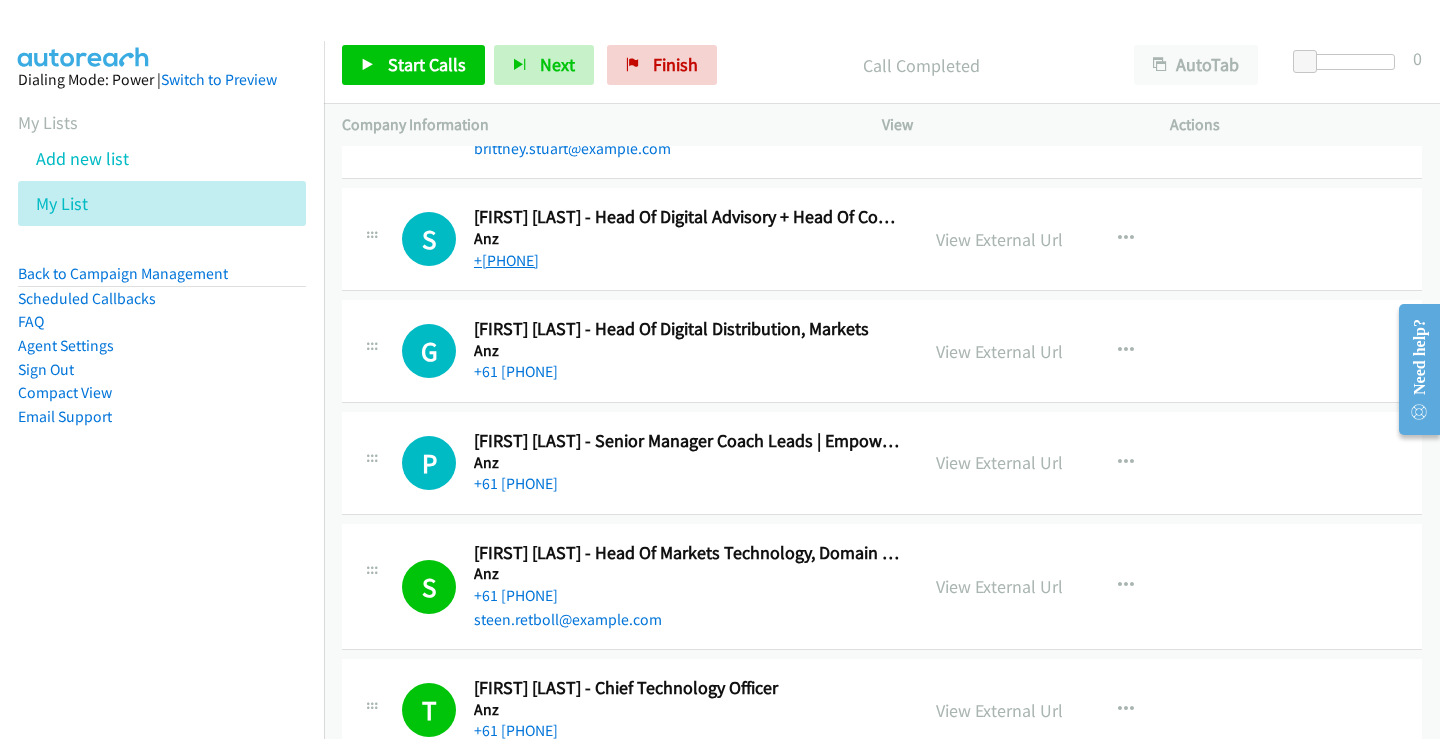 click on "+[PHONE]" at bounding box center [506, 260] 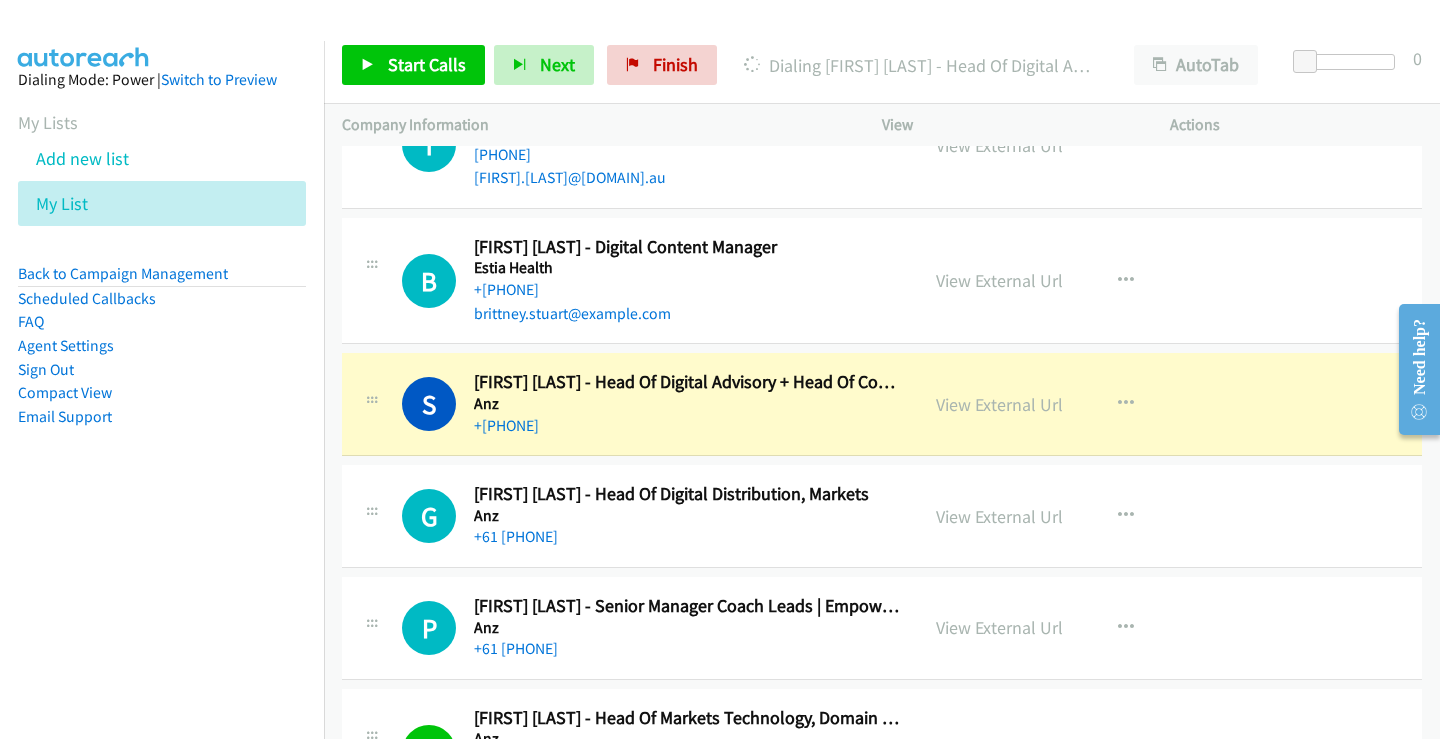 scroll, scrollTop: 27270, scrollLeft: 0, axis: vertical 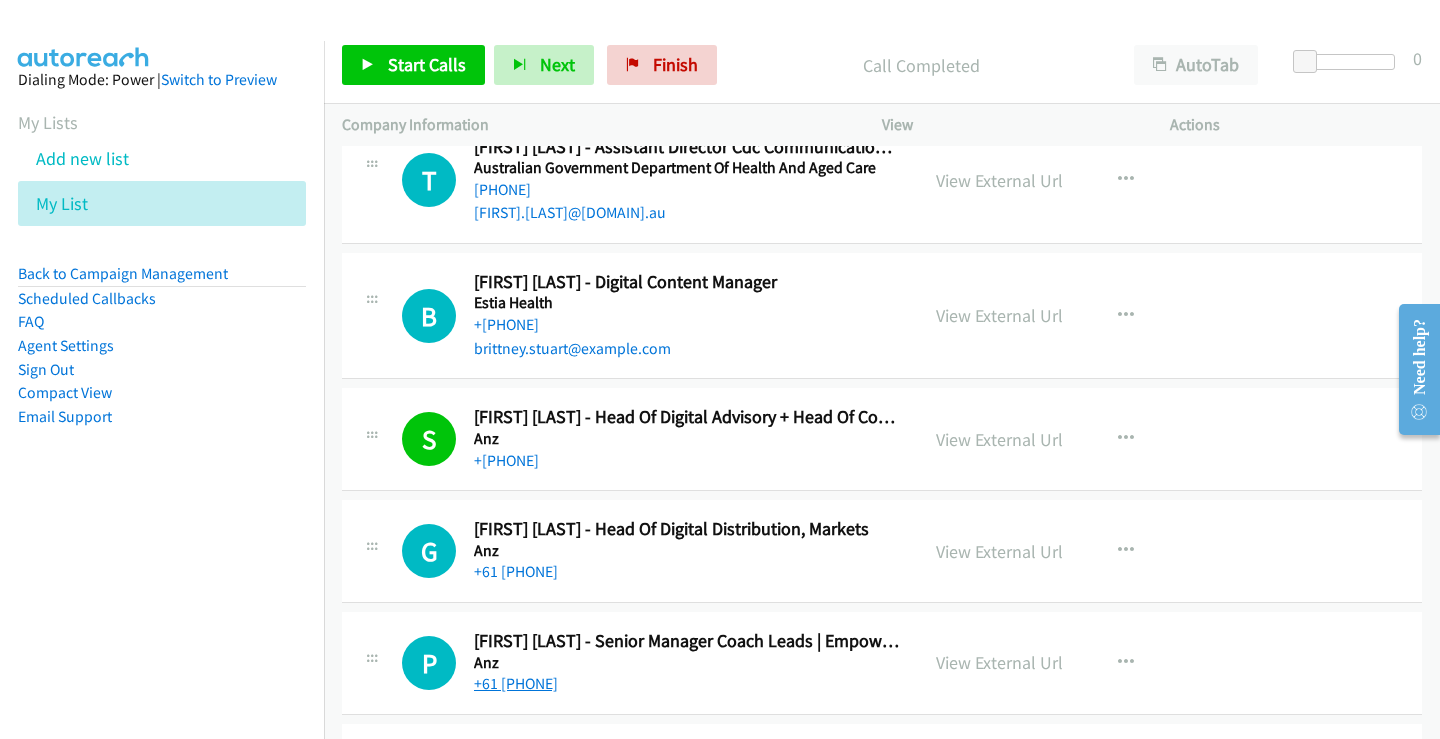 click on "+61 [PHONE]" at bounding box center [516, 683] 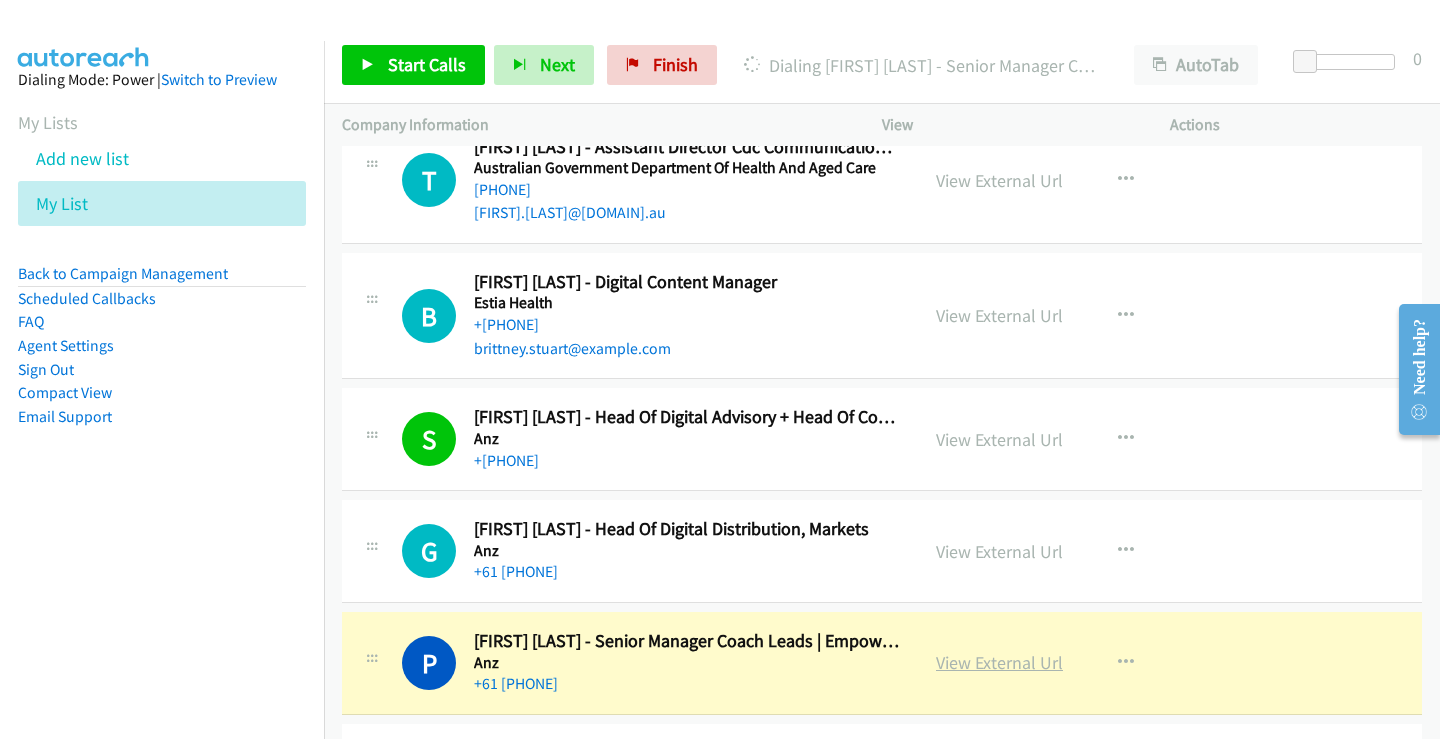 click on "View External Url" at bounding box center (999, 662) 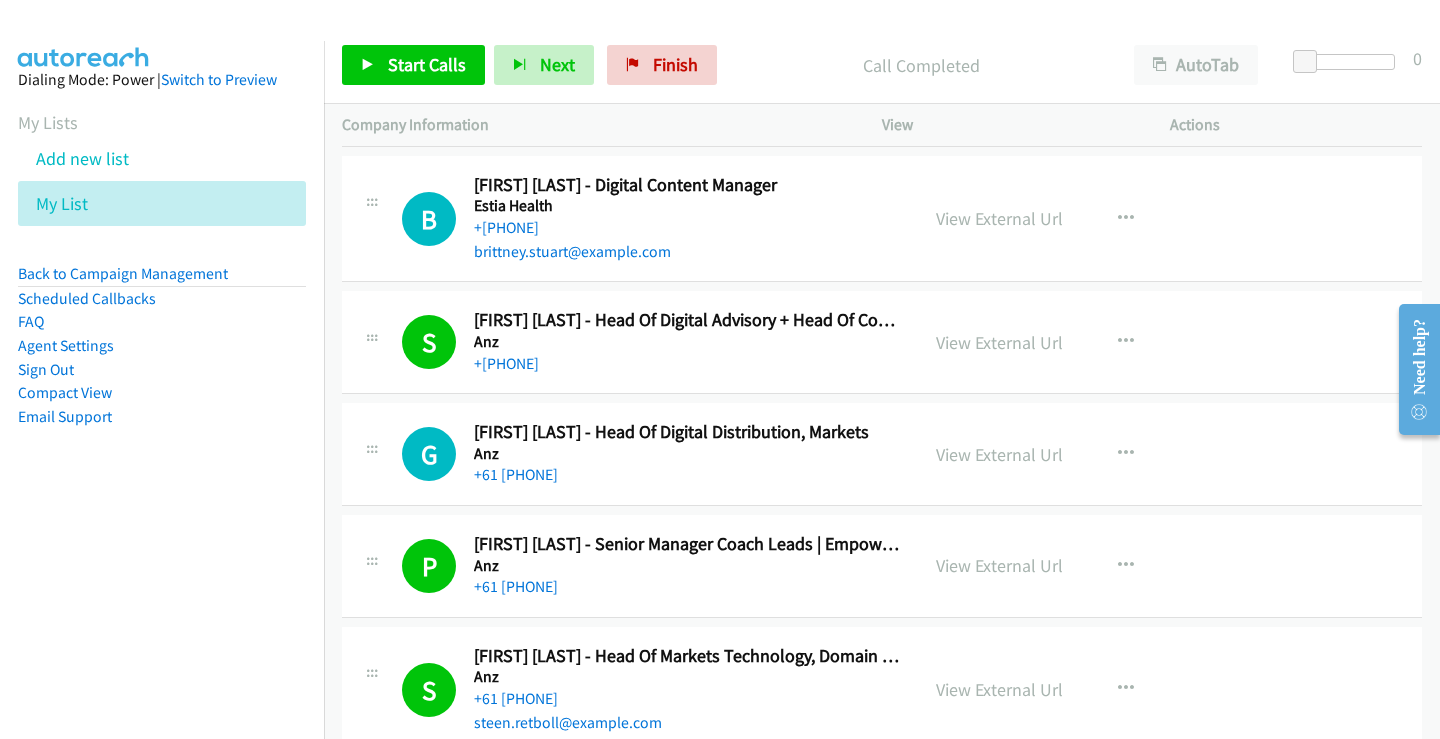 scroll, scrollTop: 27370, scrollLeft: 0, axis: vertical 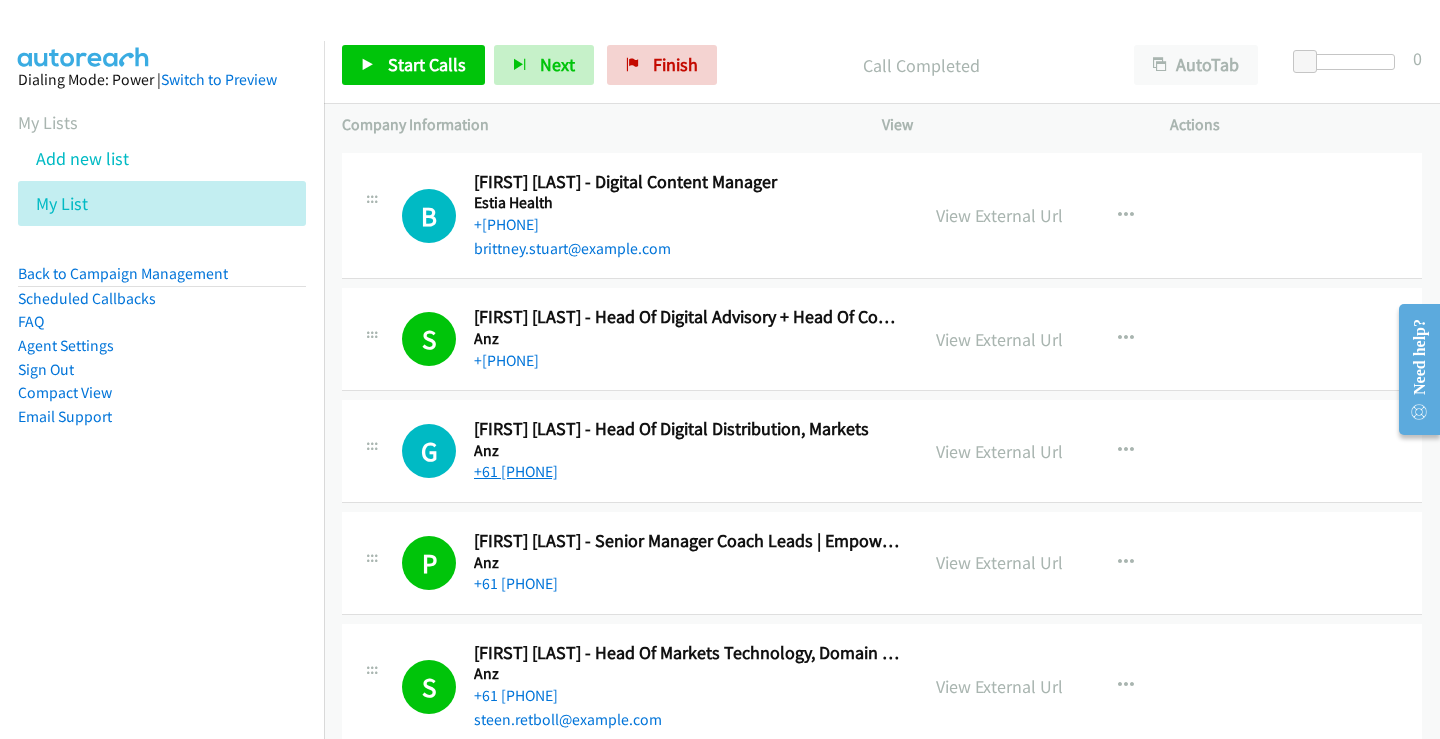 click on "+61 [PHONE]" at bounding box center [516, 471] 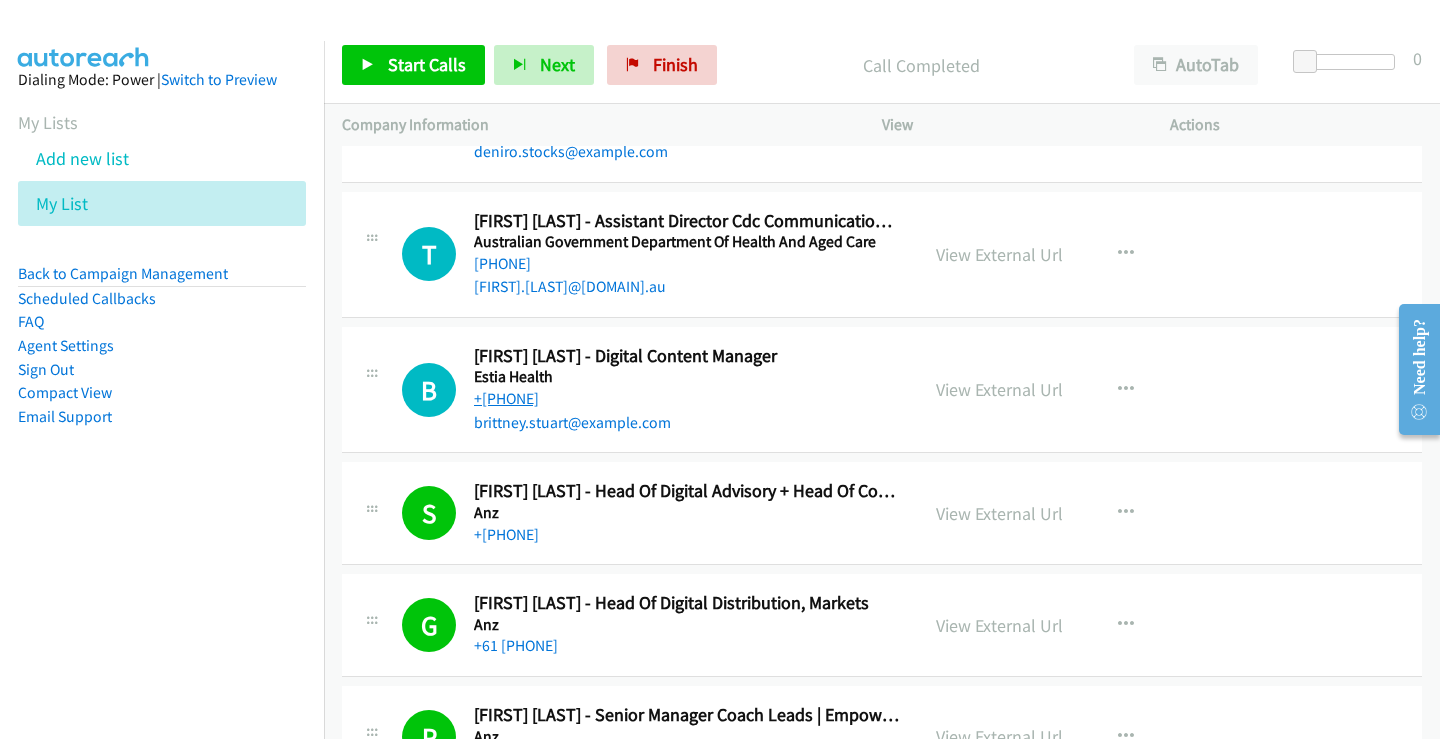 scroll, scrollTop: 27170, scrollLeft: 0, axis: vertical 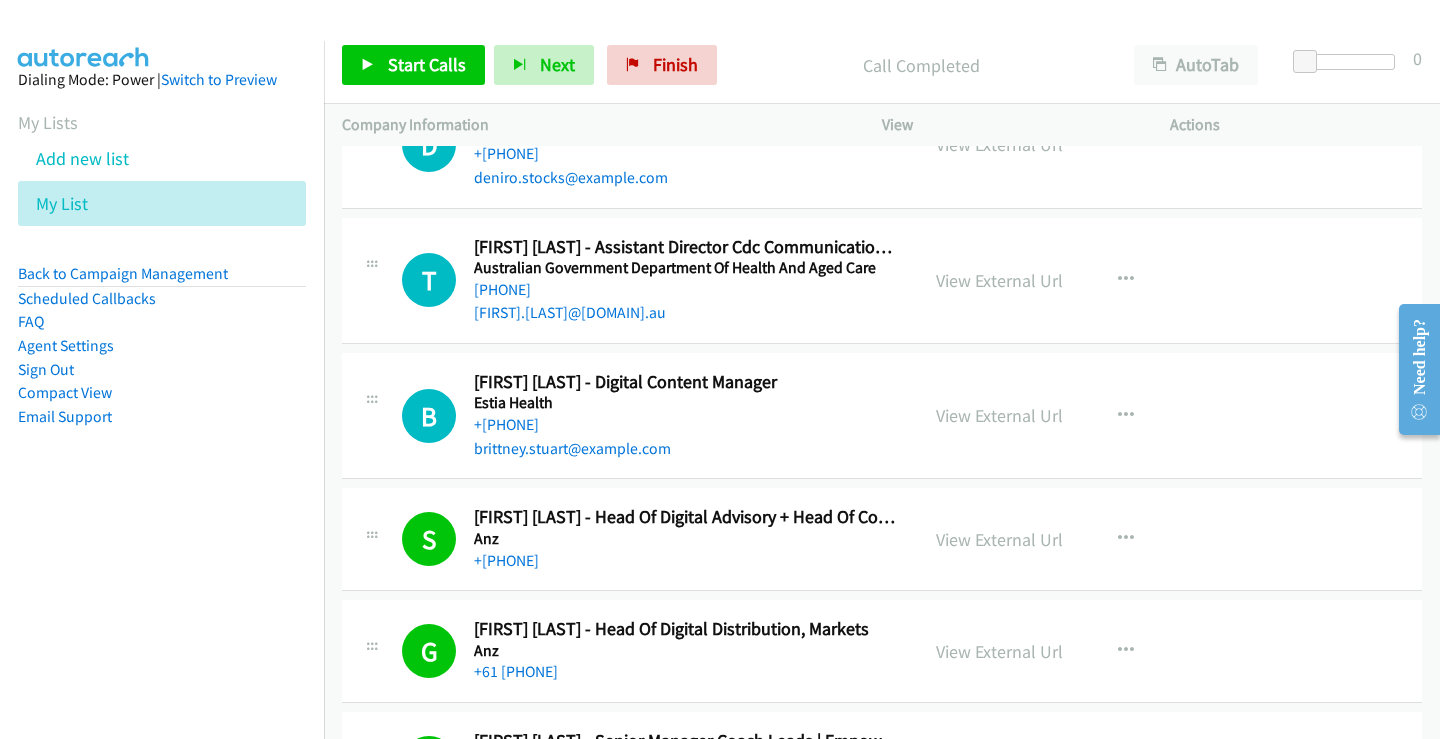 drag, startPoint x: 550, startPoint y: 431, endPoint x: 578, endPoint y: 397, distance: 44.04543 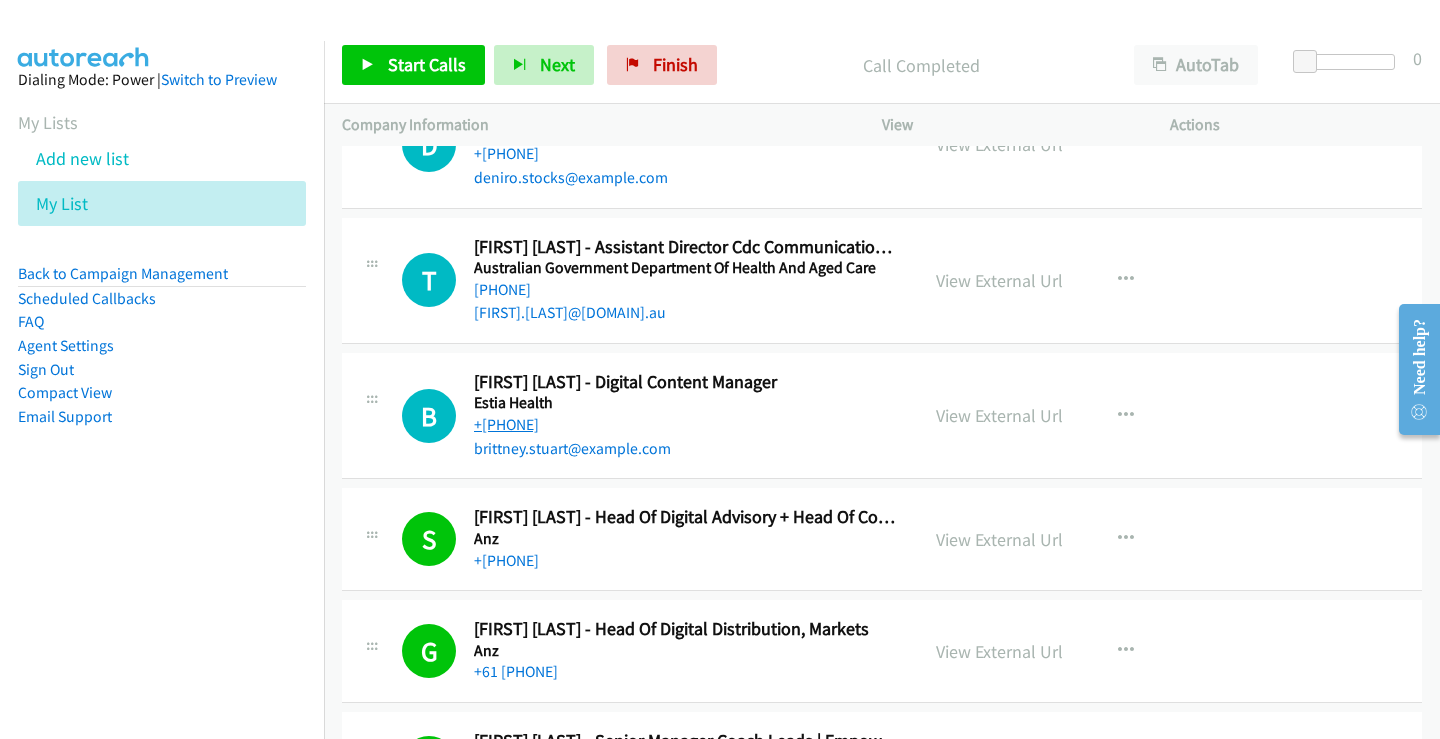 click on "+[PHONE]" at bounding box center (506, 424) 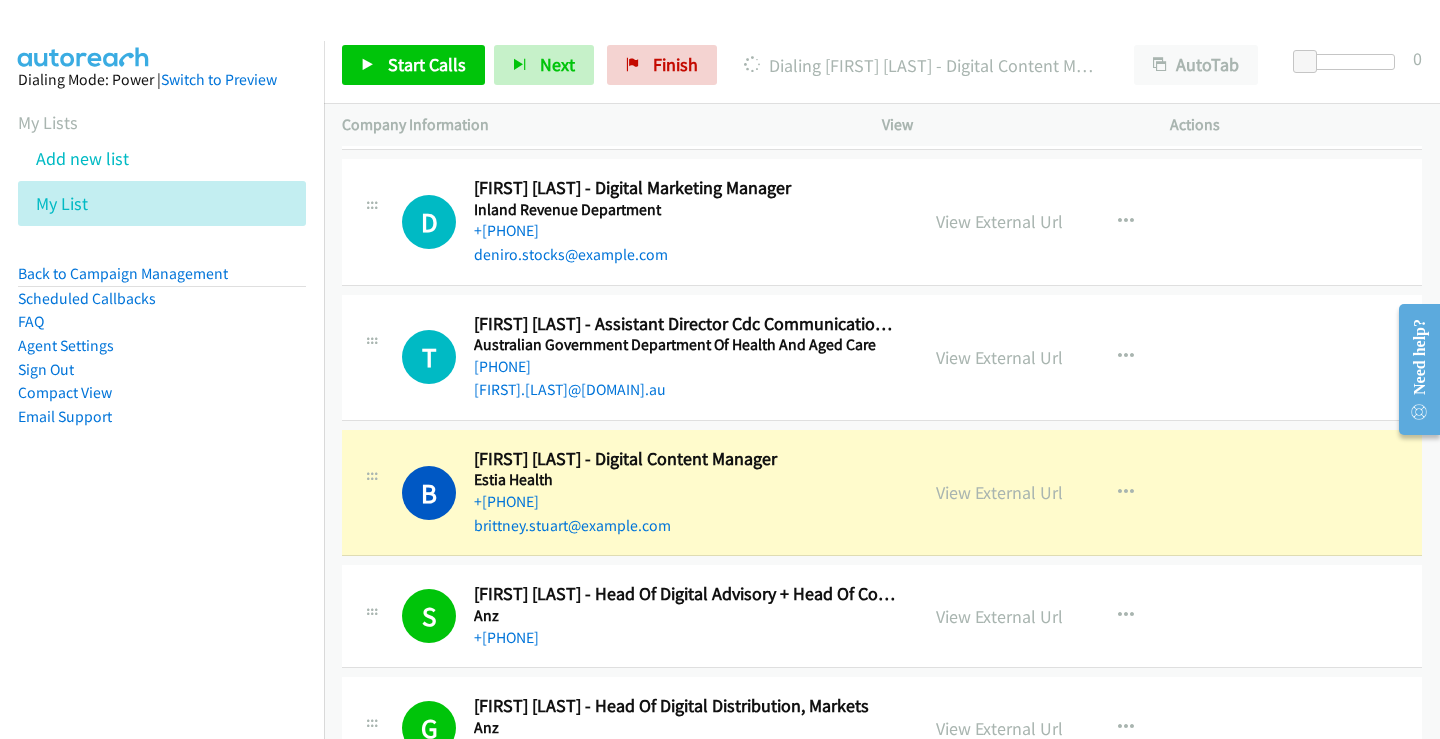 scroll, scrollTop: 27070, scrollLeft: 0, axis: vertical 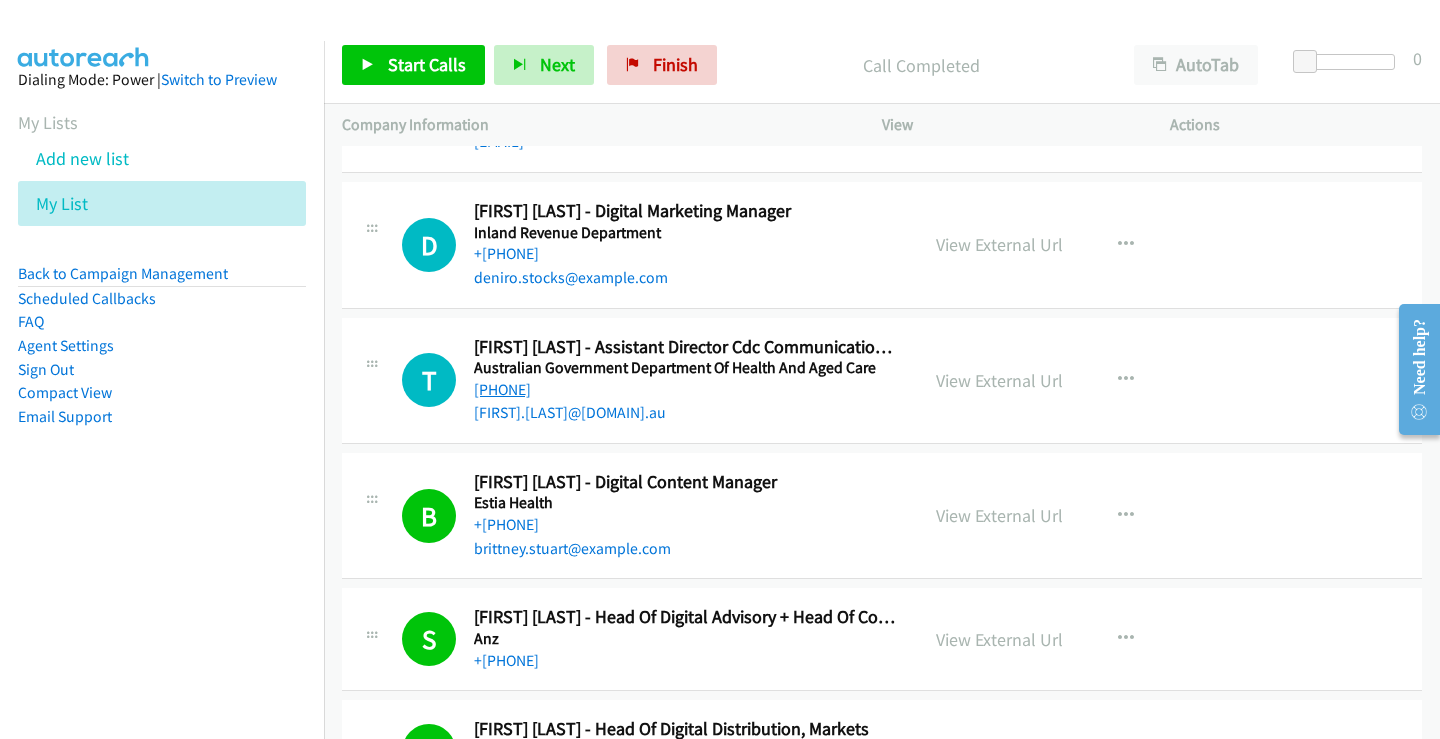 click on "[PHONE]" at bounding box center [502, 389] 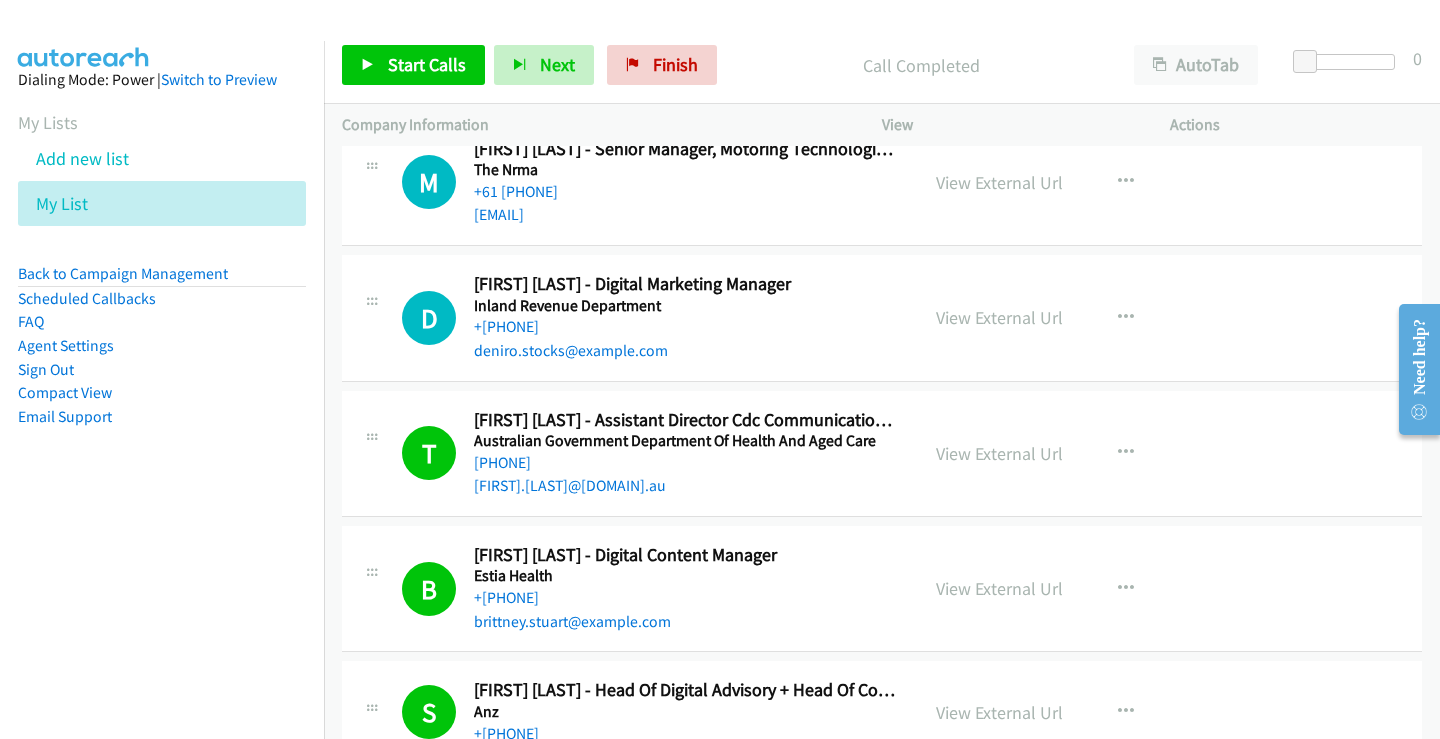scroll, scrollTop: 26870, scrollLeft: 0, axis: vertical 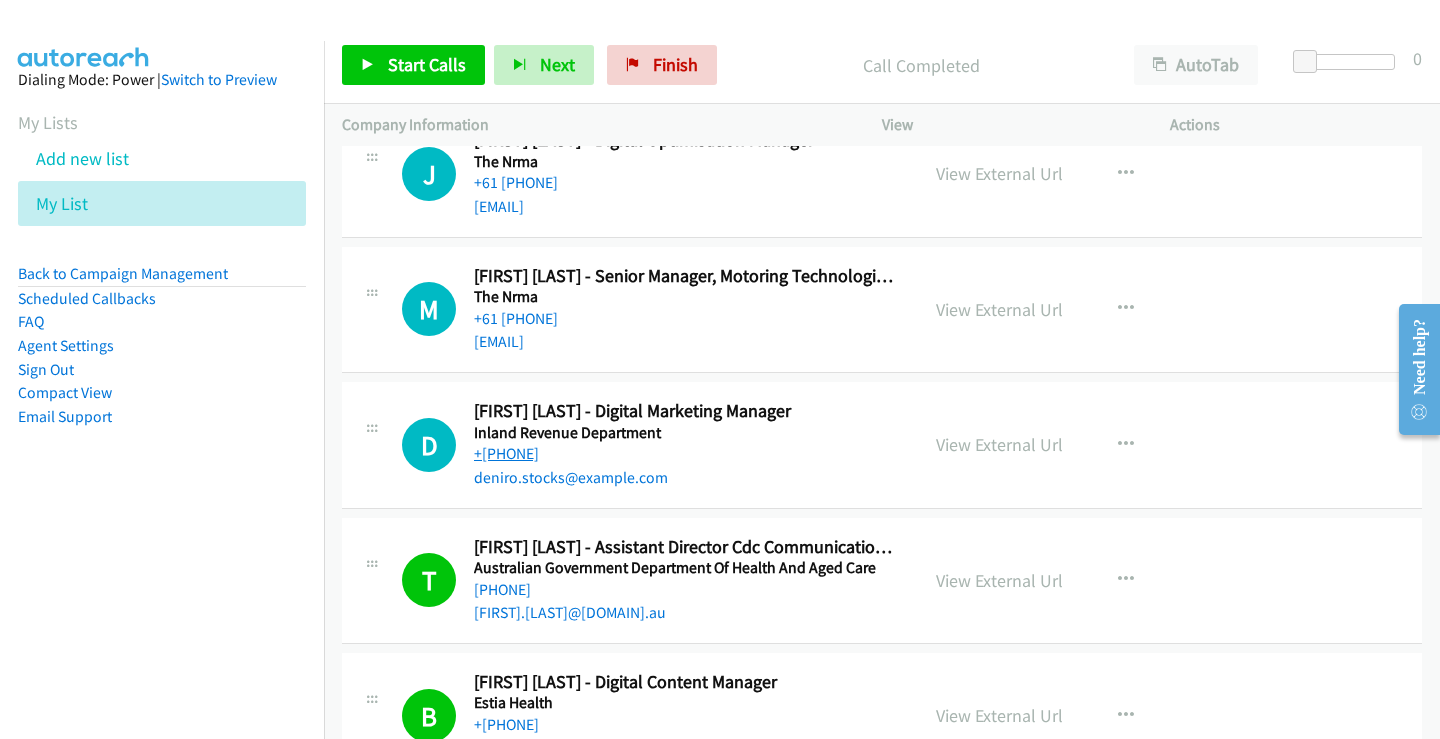 click on "+[PHONE]" at bounding box center (506, 453) 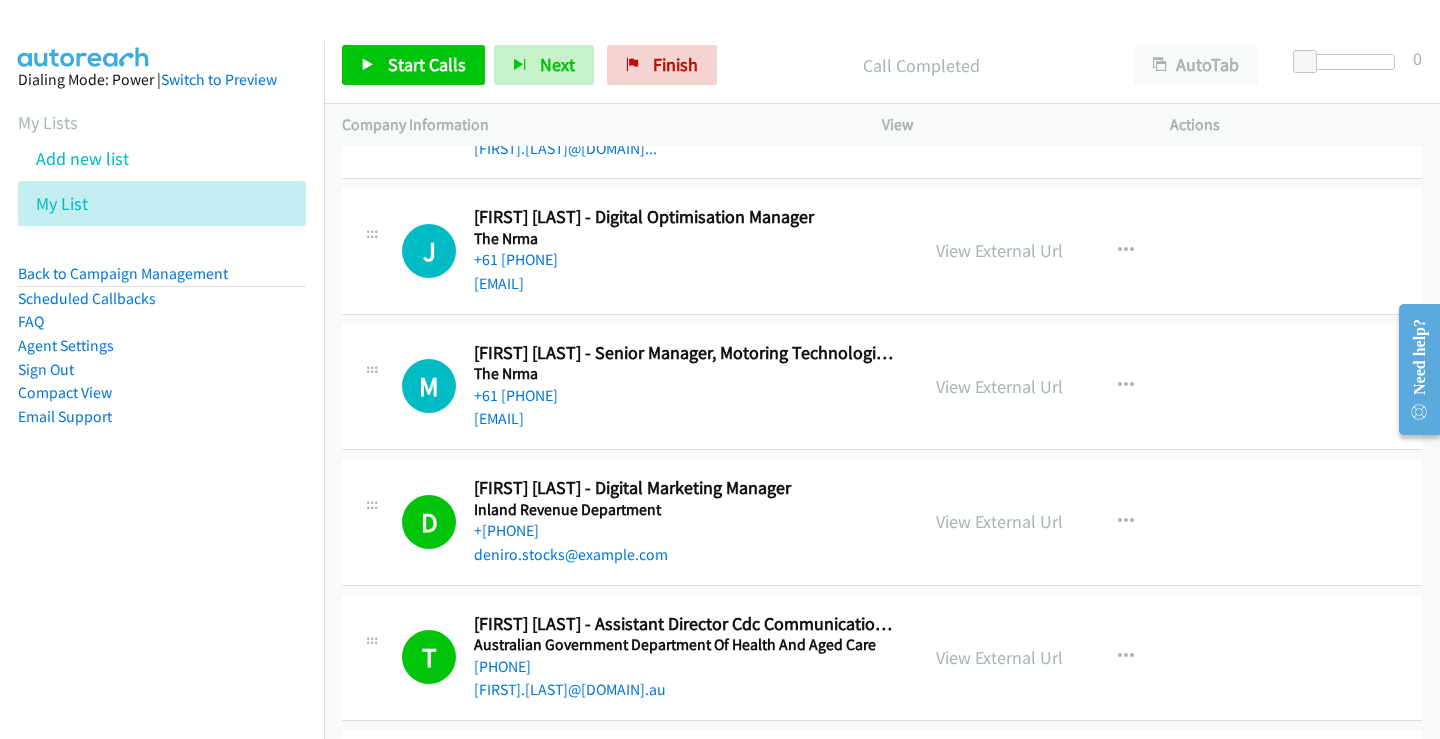 scroll, scrollTop: 26770, scrollLeft: 0, axis: vertical 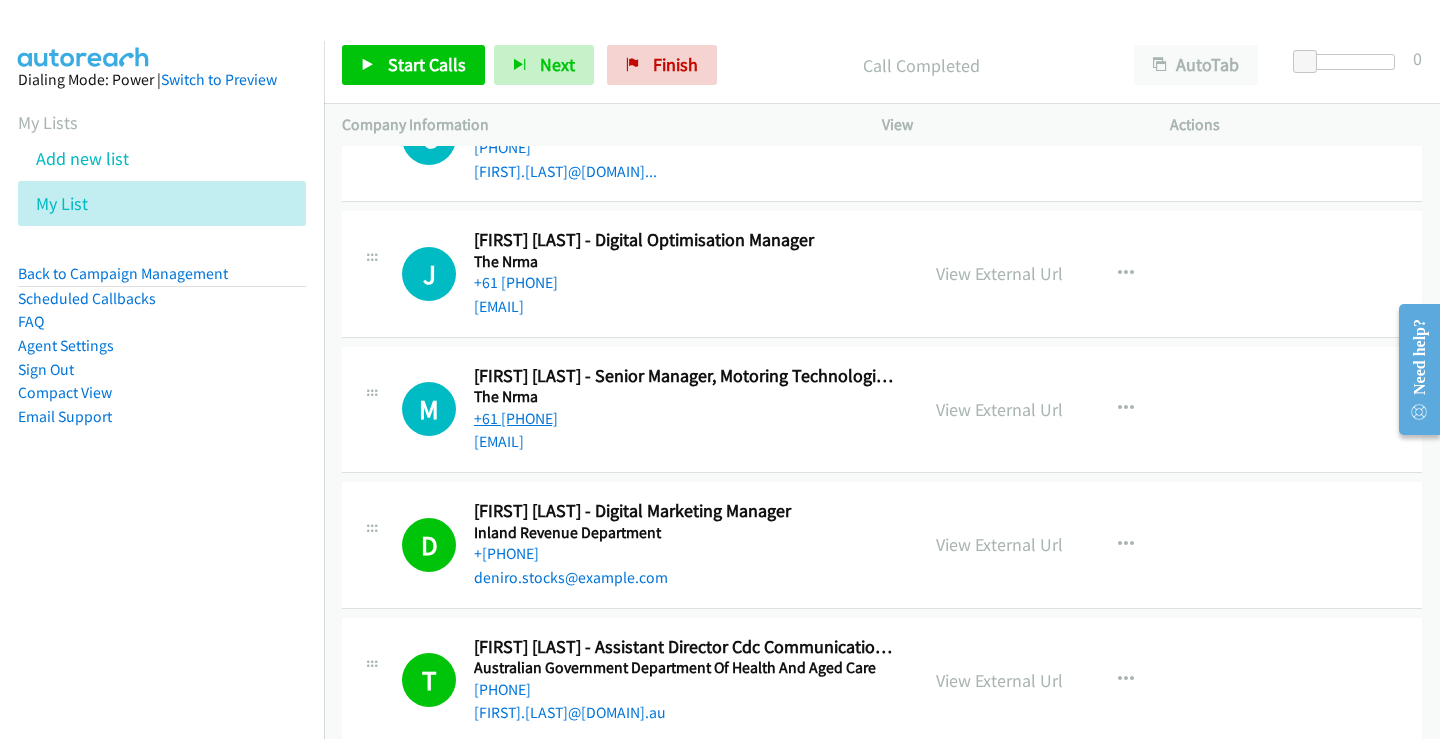 click on "+61 [PHONE]" at bounding box center [516, 418] 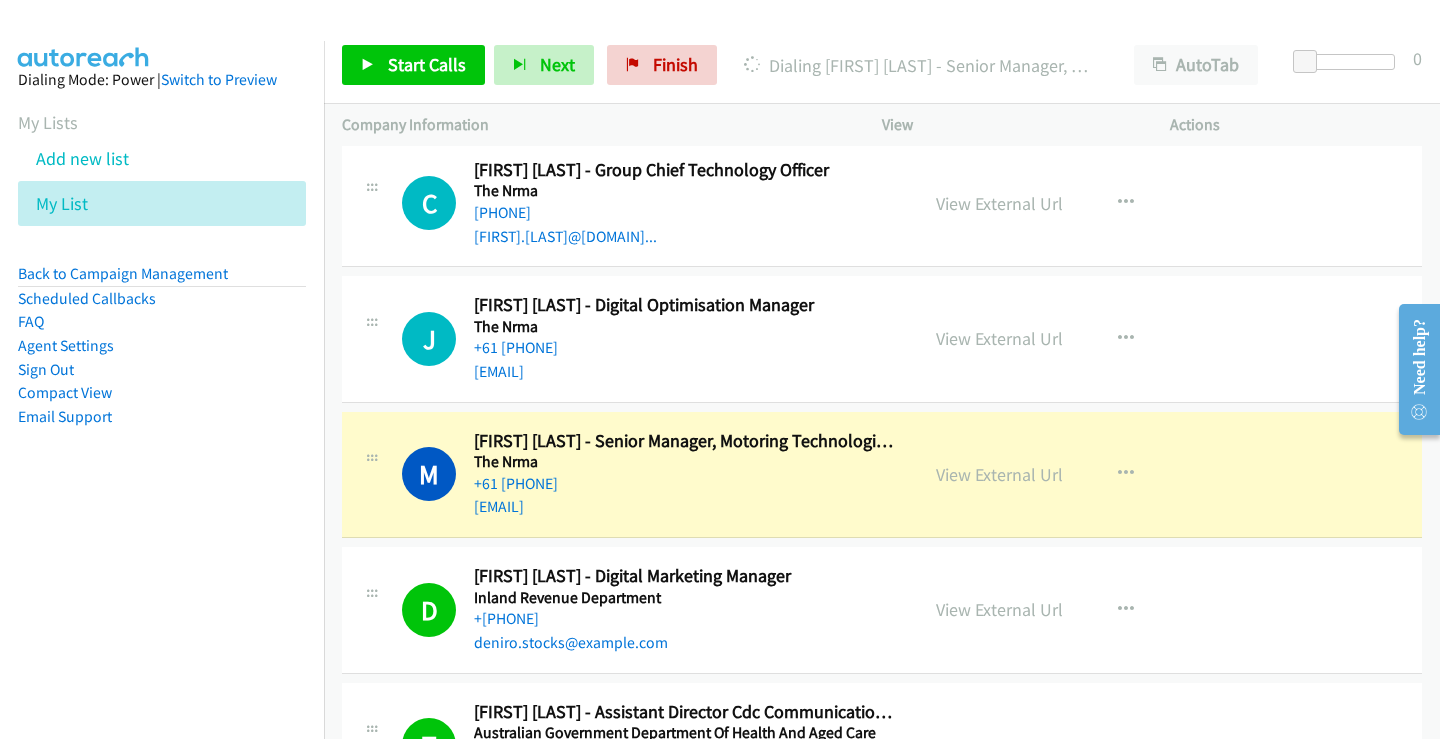 scroll, scrollTop: 26670, scrollLeft: 0, axis: vertical 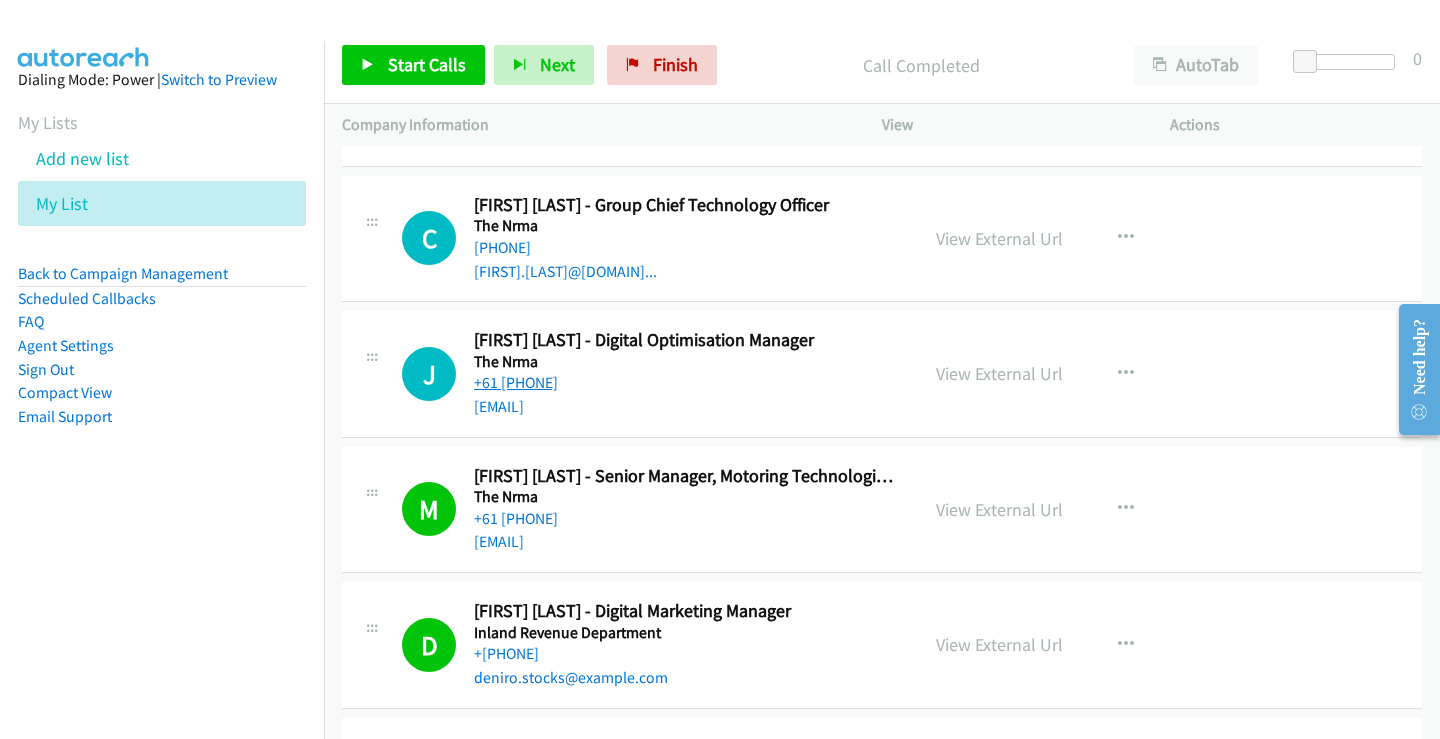 click on "+61 [PHONE]" at bounding box center (516, 382) 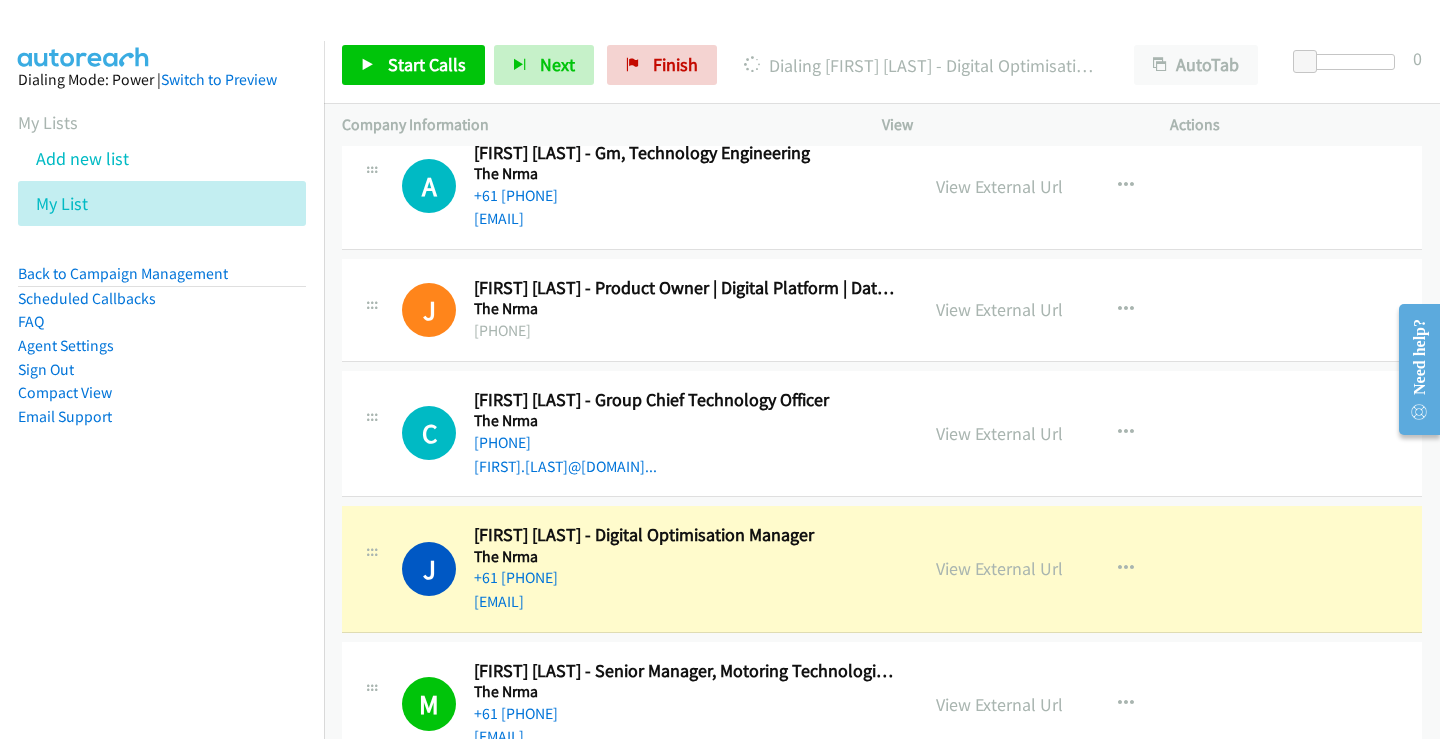 scroll, scrollTop: 26470, scrollLeft: 0, axis: vertical 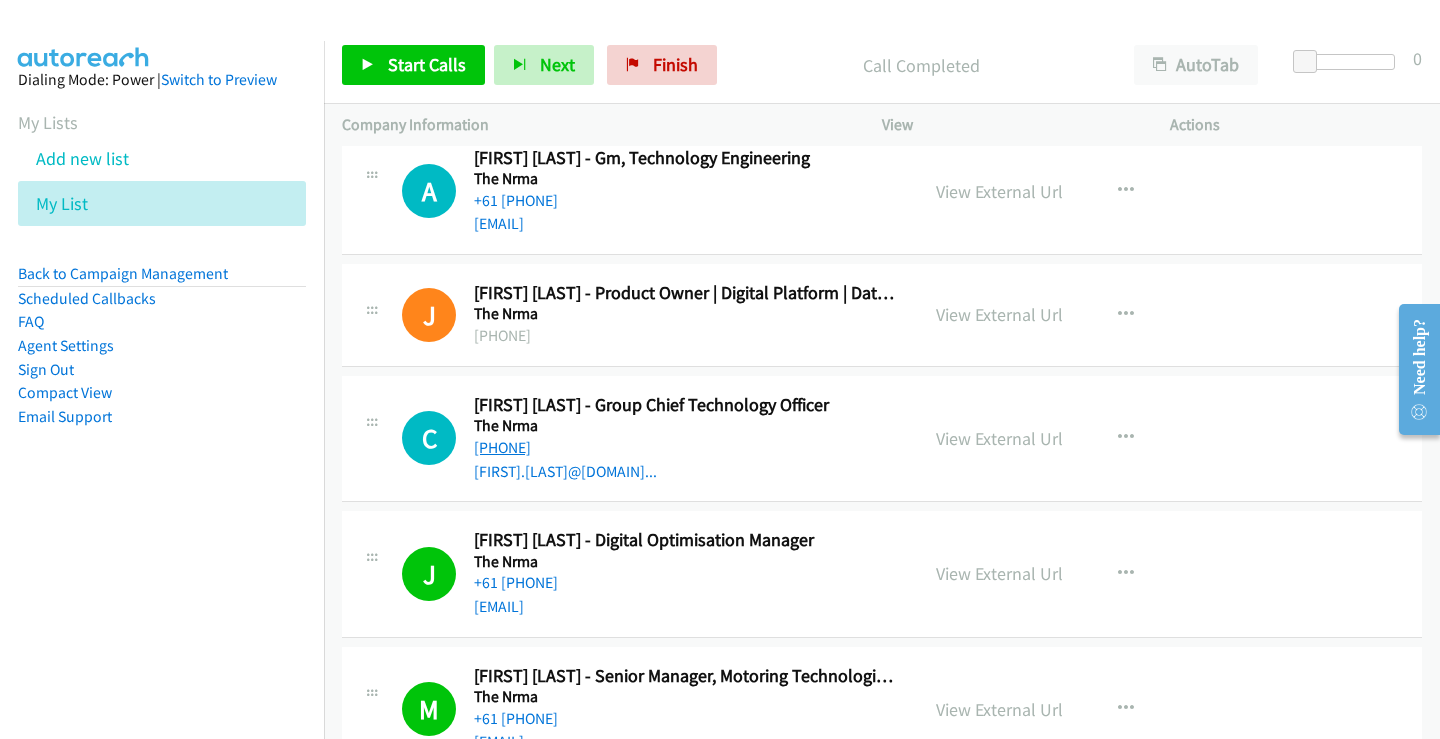 click on "[PHONE]" at bounding box center (502, 447) 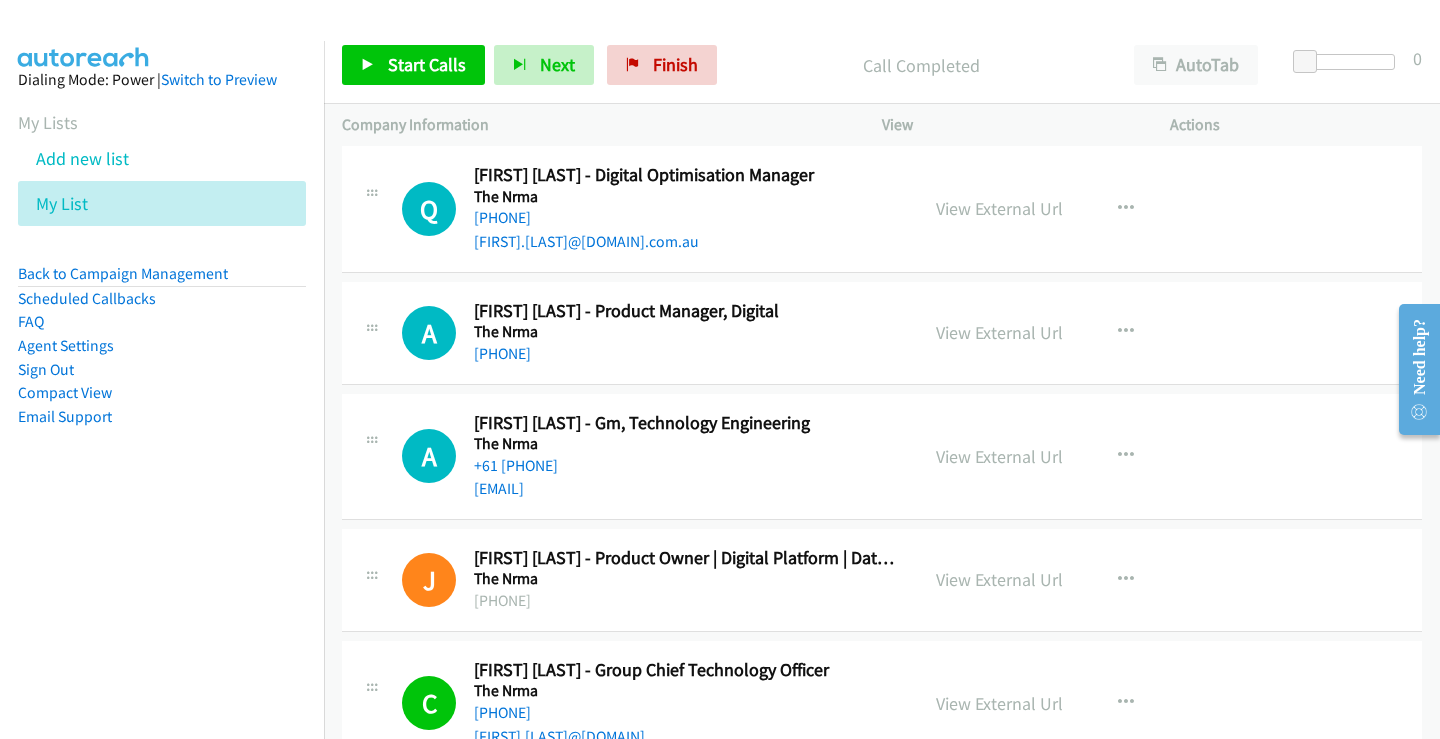 scroll, scrollTop: 26170, scrollLeft: 0, axis: vertical 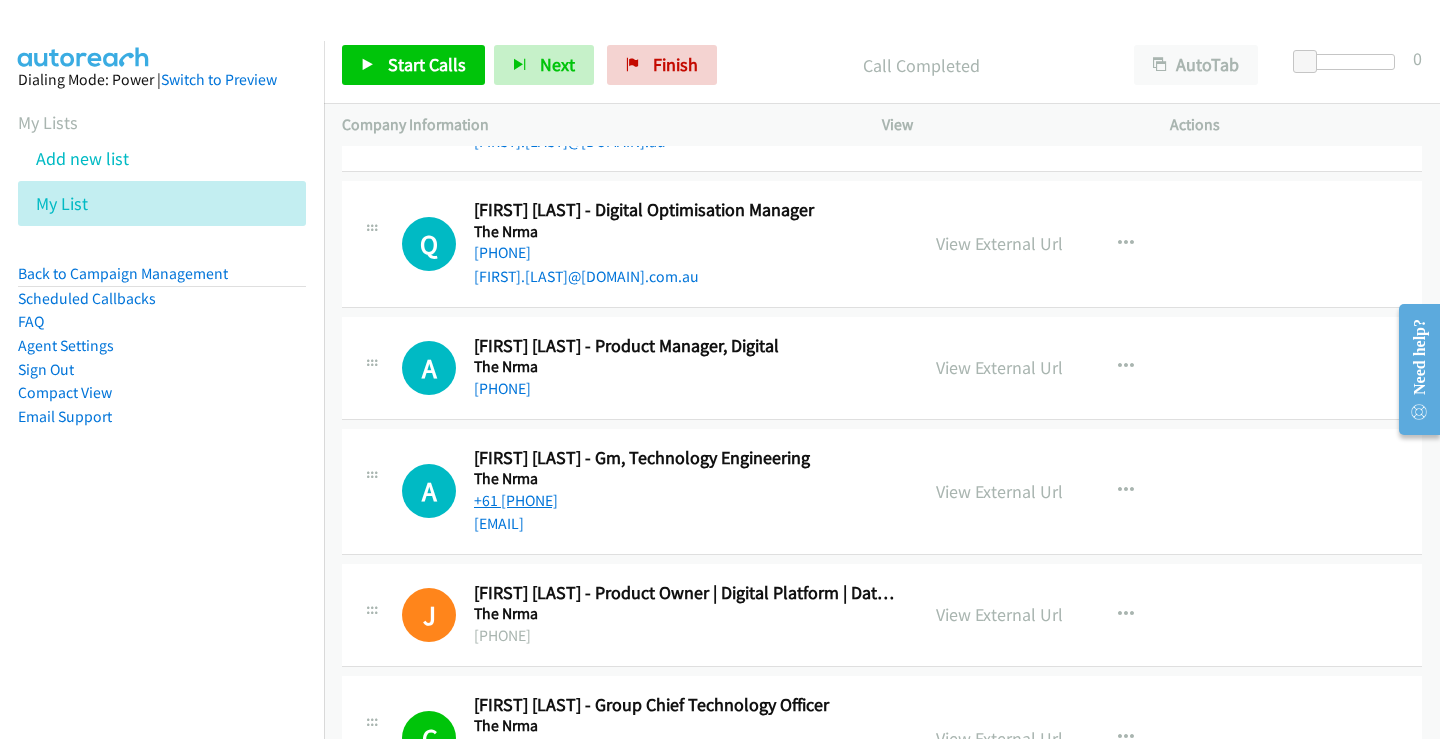 click on "+61 [PHONE]" at bounding box center [516, 500] 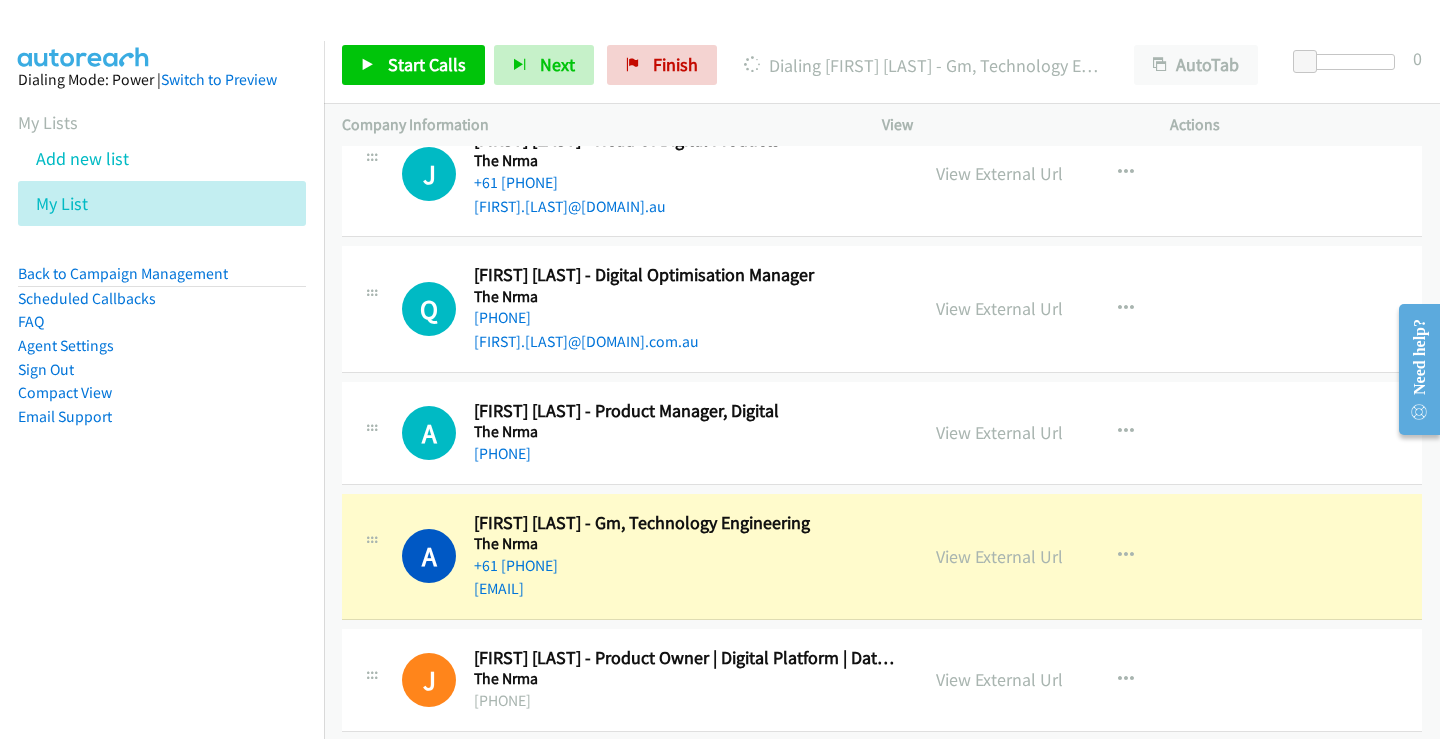 scroll, scrollTop: 26070, scrollLeft: 0, axis: vertical 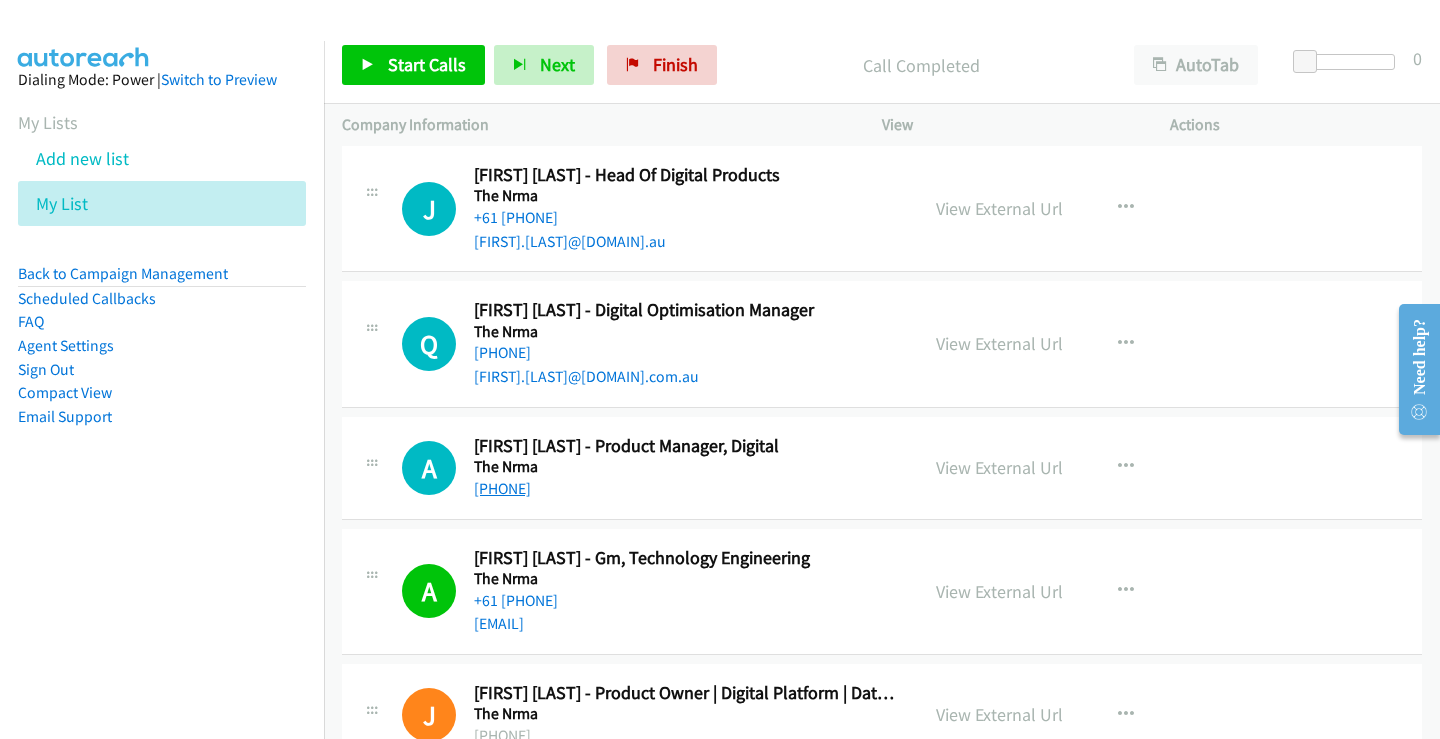 click on "[PHONE]" at bounding box center (502, 488) 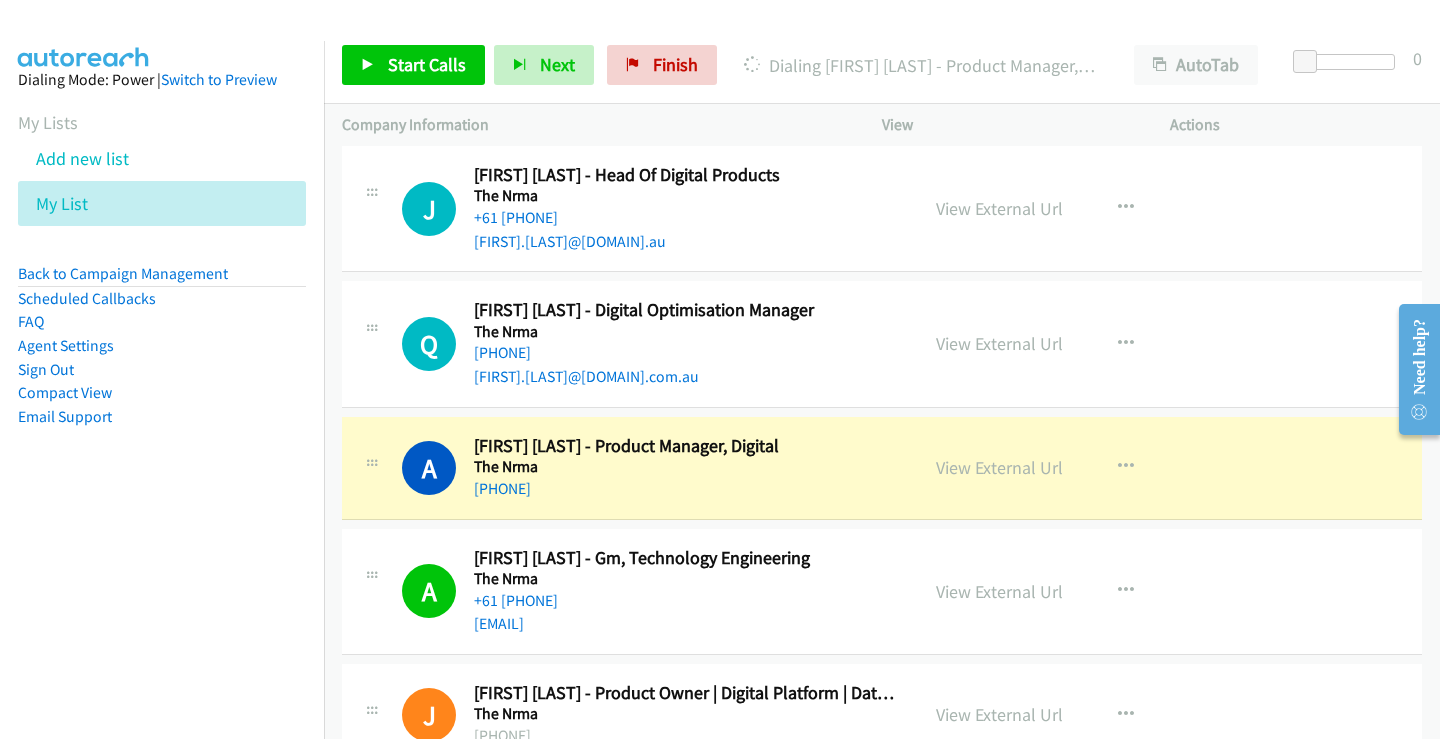 scroll, scrollTop: 25970, scrollLeft: 0, axis: vertical 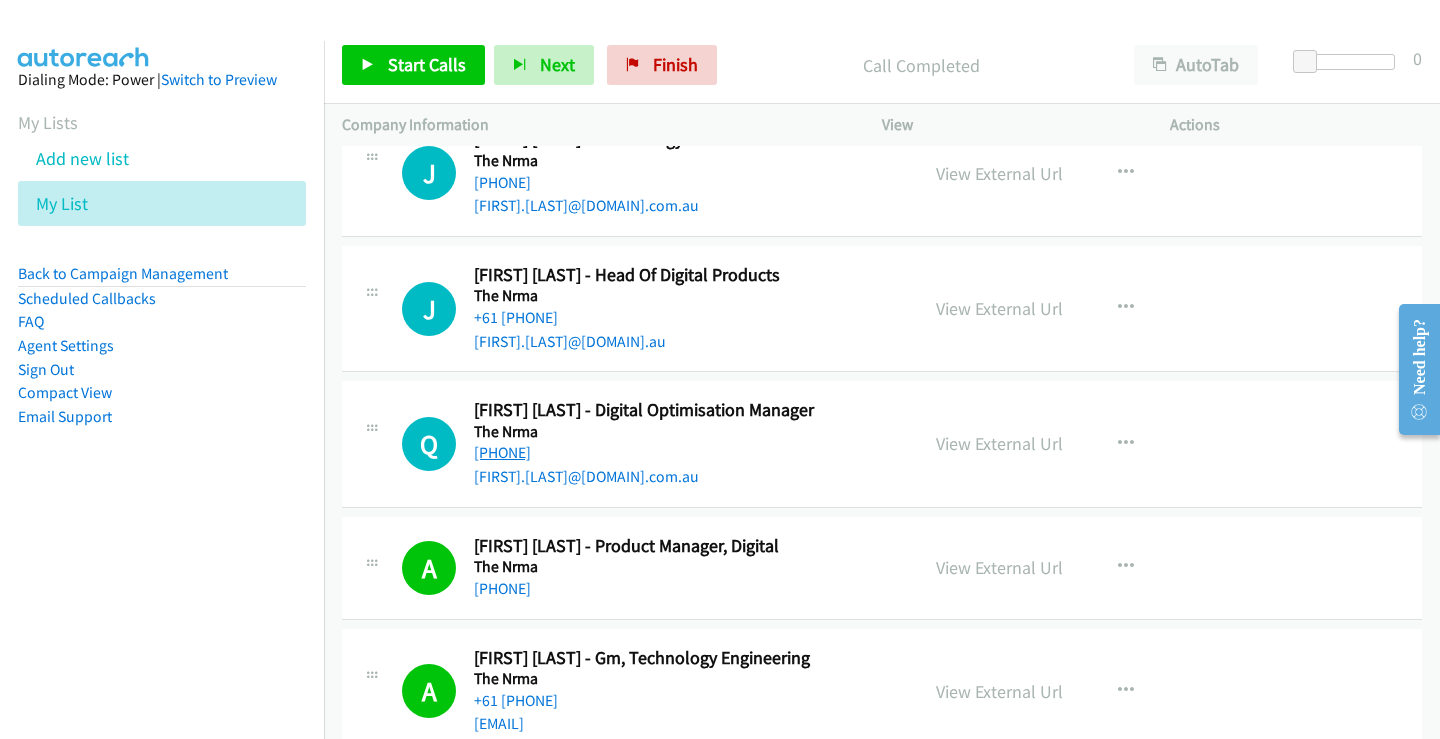 click on "[PHONE]" at bounding box center [502, 452] 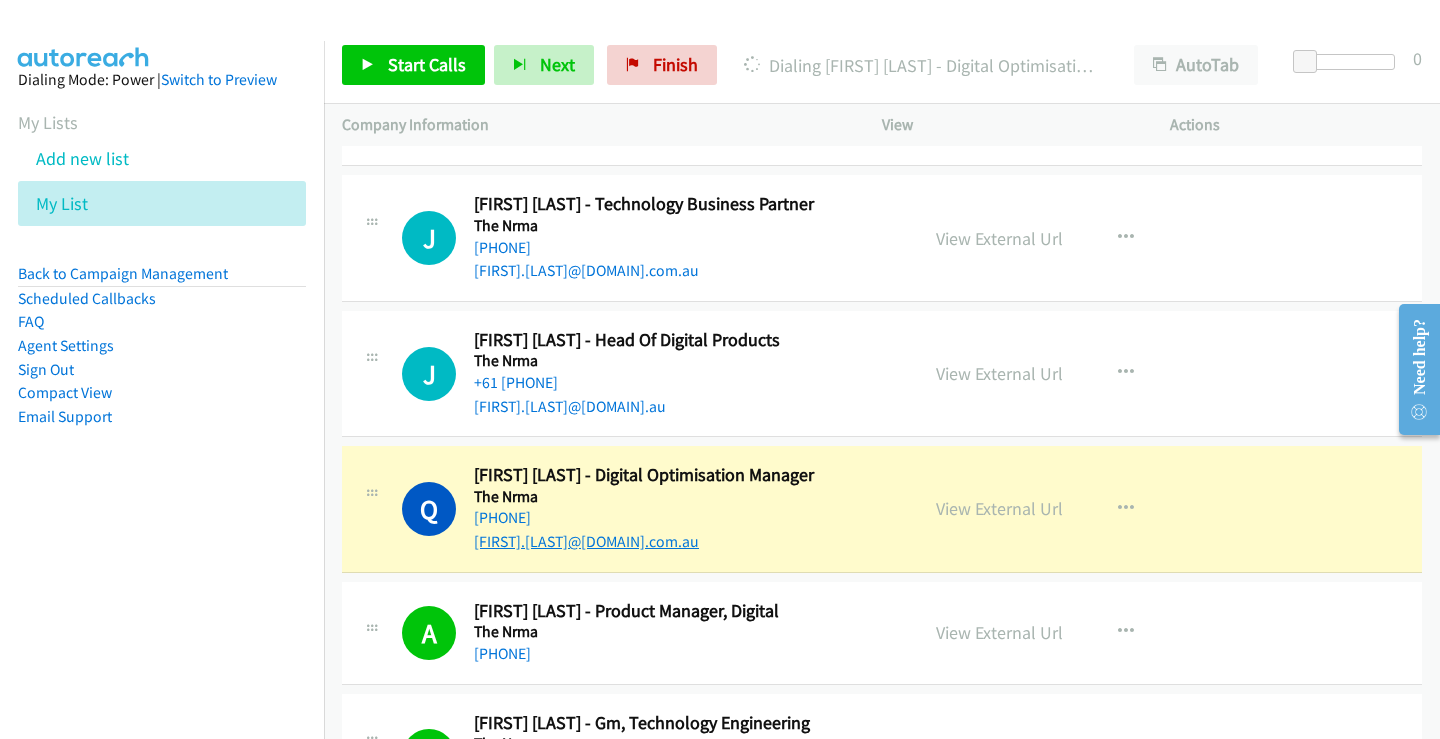 scroll, scrollTop: 25870, scrollLeft: 0, axis: vertical 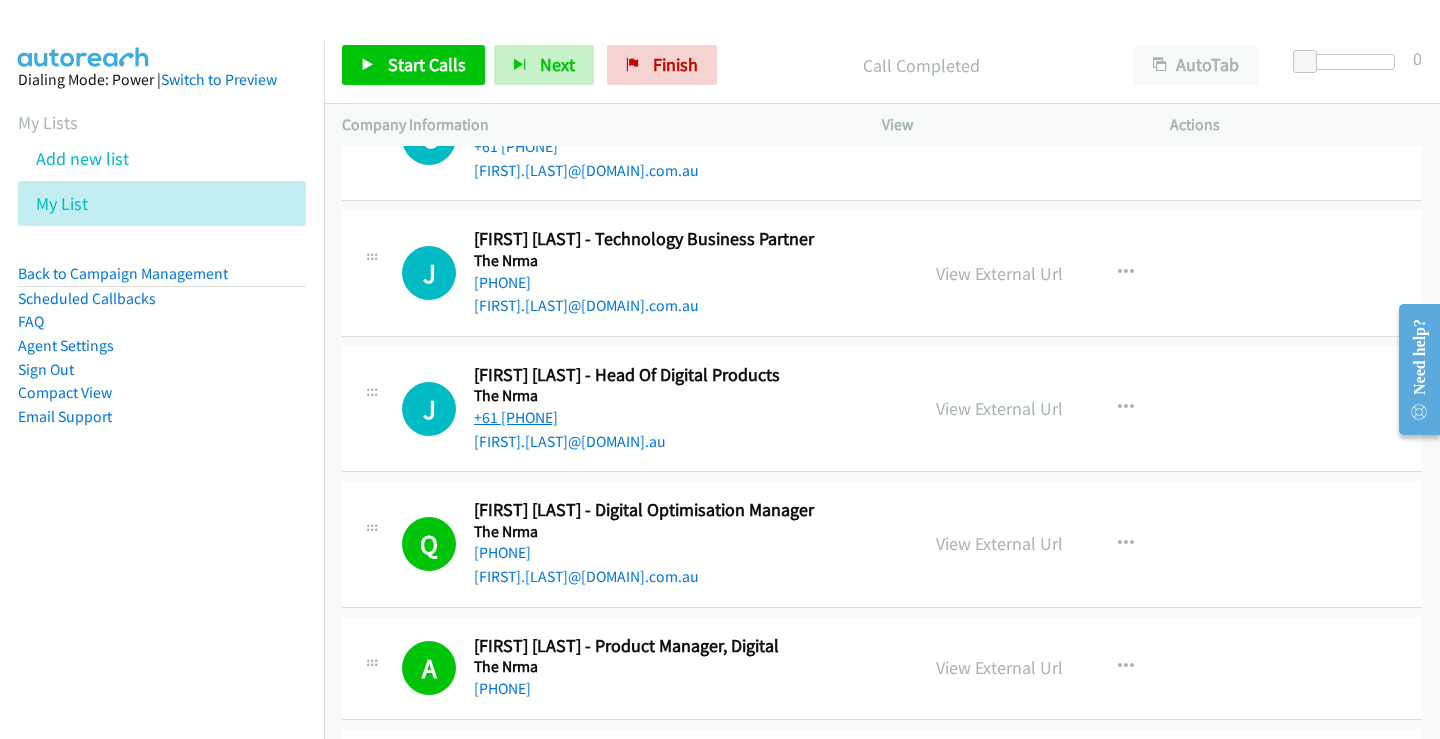 click on "+61 [PHONE]" at bounding box center (516, 417) 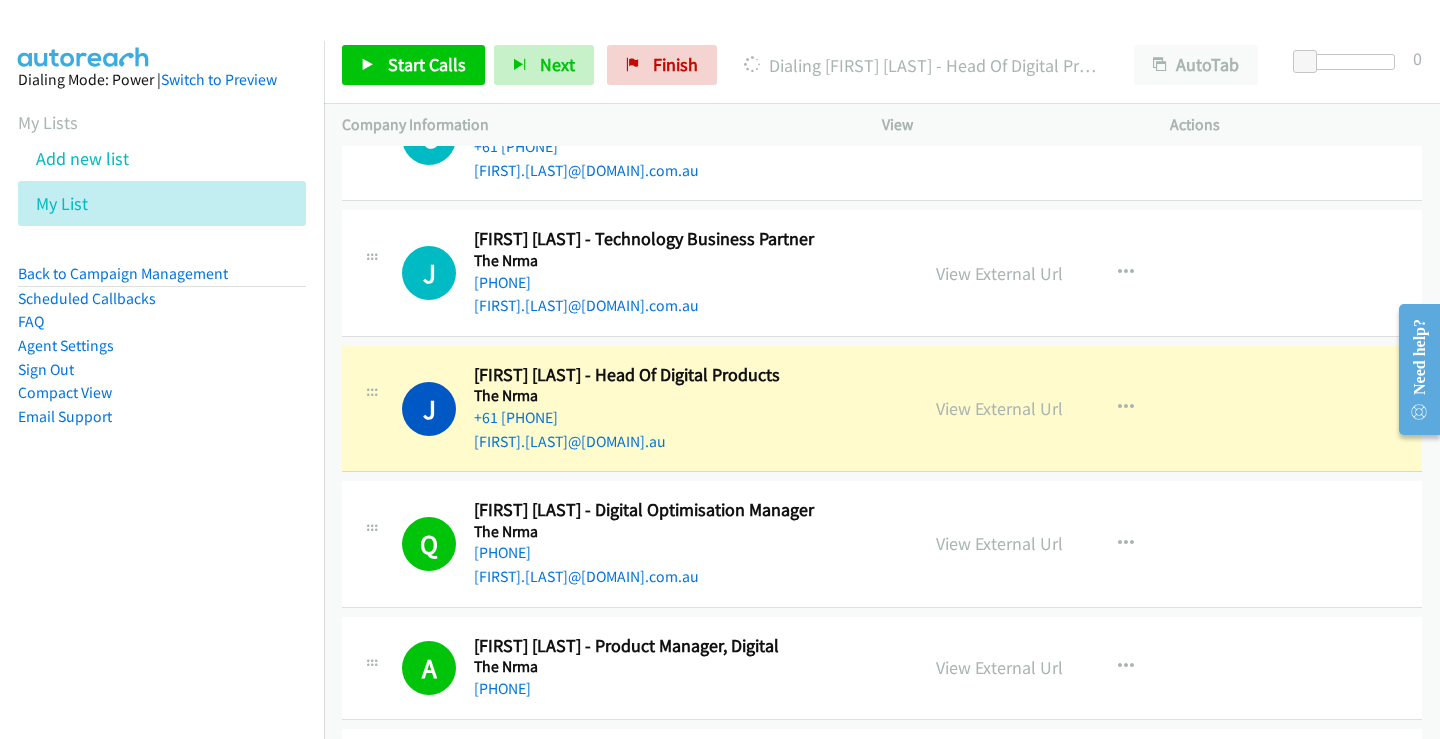 scroll, scrollTop: 25770, scrollLeft: 0, axis: vertical 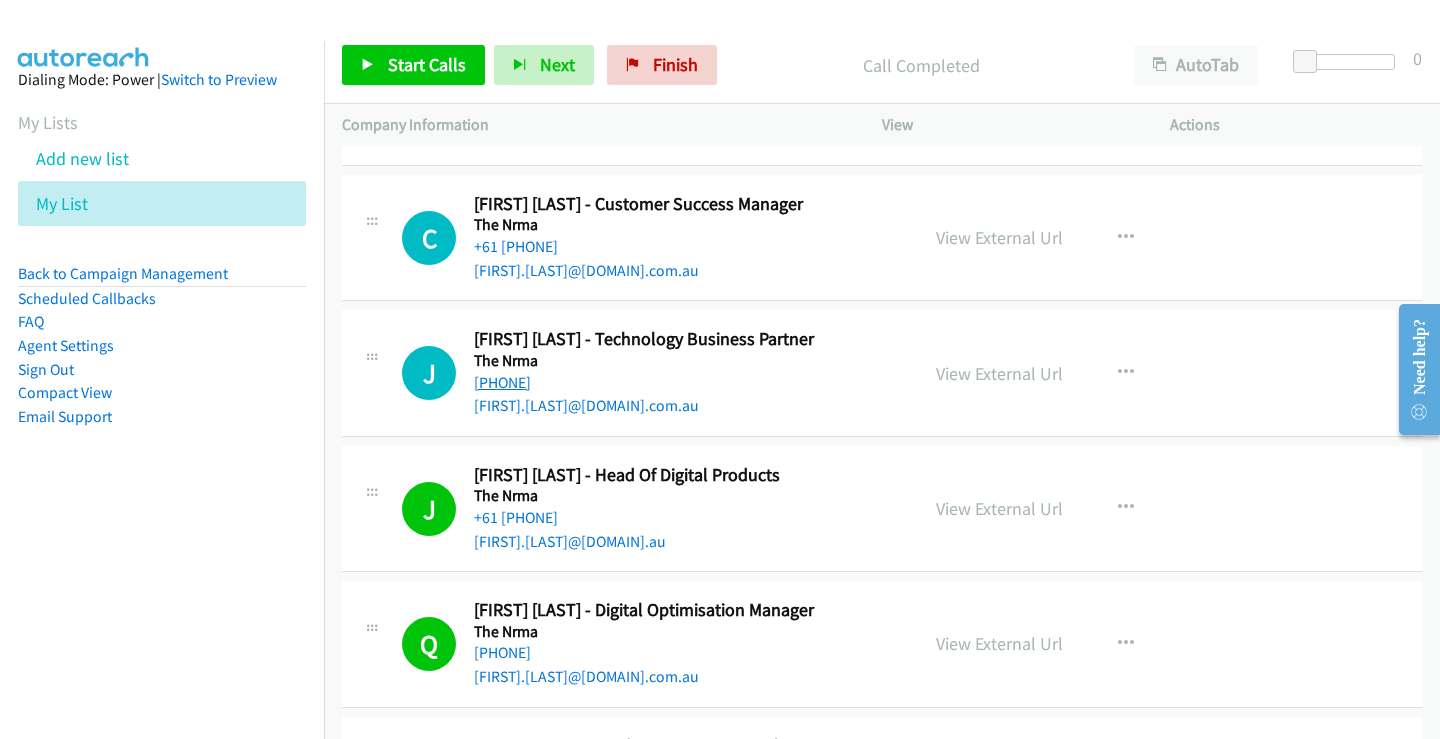 click on "[PHONE]" at bounding box center (502, 382) 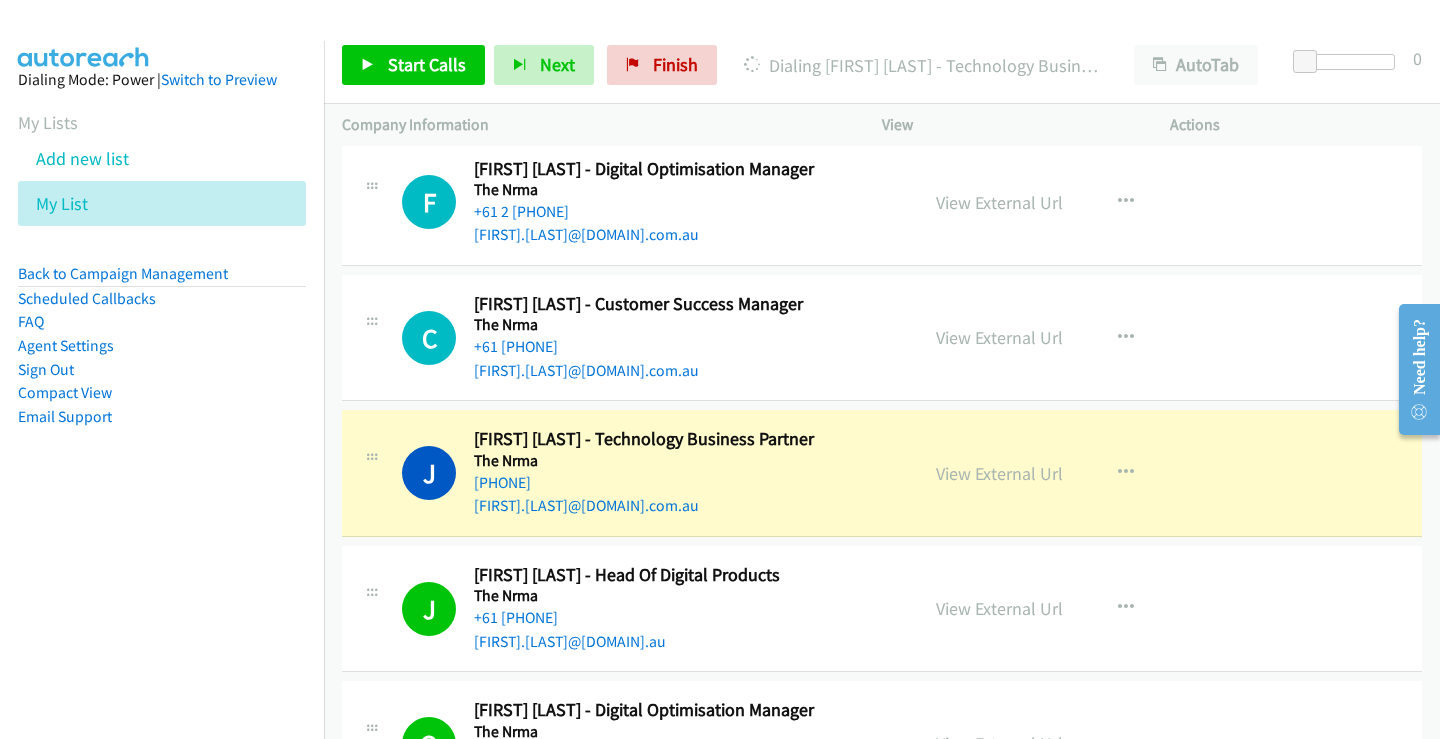 scroll, scrollTop: 25570, scrollLeft: 0, axis: vertical 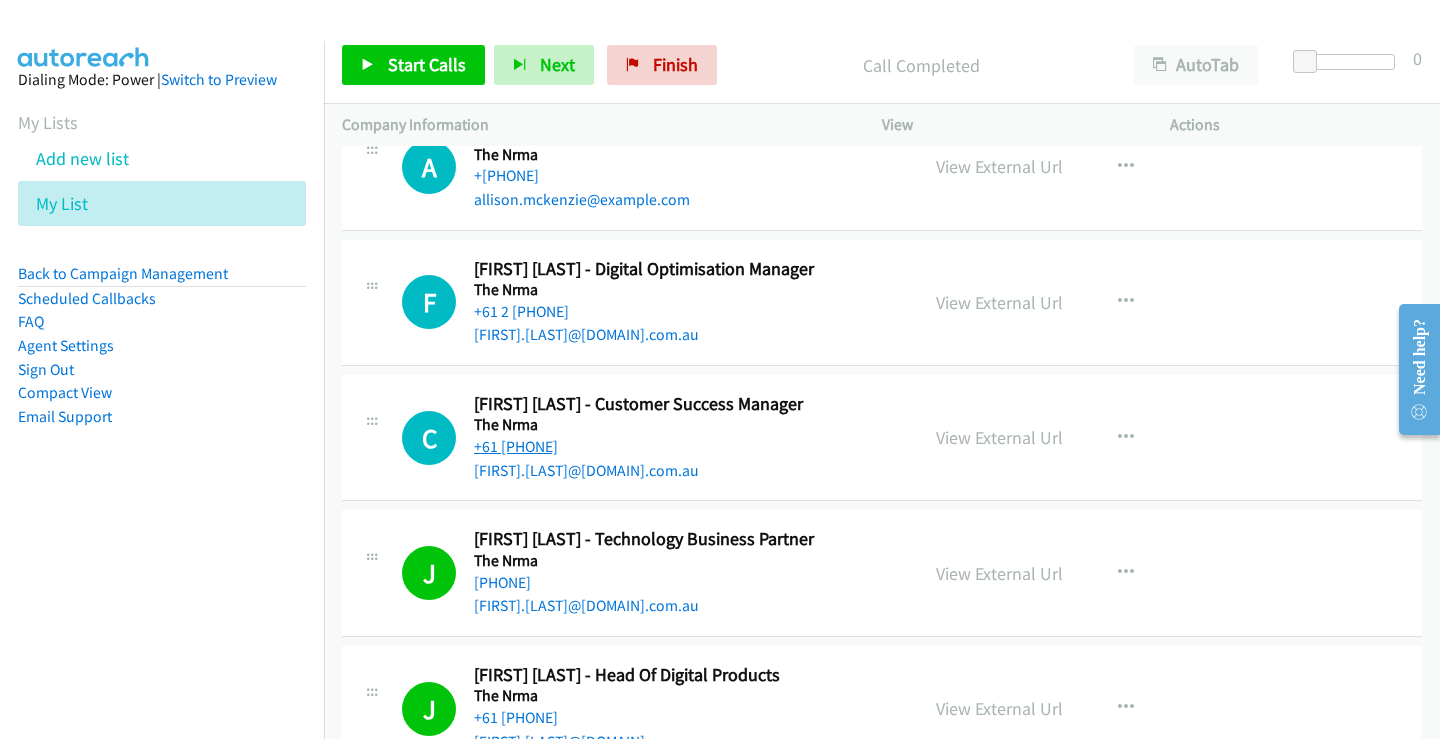 click on "+61 [PHONE]" at bounding box center [516, 446] 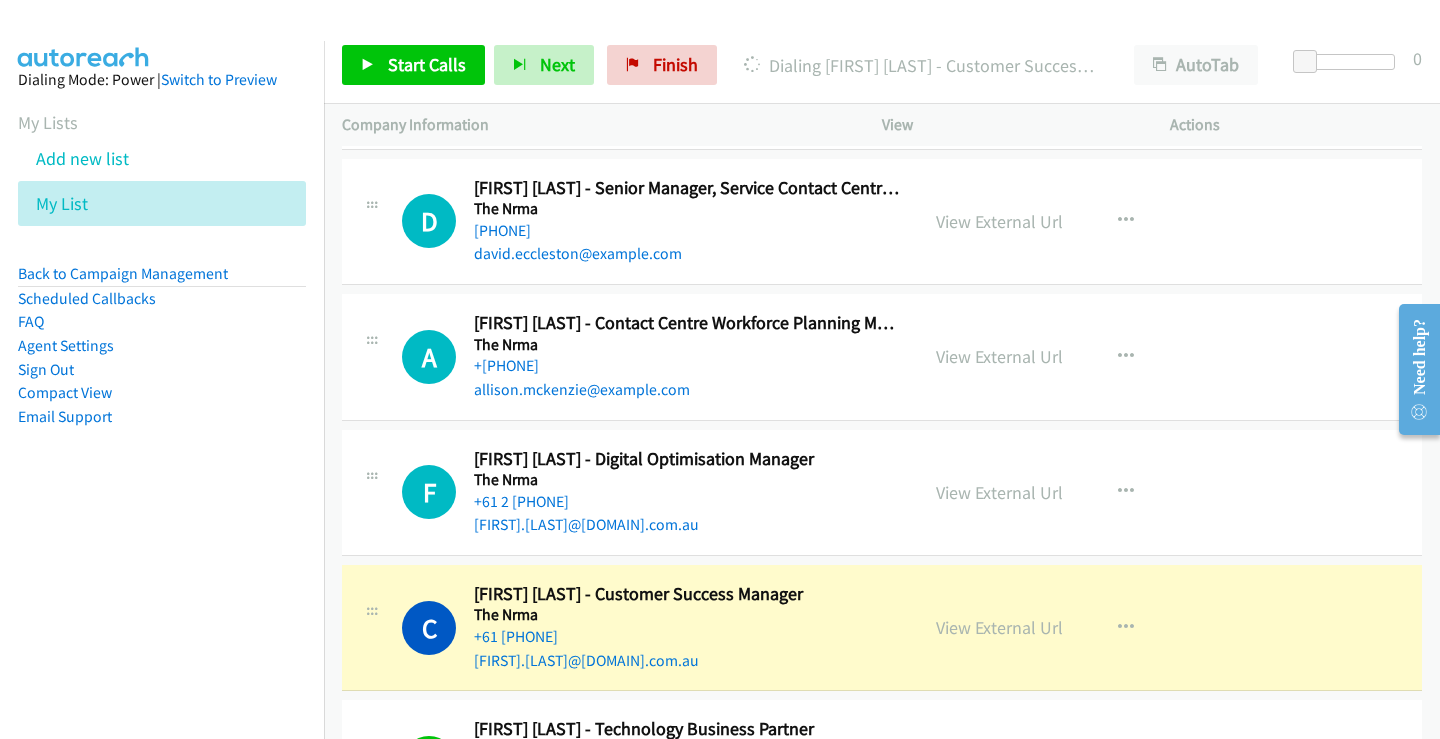 scroll, scrollTop: 25370, scrollLeft: 0, axis: vertical 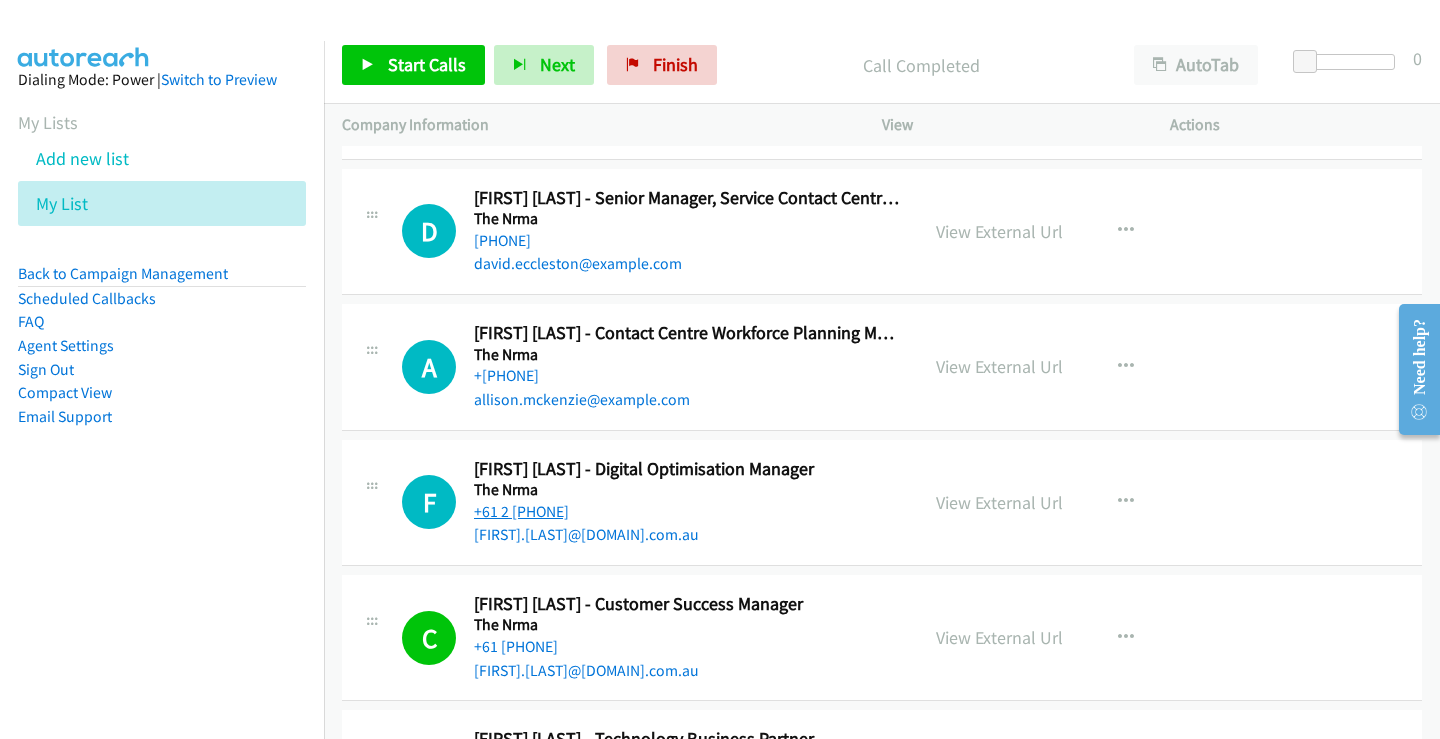 click on "+61 2 [PHONE]" at bounding box center [521, 511] 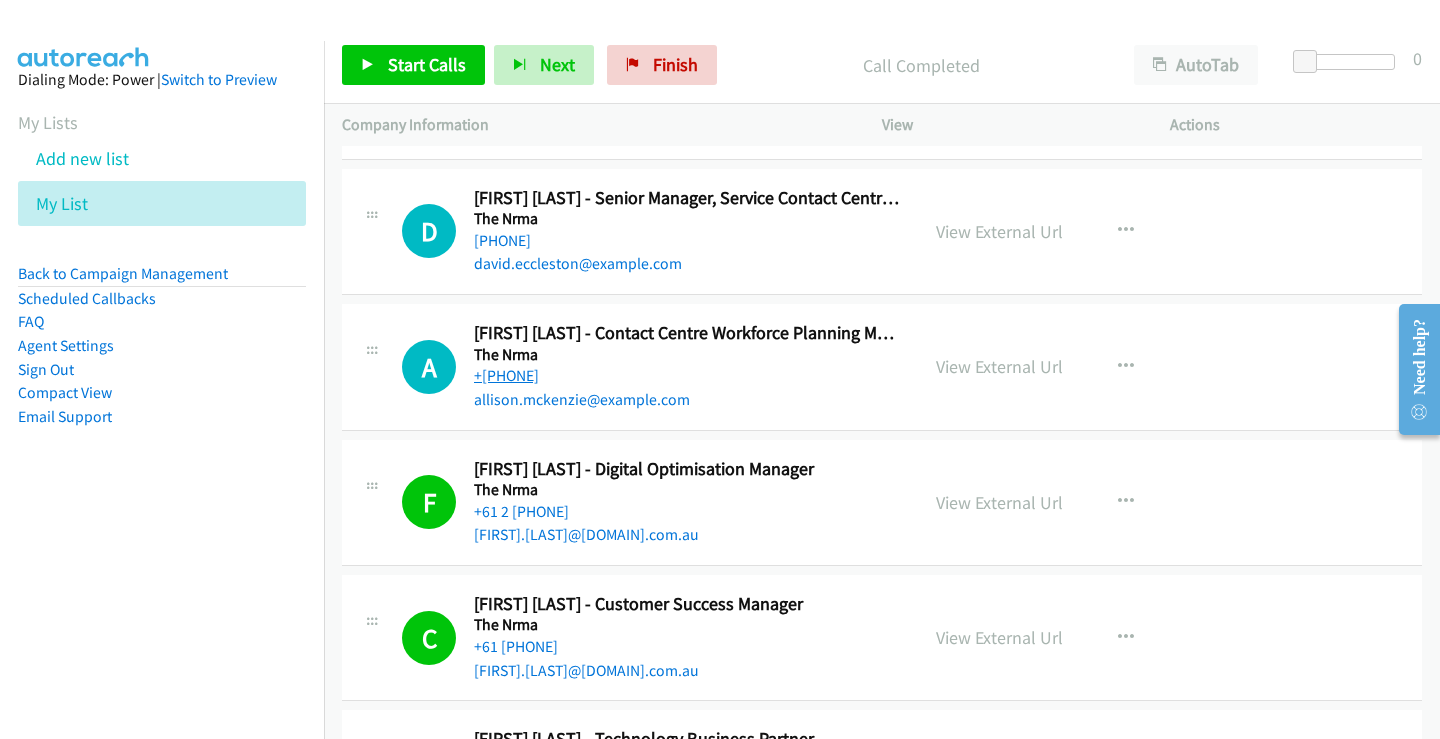 click on "+[PHONE]" at bounding box center (506, 375) 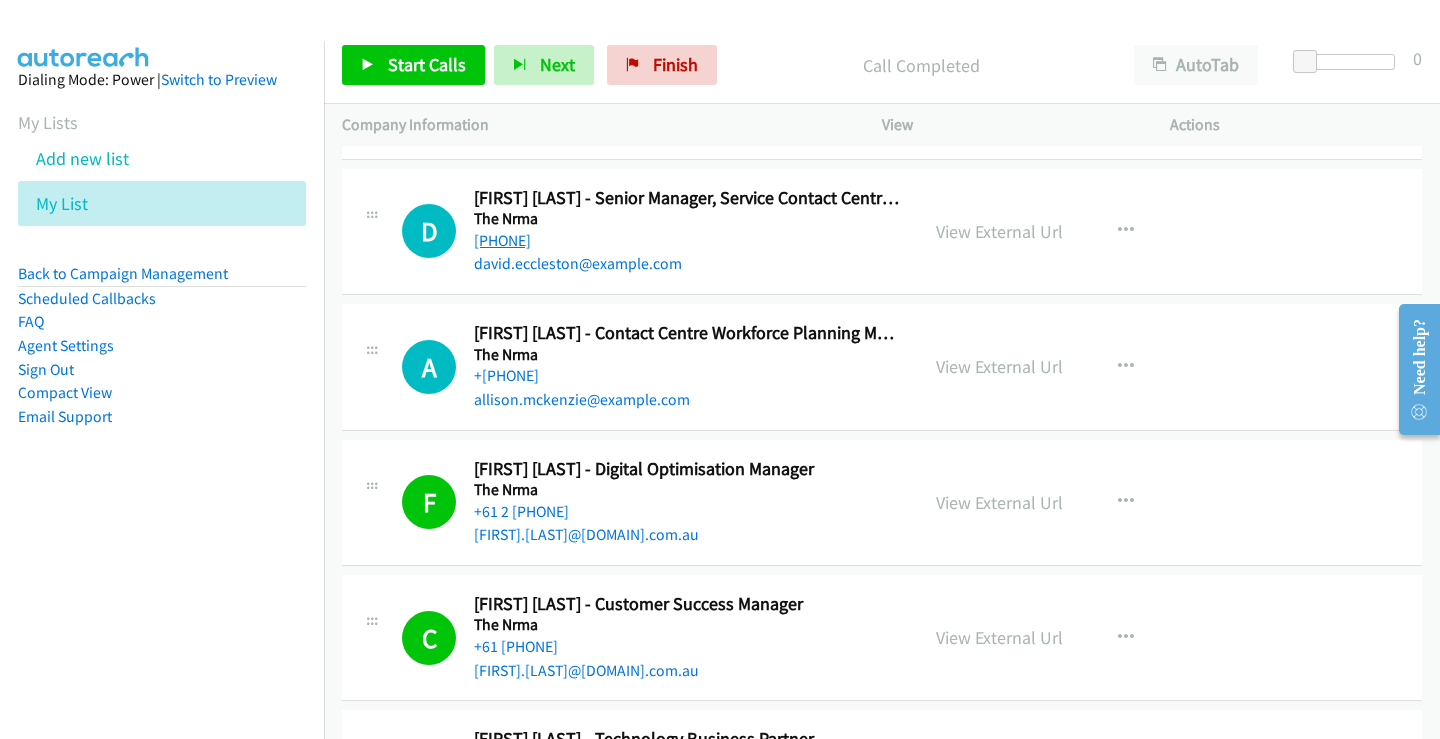 click on "[PHONE]" at bounding box center [502, 240] 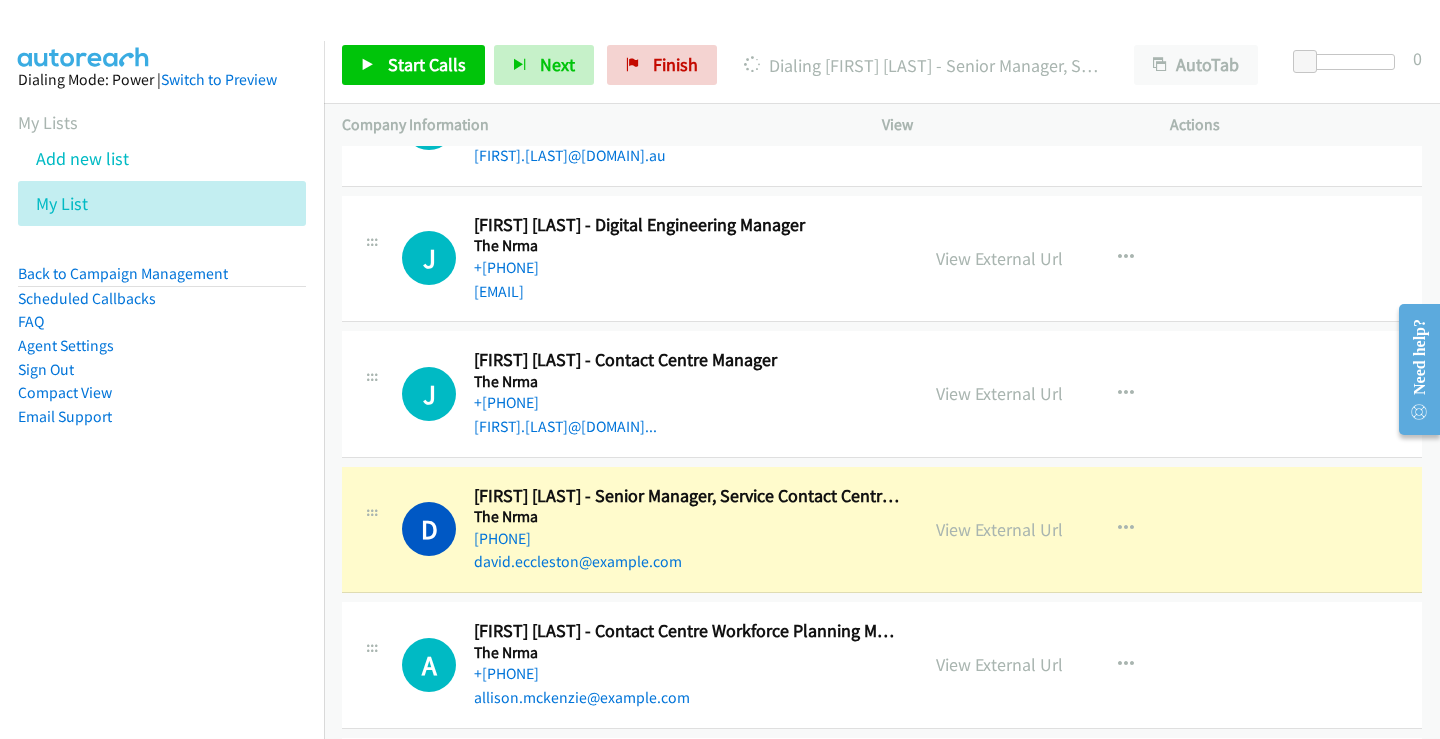 scroll, scrollTop: 24970, scrollLeft: 0, axis: vertical 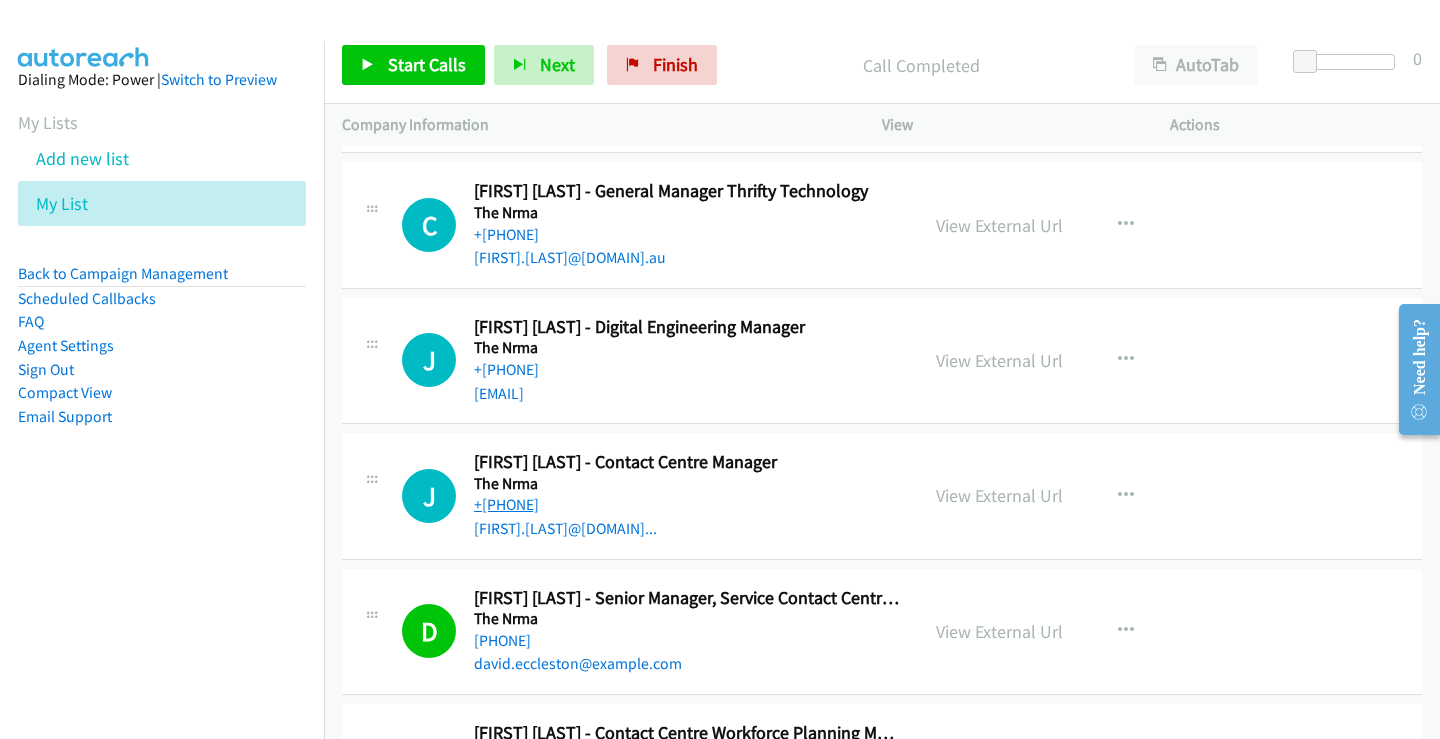 click on "+[PHONE]" at bounding box center (506, 504) 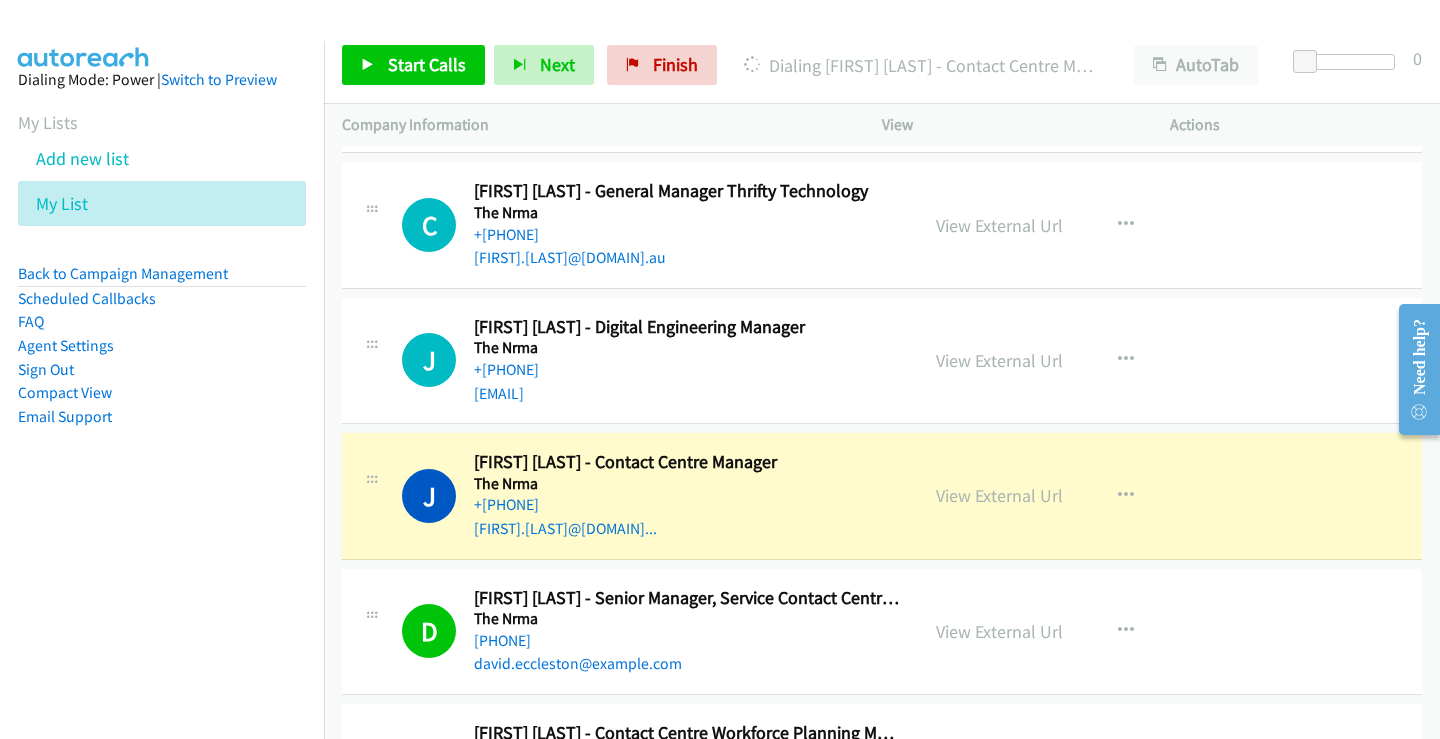 scroll, scrollTop: 24870, scrollLeft: 0, axis: vertical 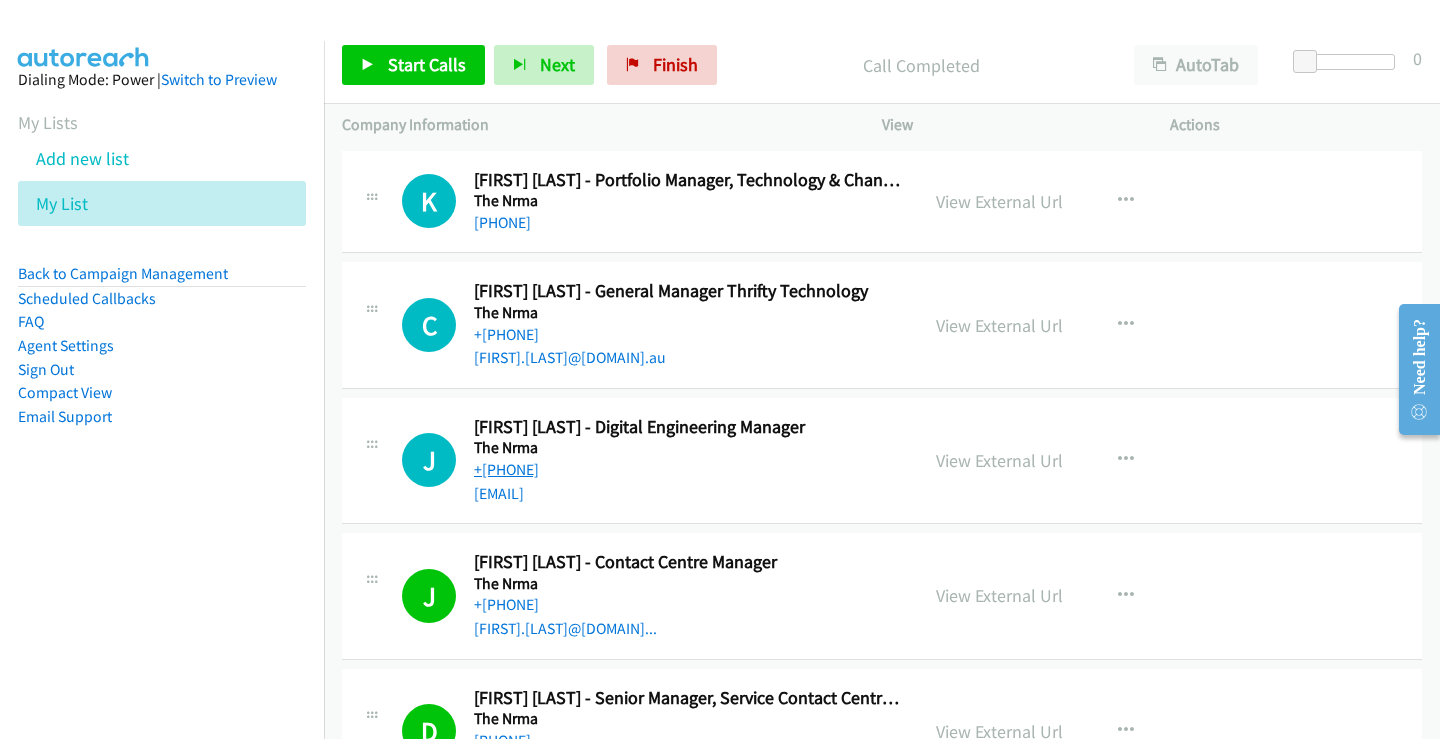 click on "+[PHONE]" at bounding box center (506, 469) 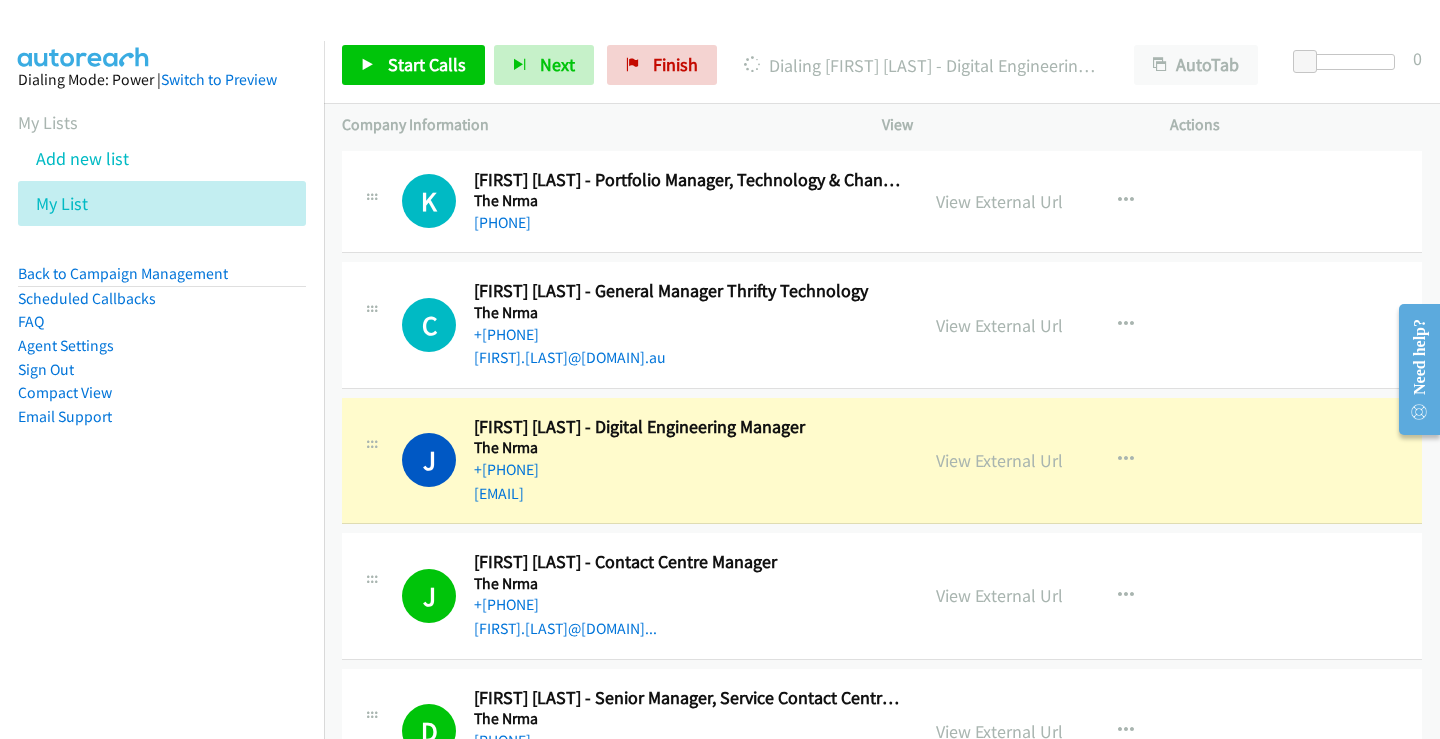 scroll, scrollTop: 24770, scrollLeft: 0, axis: vertical 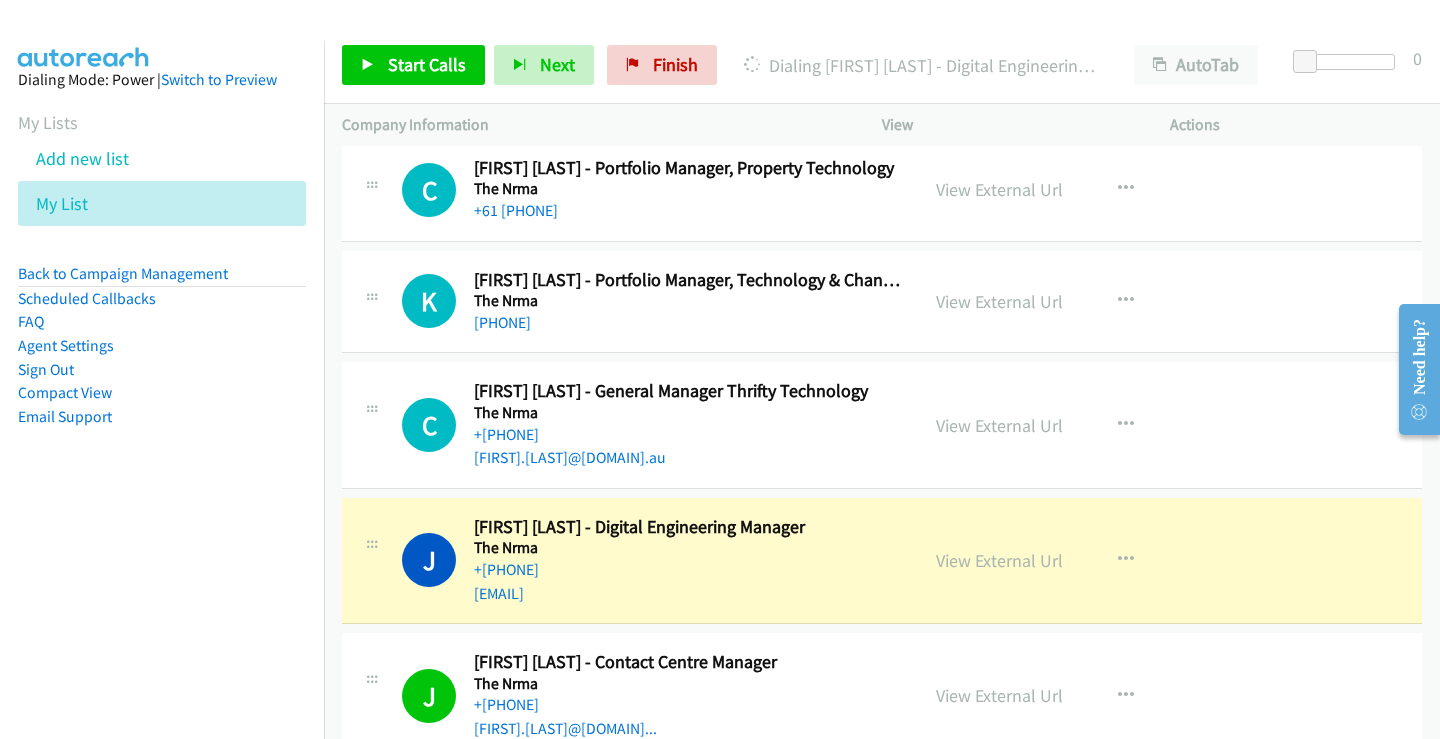 click on "[FIRST].[LAST]@[DOMAIN].au" at bounding box center [687, 458] 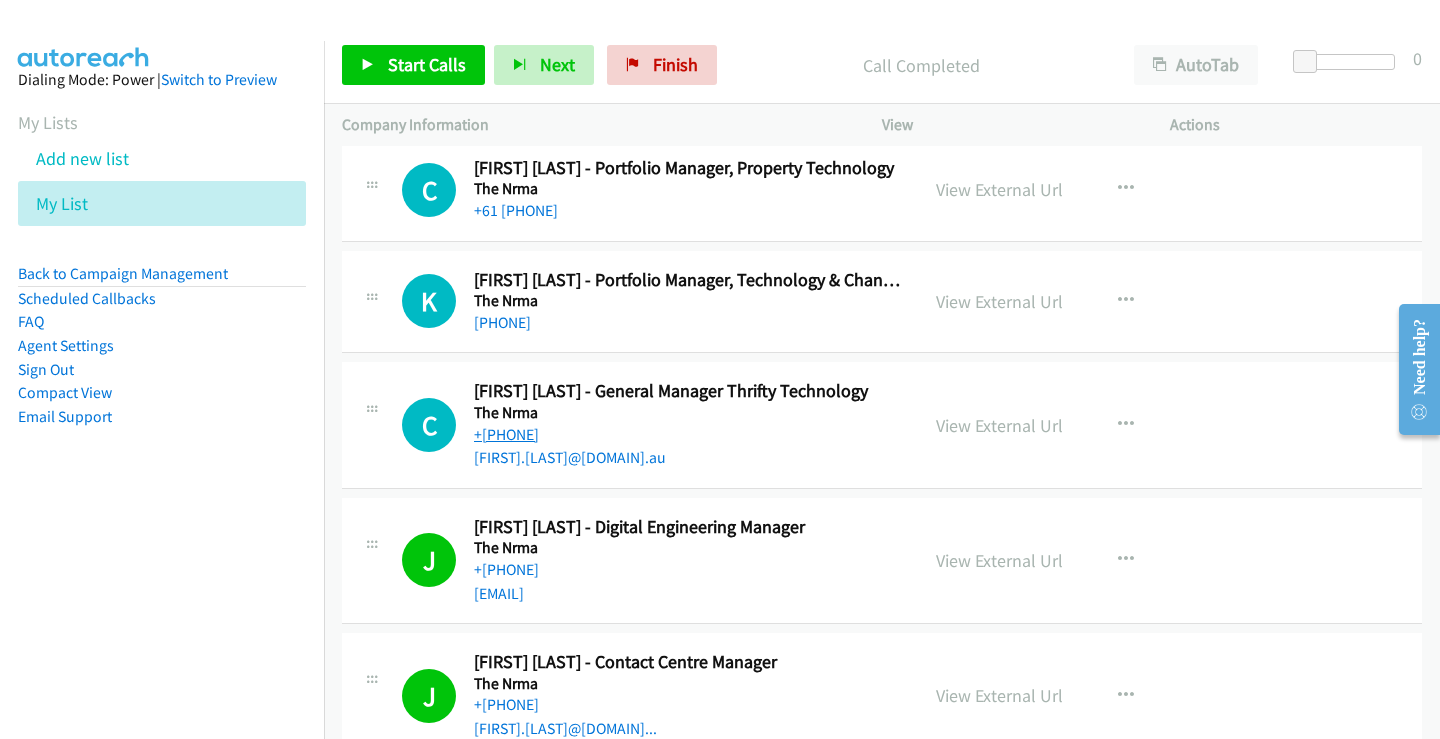 click on "+[PHONE]" at bounding box center [506, 434] 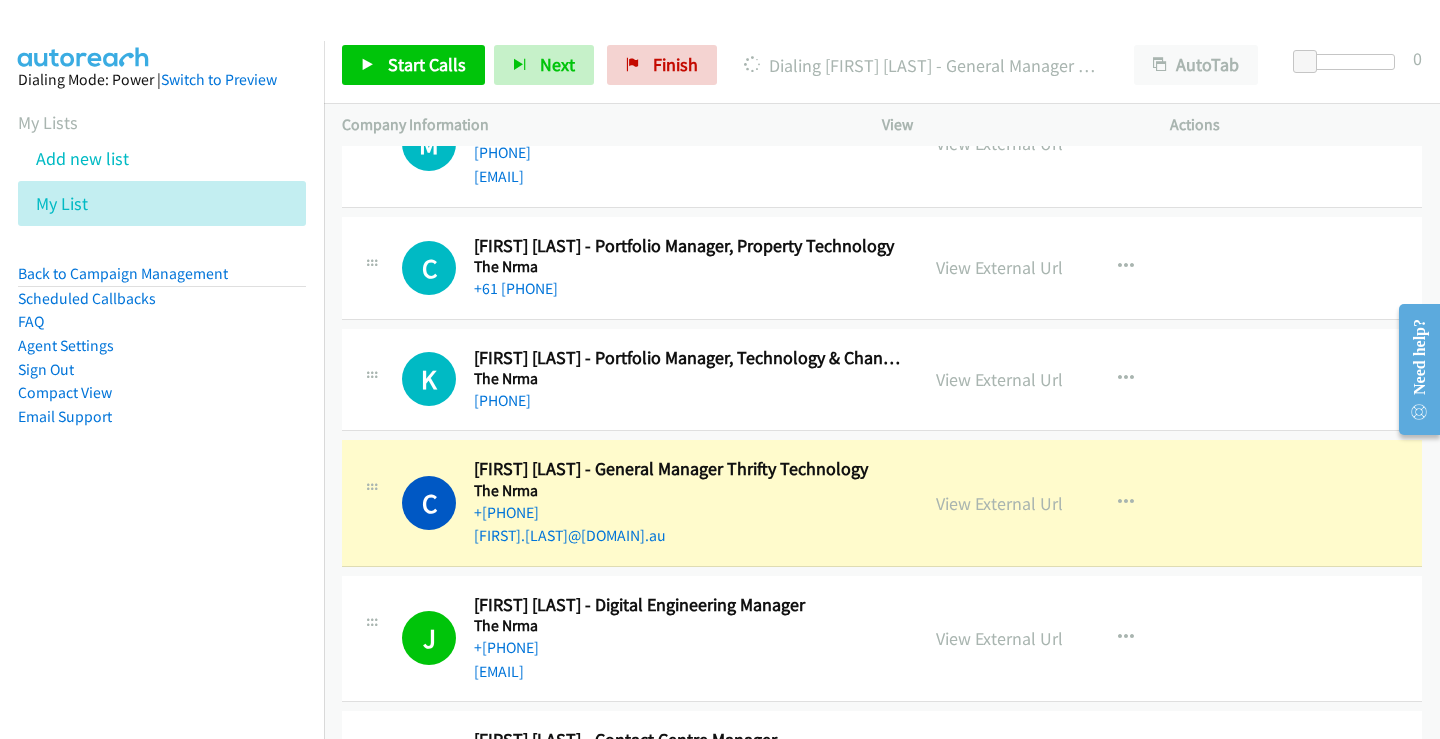 scroll, scrollTop: 24570, scrollLeft: 0, axis: vertical 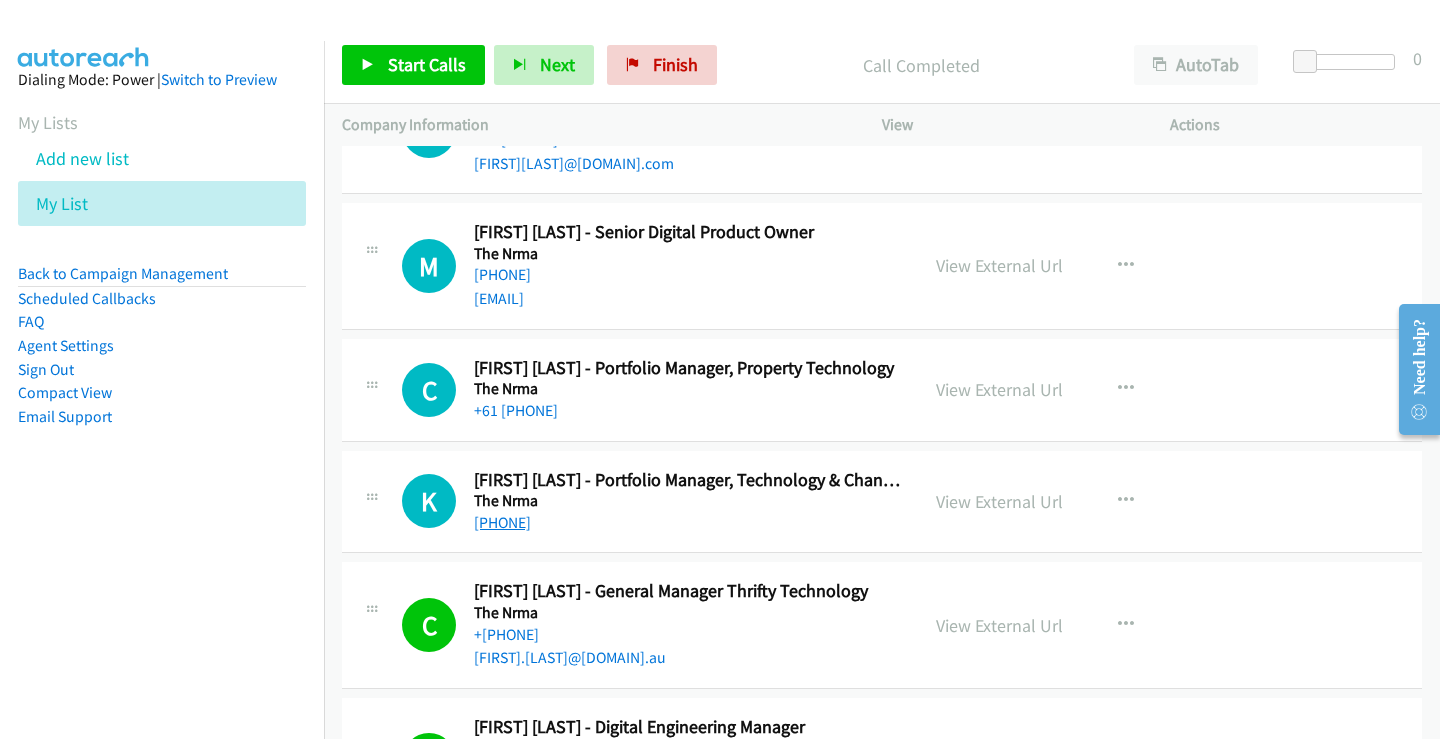 click on "[PHONE]" at bounding box center [502, 522] 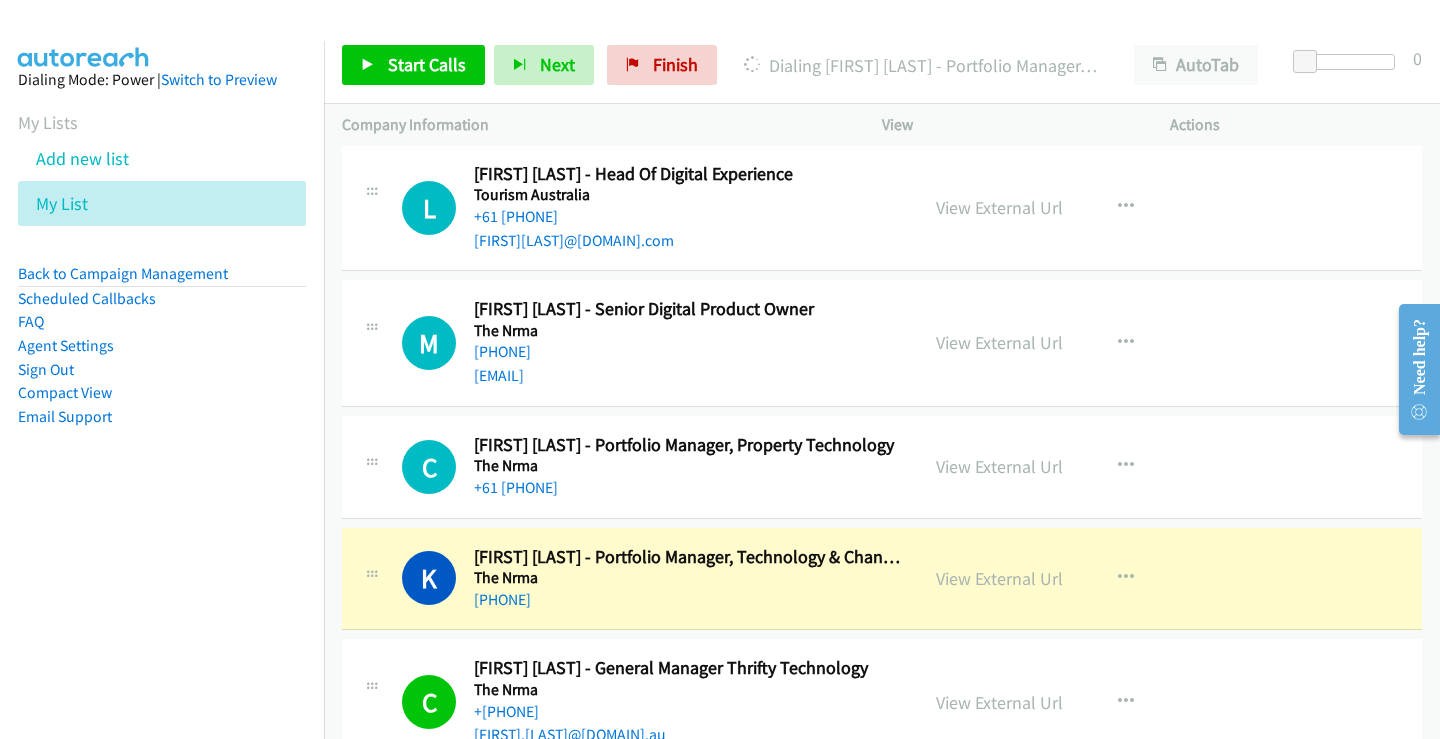 scroll, scrollTop: 24470, scrollLeft: 0, axis: vertical 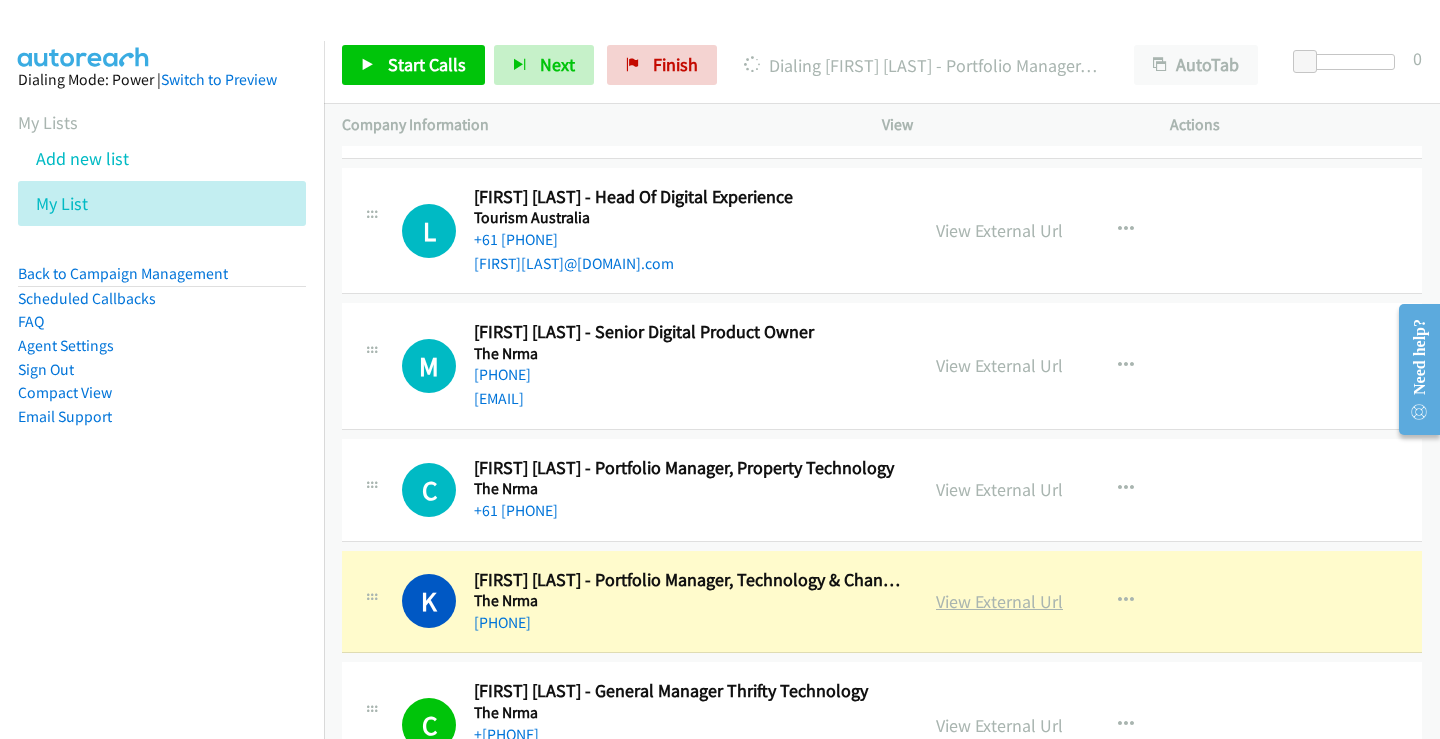 click on "View External Url" at bounding box center [999, 601] 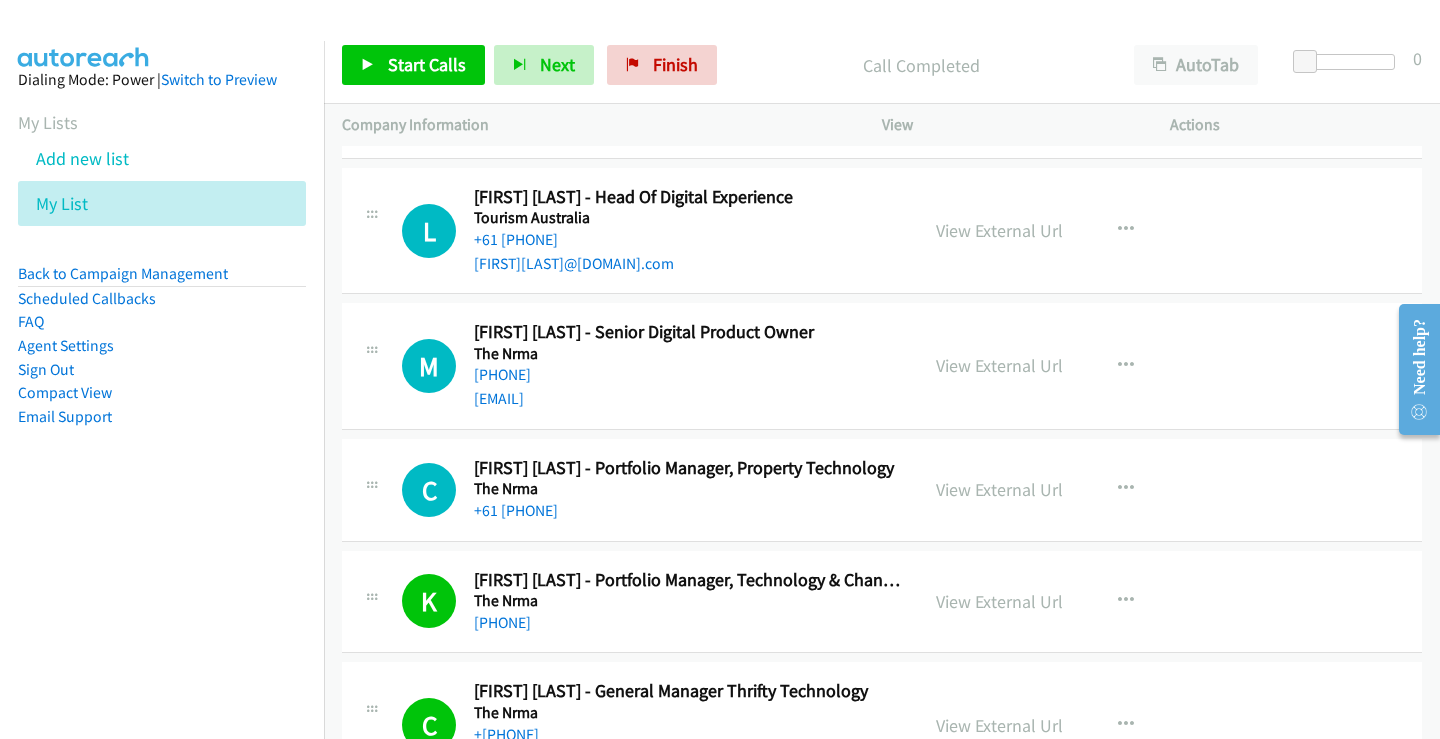 drag, startPoint x: 508, startPoint y: 366, endPoint x: 513, endPoint y: 356, distance: 11.18034 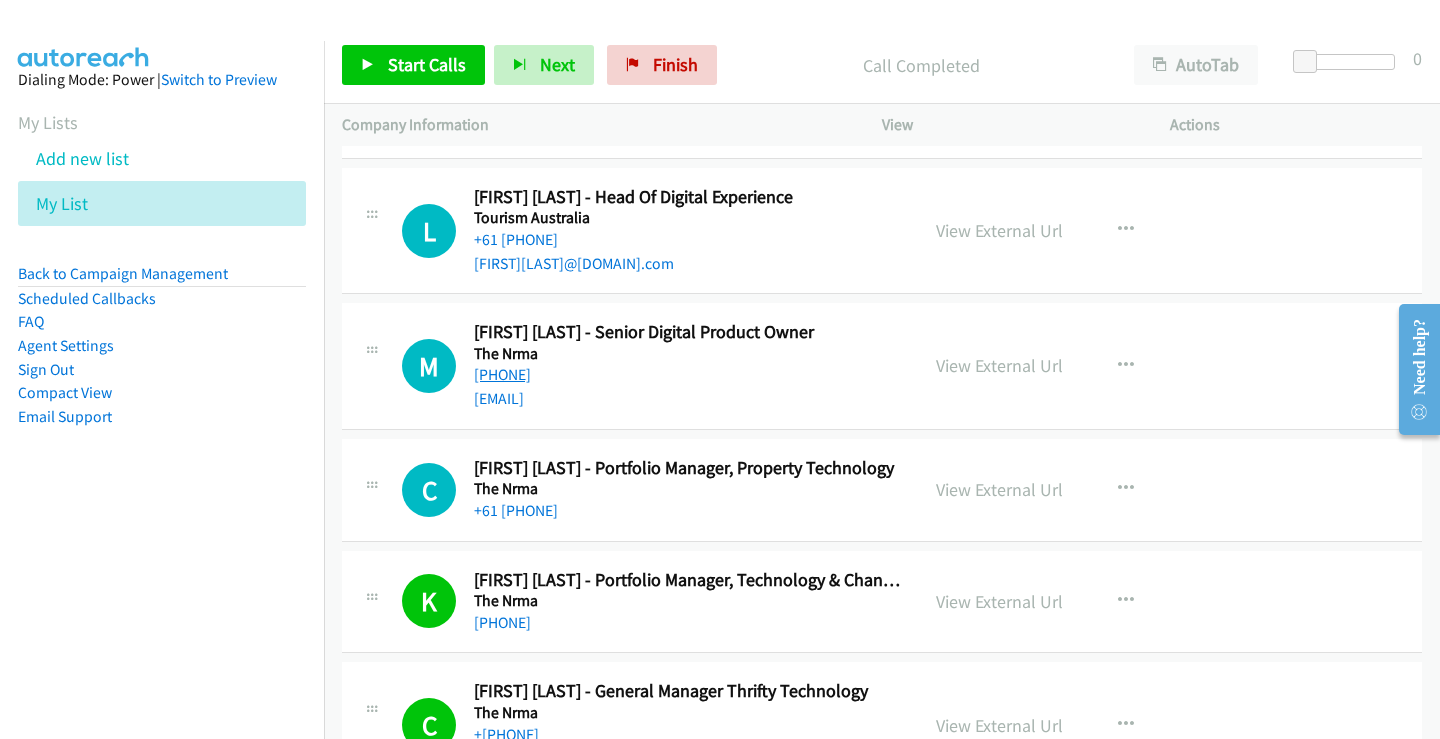 click on "[PHONE]" at bounding box center [502, 374] 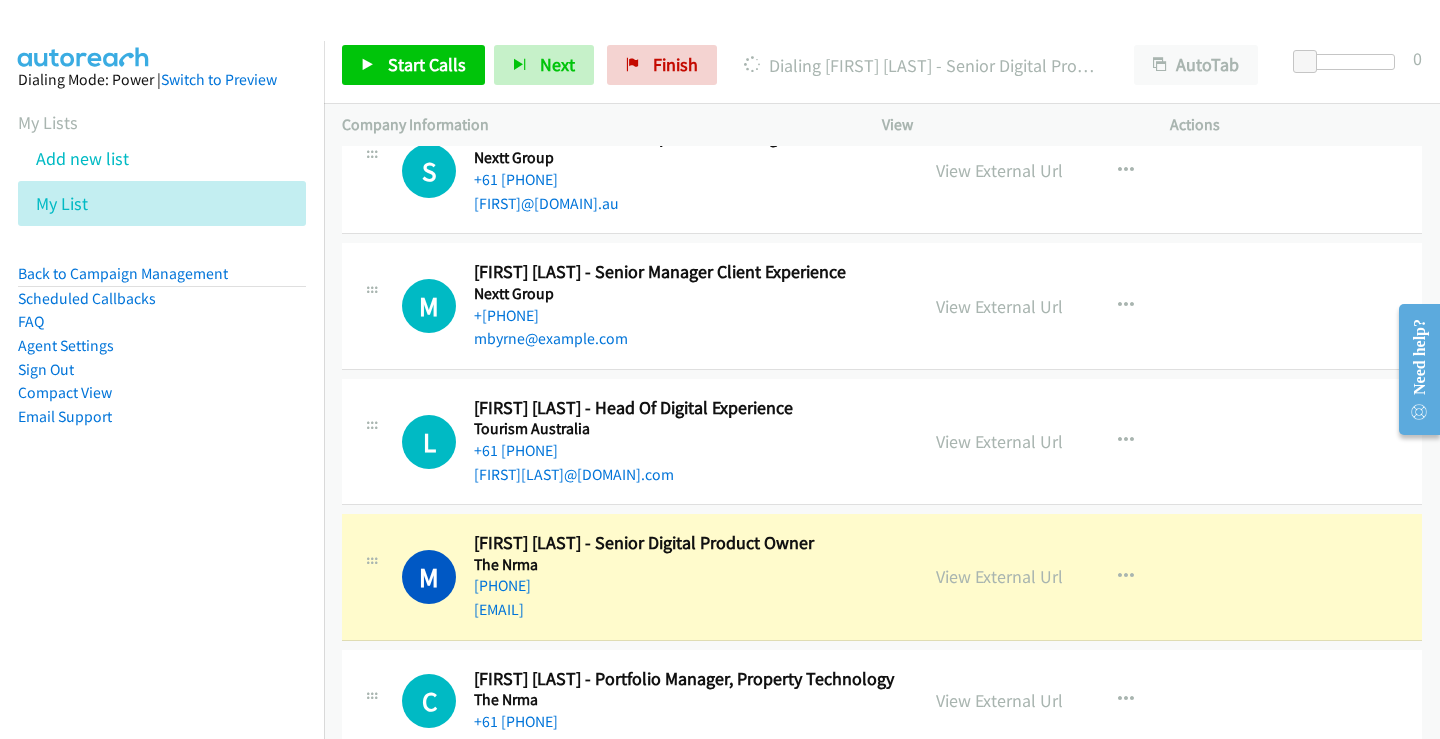 scroll, scrollTop: 24170, scrollLeft: 0, axis: vertical 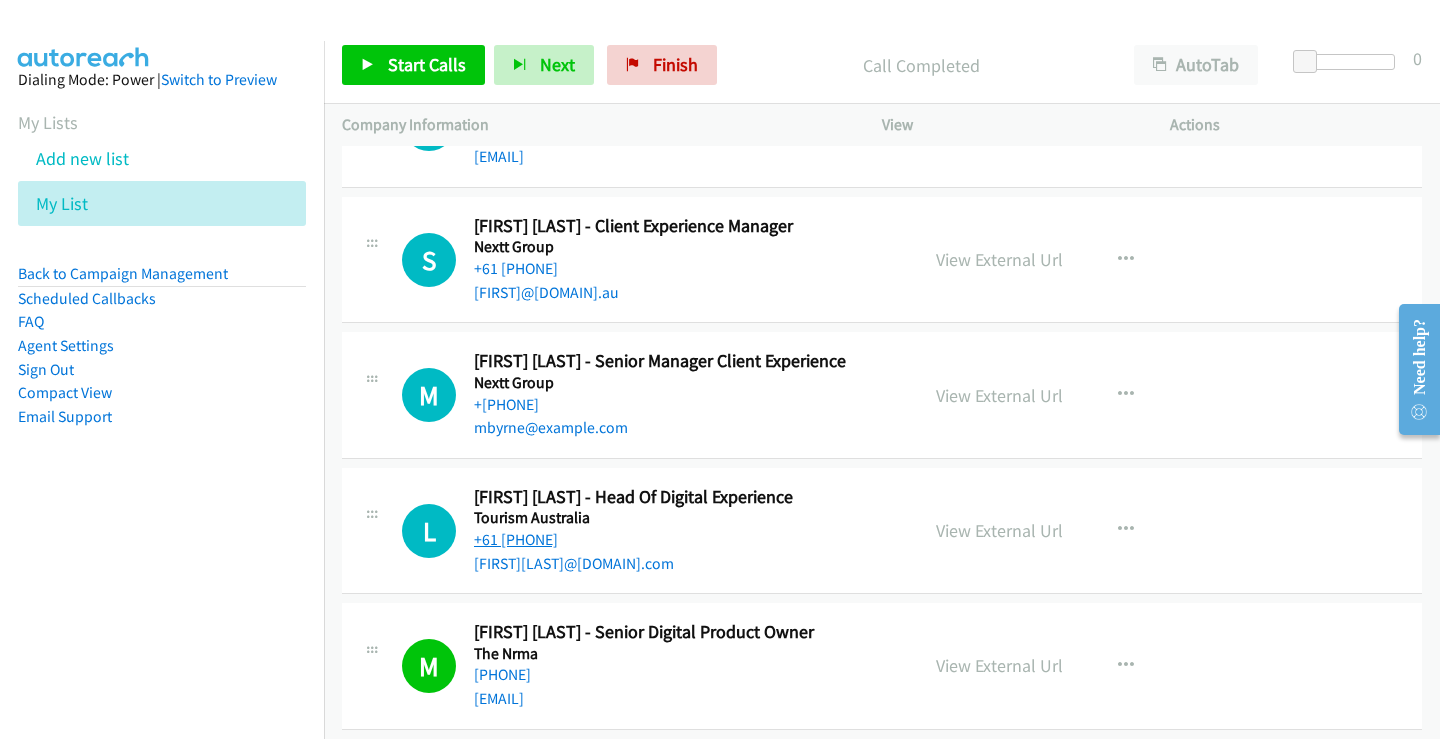 click on "+61 [PHONE]" at bounding box center [516, 539] 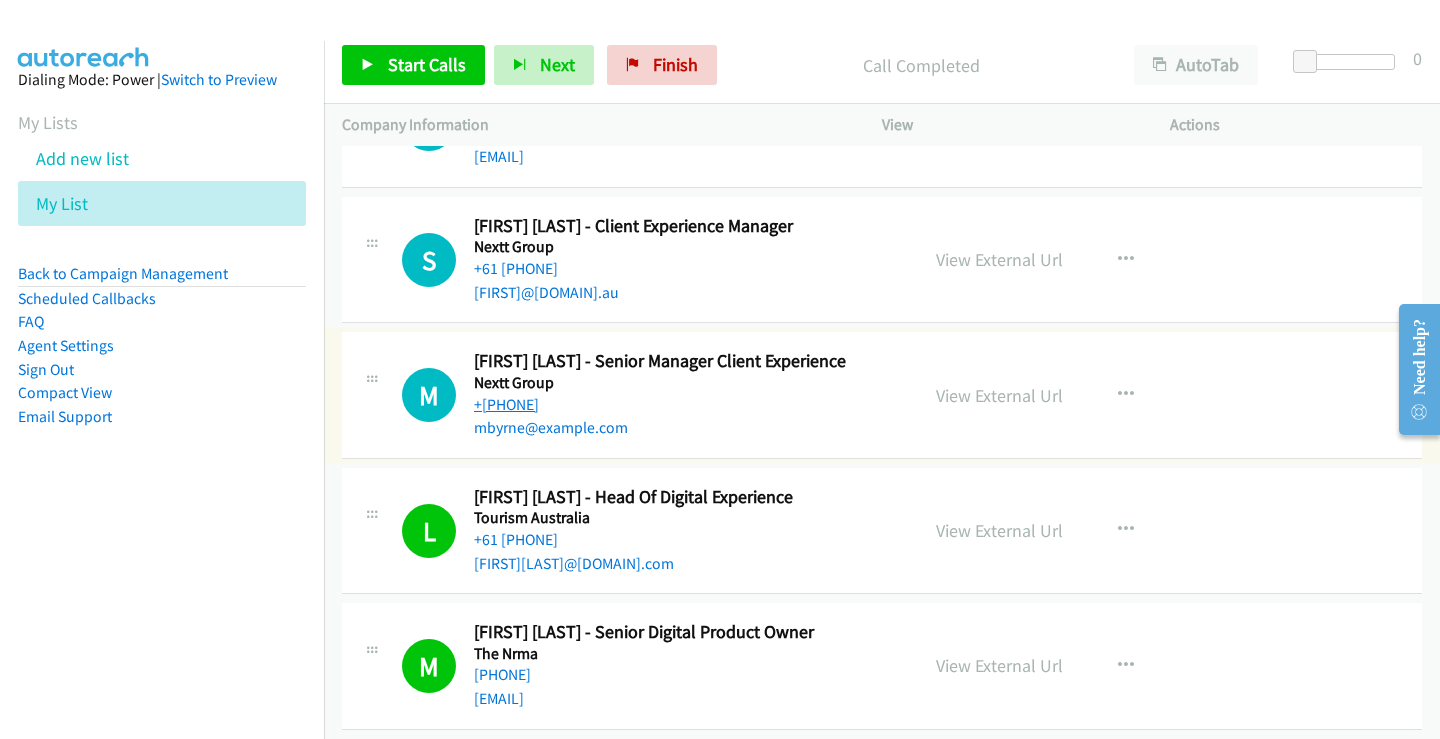 click on "+[PHONE]" at bounding box center (506, 404) 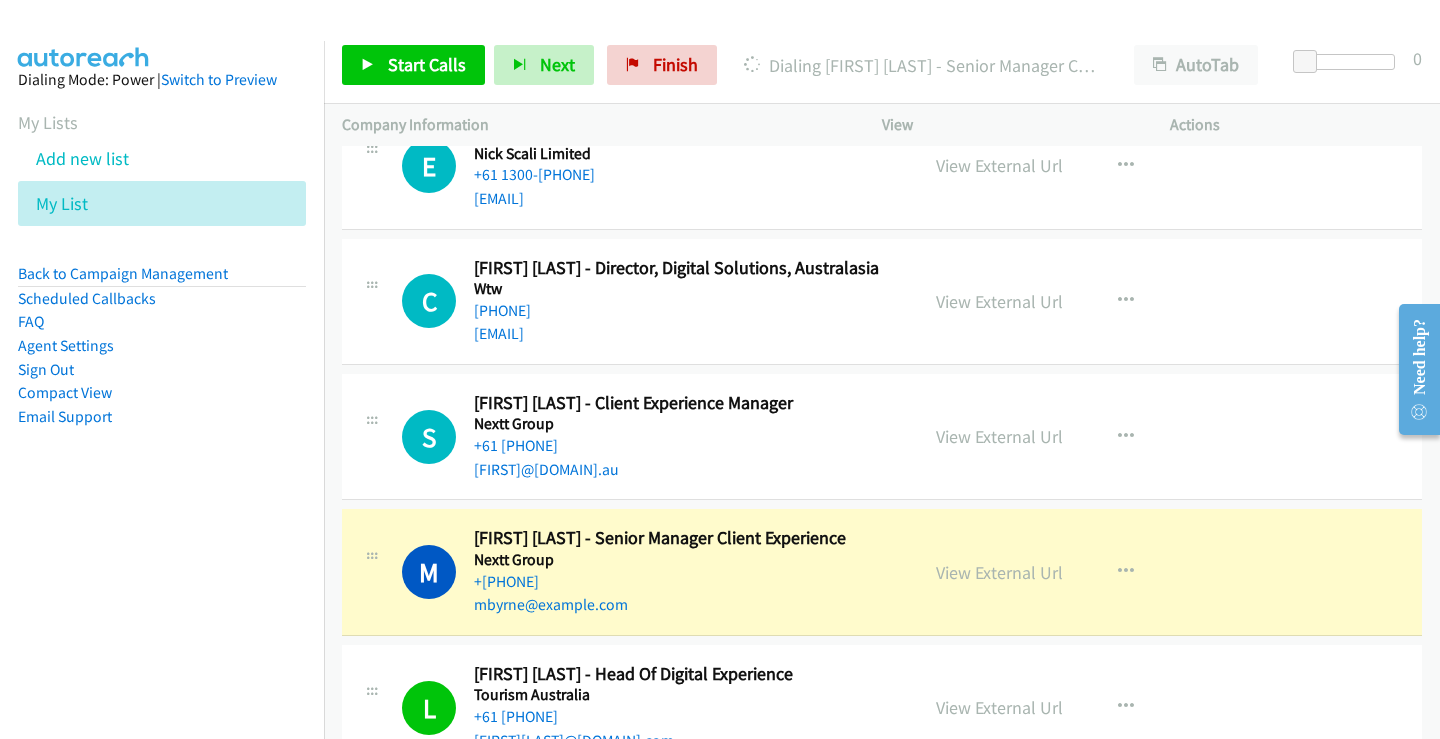 scroll, scrollTop: 23970, scrollLeft: 0, axis: vertical 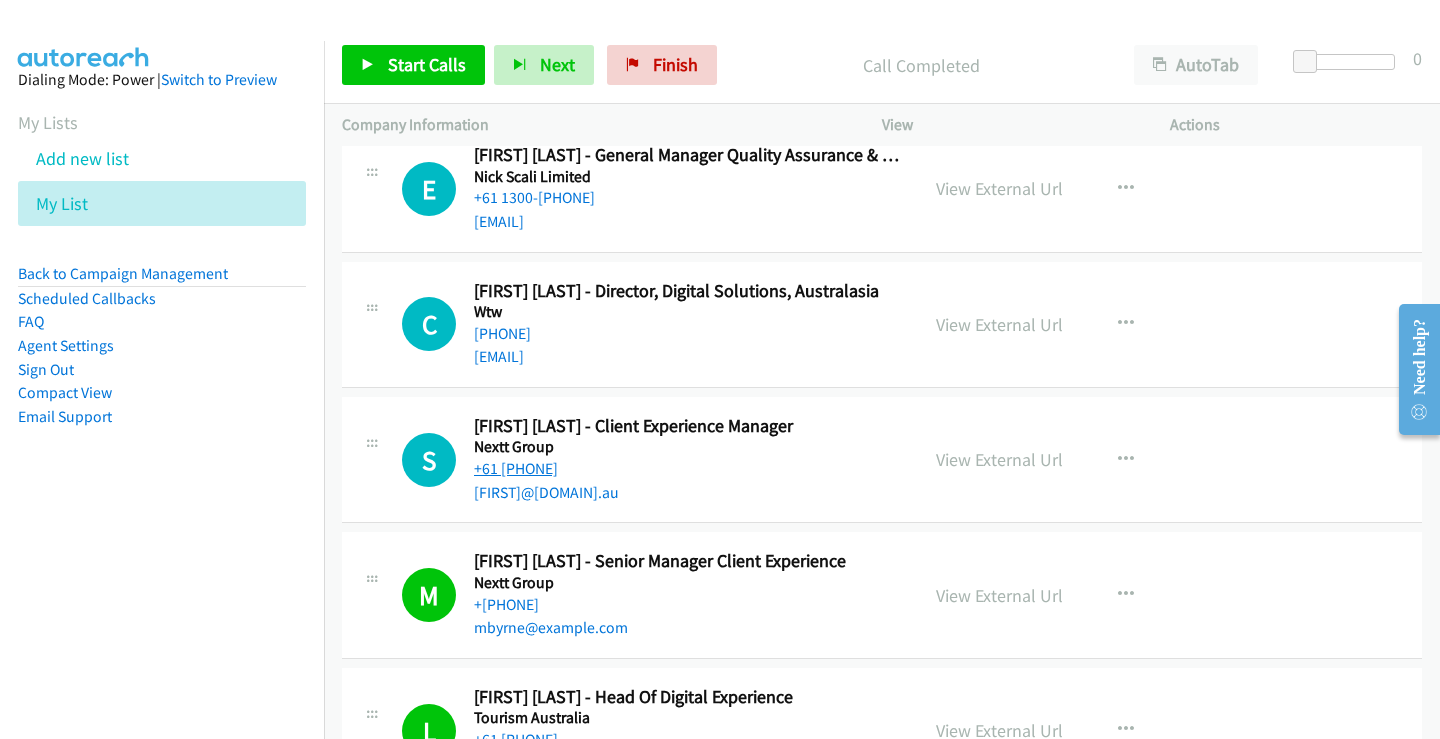 click on "+61 [PHONE]" at bounding box center [516, 468] 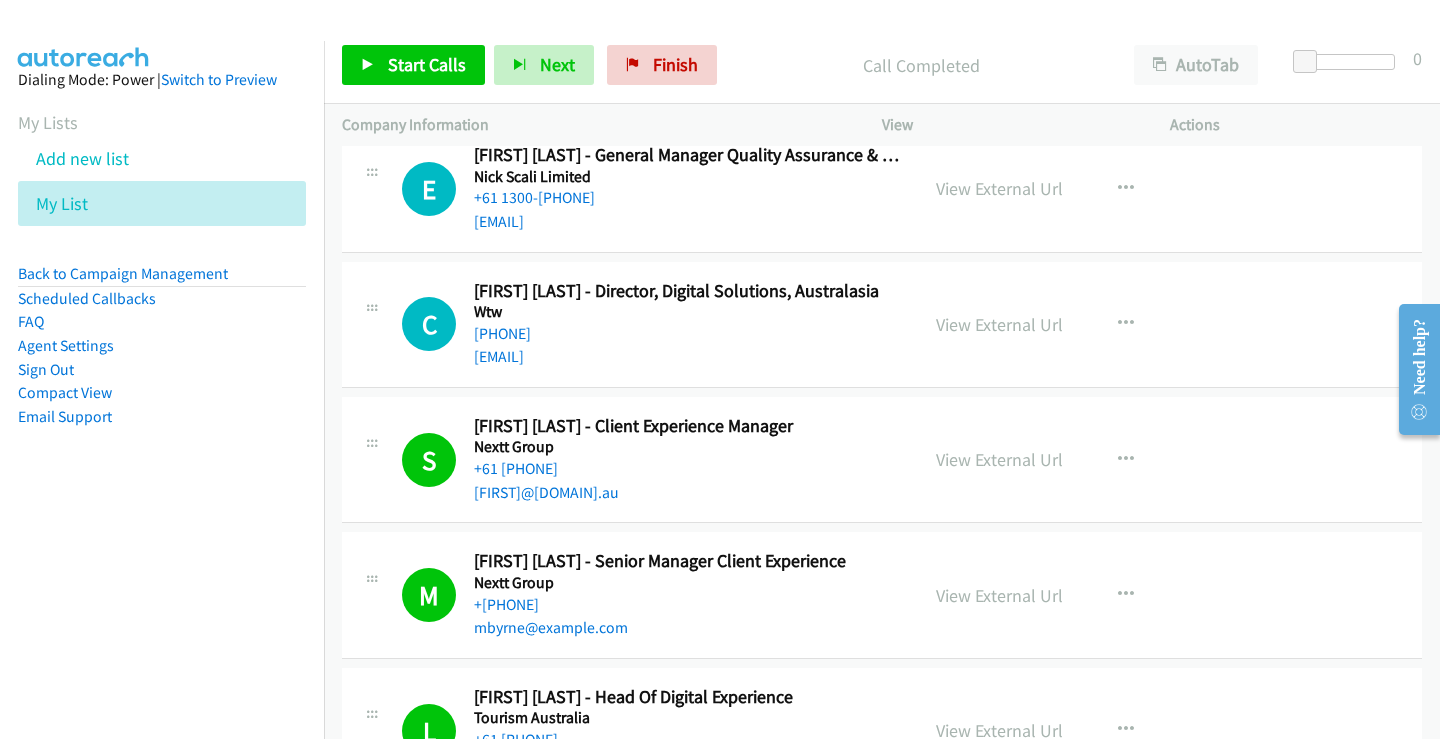 scroll, scrollTop: 23870, scrollLeft: 0, axis: vertical 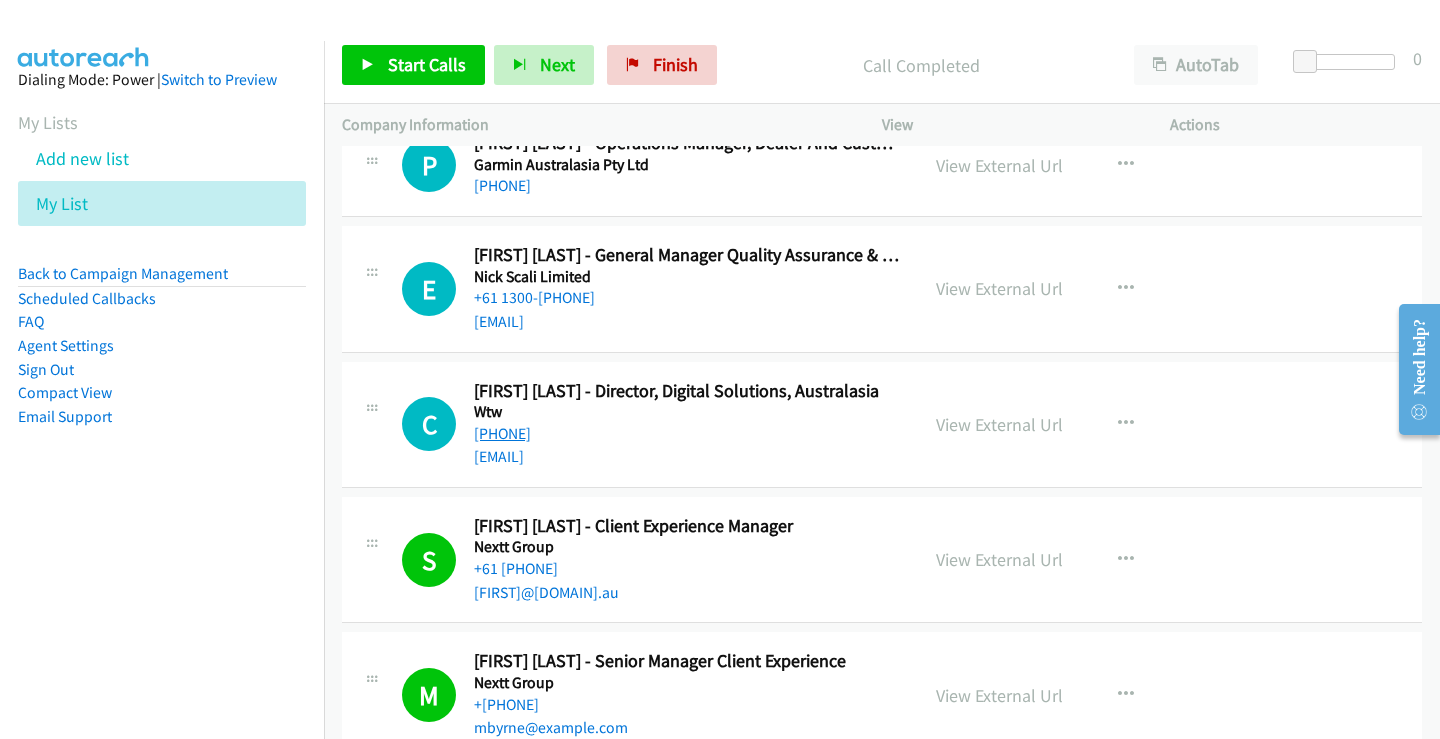 click on "[PHONE]" at bounding box center [502, 433] 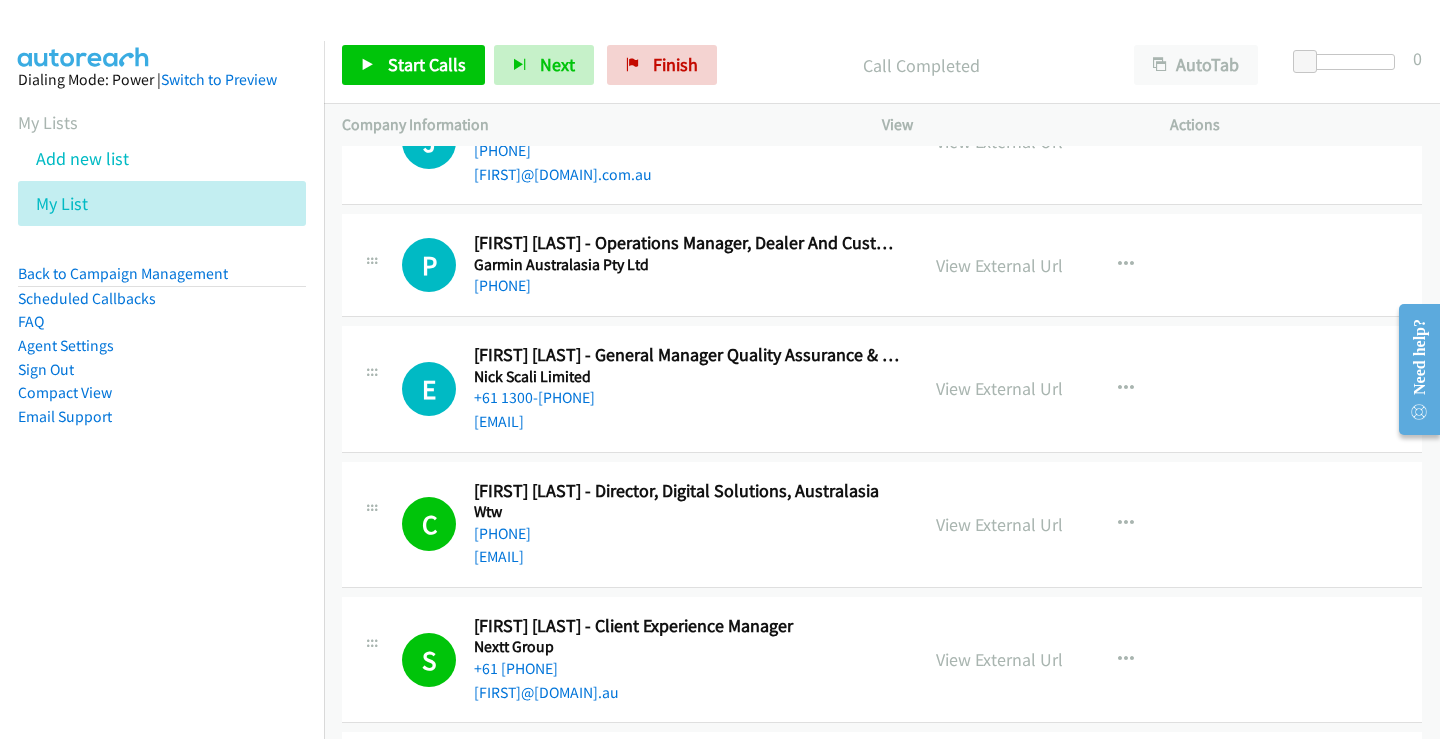 scroll, scrollTop: 23670, scrollLeft: 0, axis: vertical 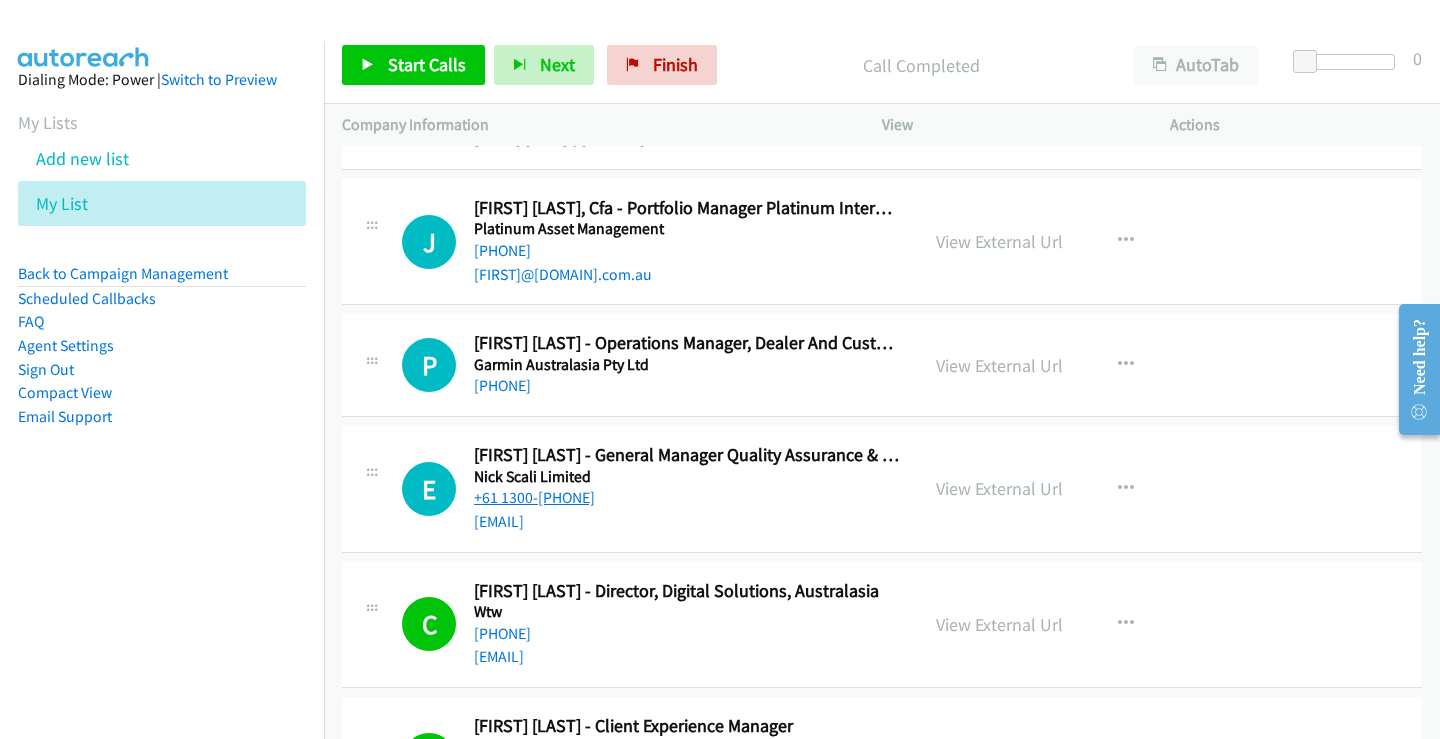 click on "+61 1300-[PHONE]" at bounding box center (534, 497) 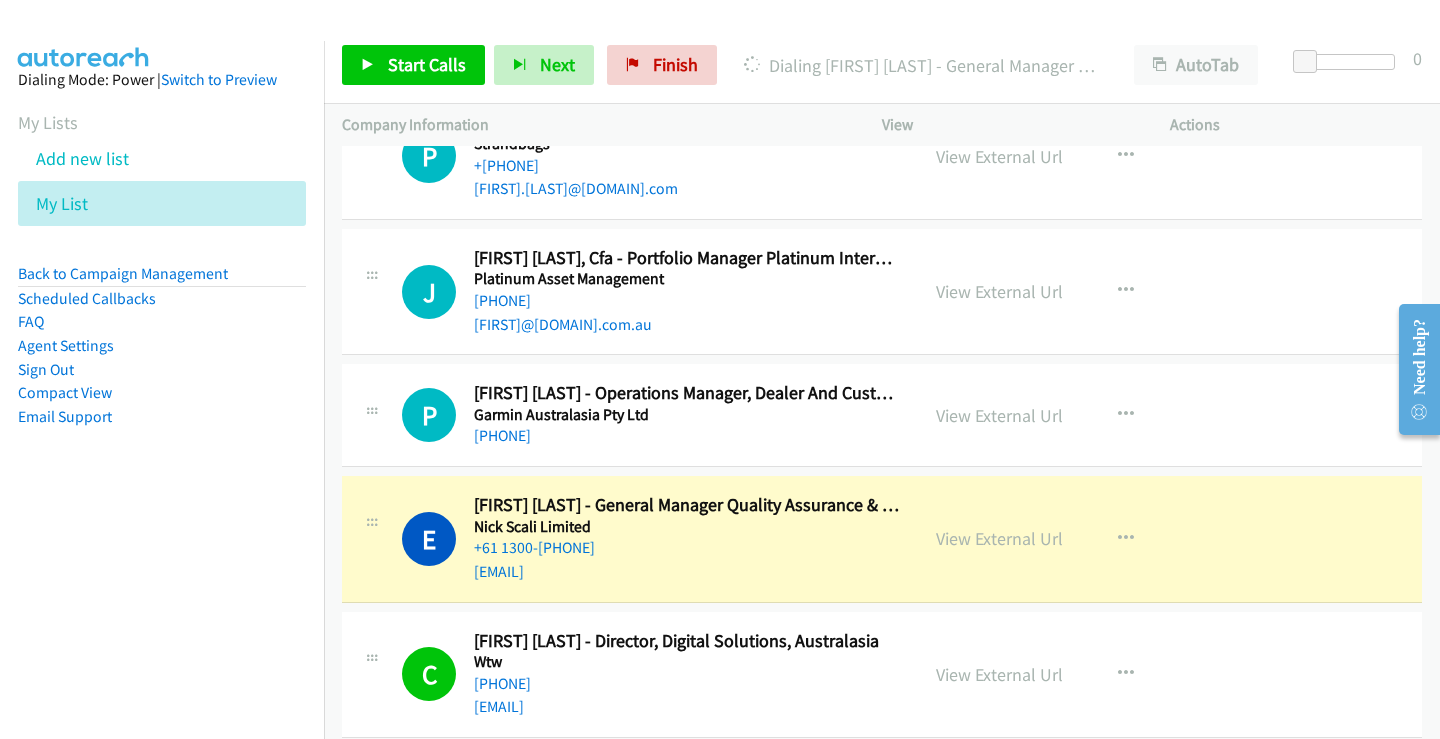 scroll, scrollTop: 23570, scrollLeft: 0, axis: vertical 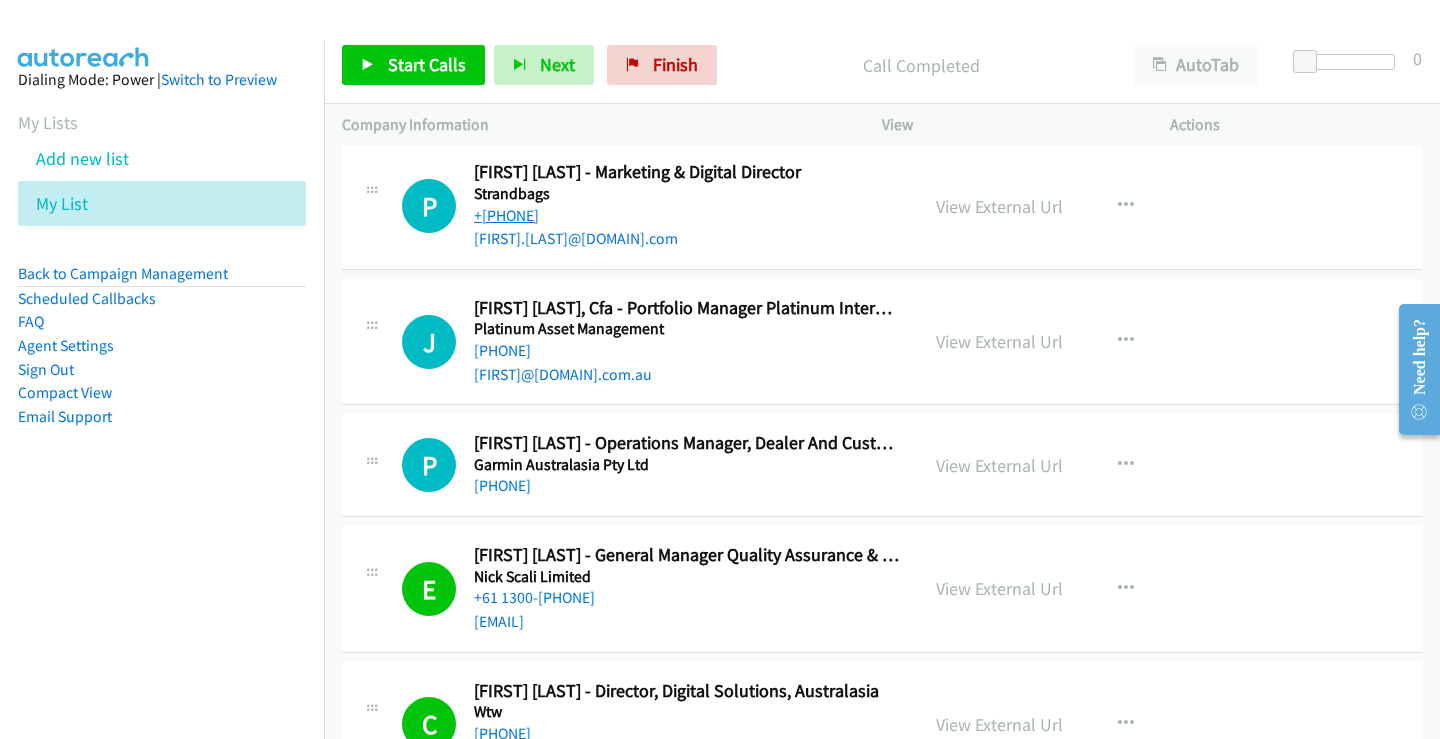 click on "+[PHONE]" at bounding box center (506, 215) 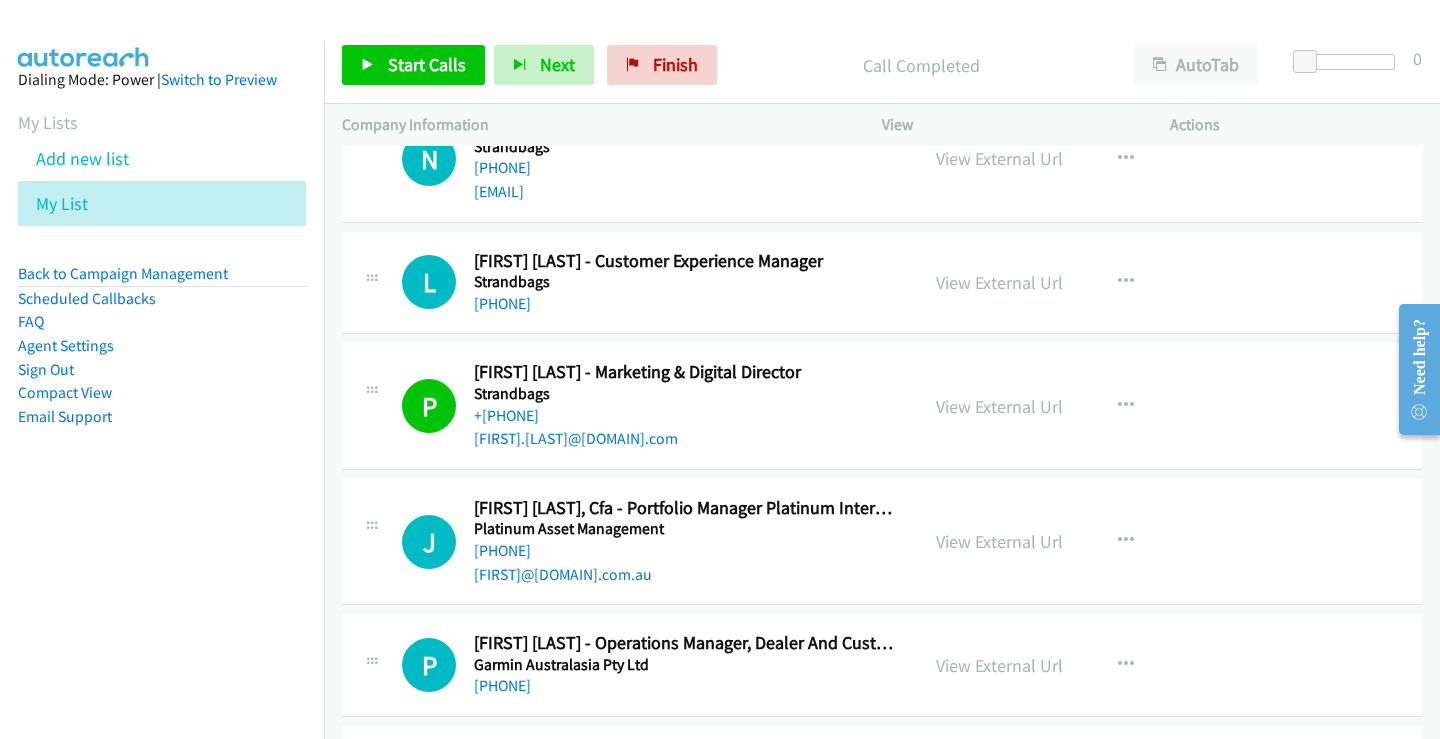 scroll, scrollTop: 23470, scrollLeft: 0, axis: vertical 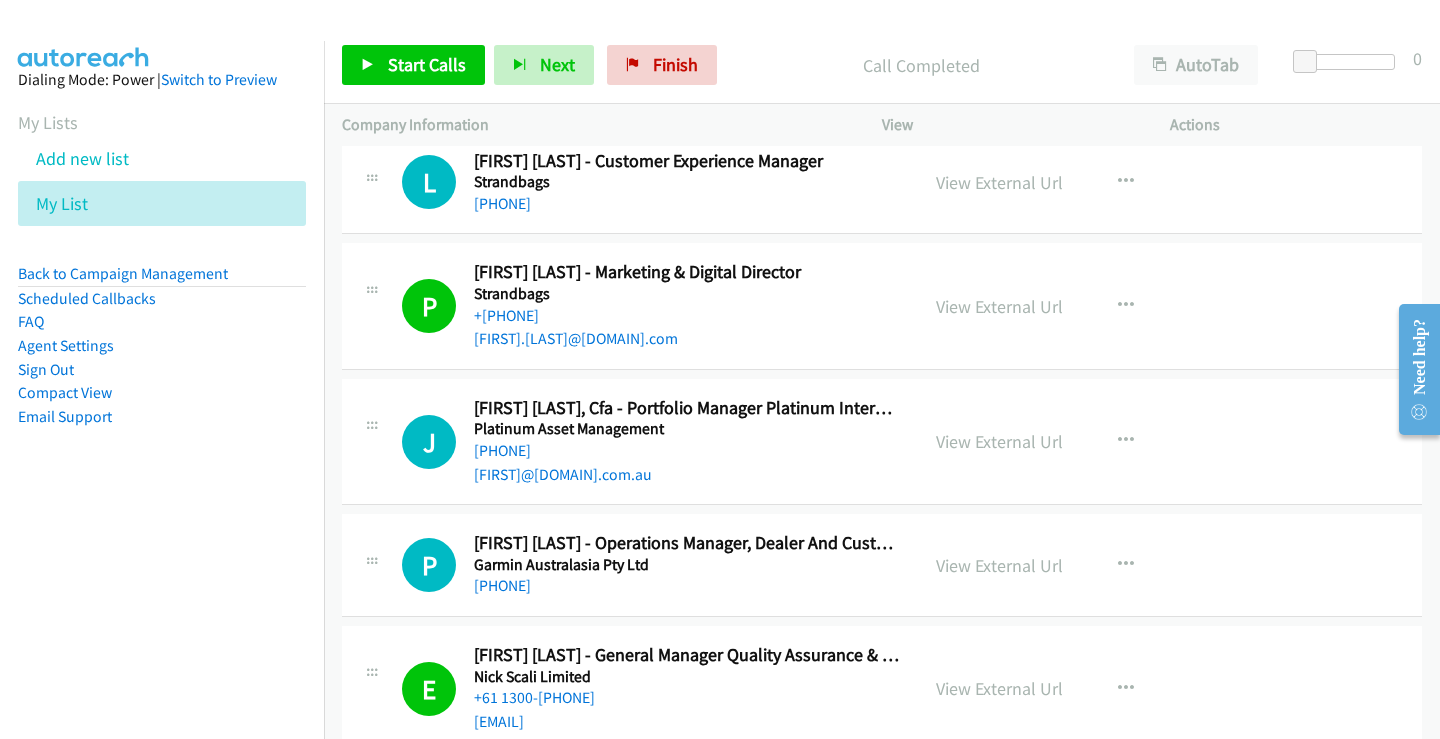 click on "[PHONE]" at bounding box center (502, 585) 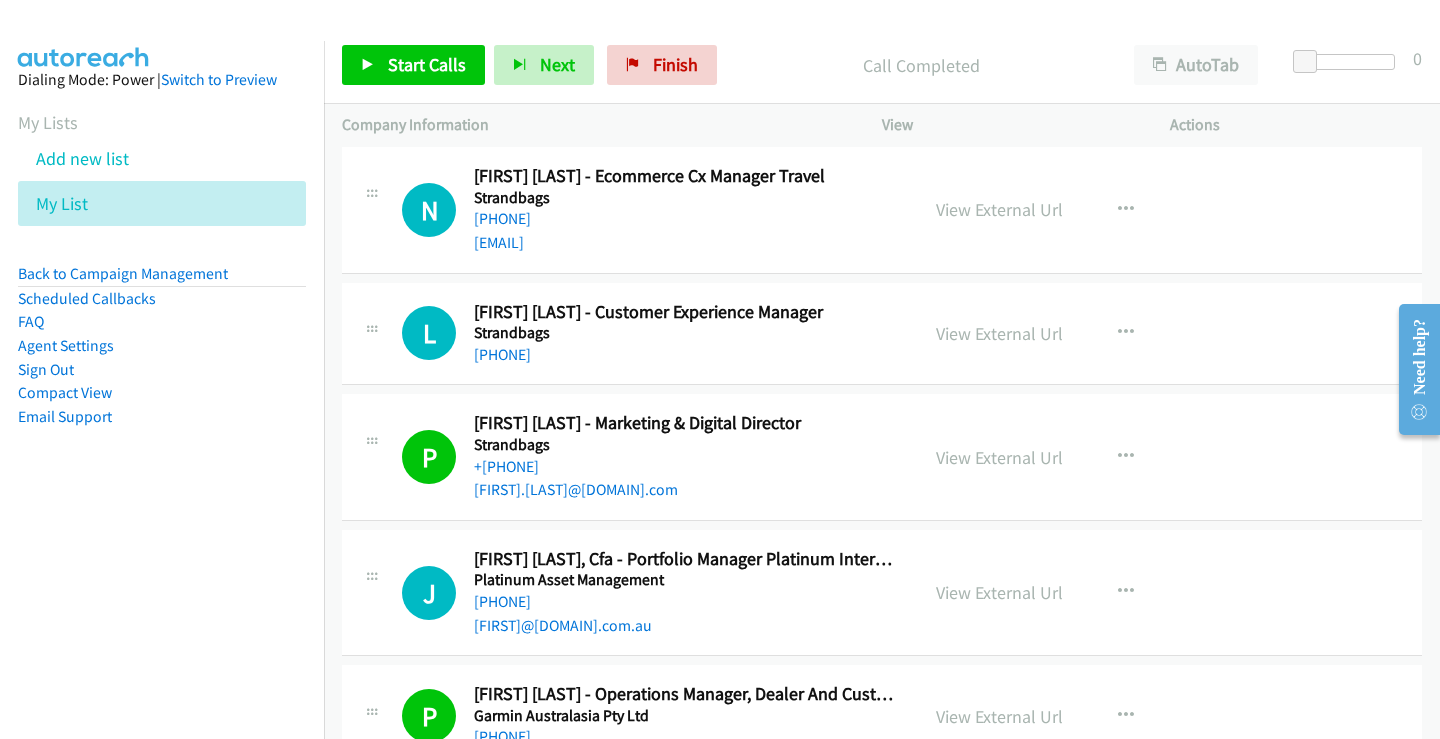 scroll, scrollTop: 23270, scrollLeft: 0, axis: vertical 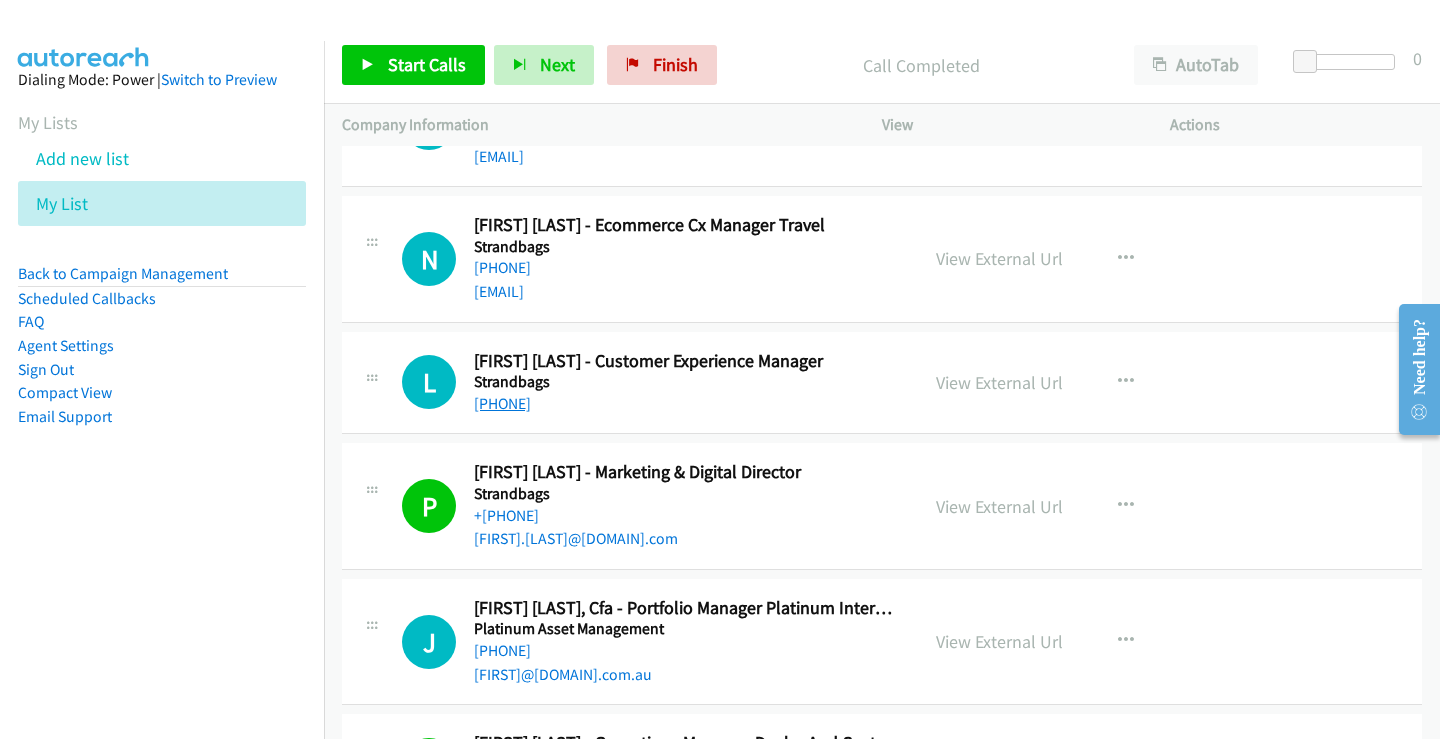 click on "[PHONE]" at bounding box center (502, 403) 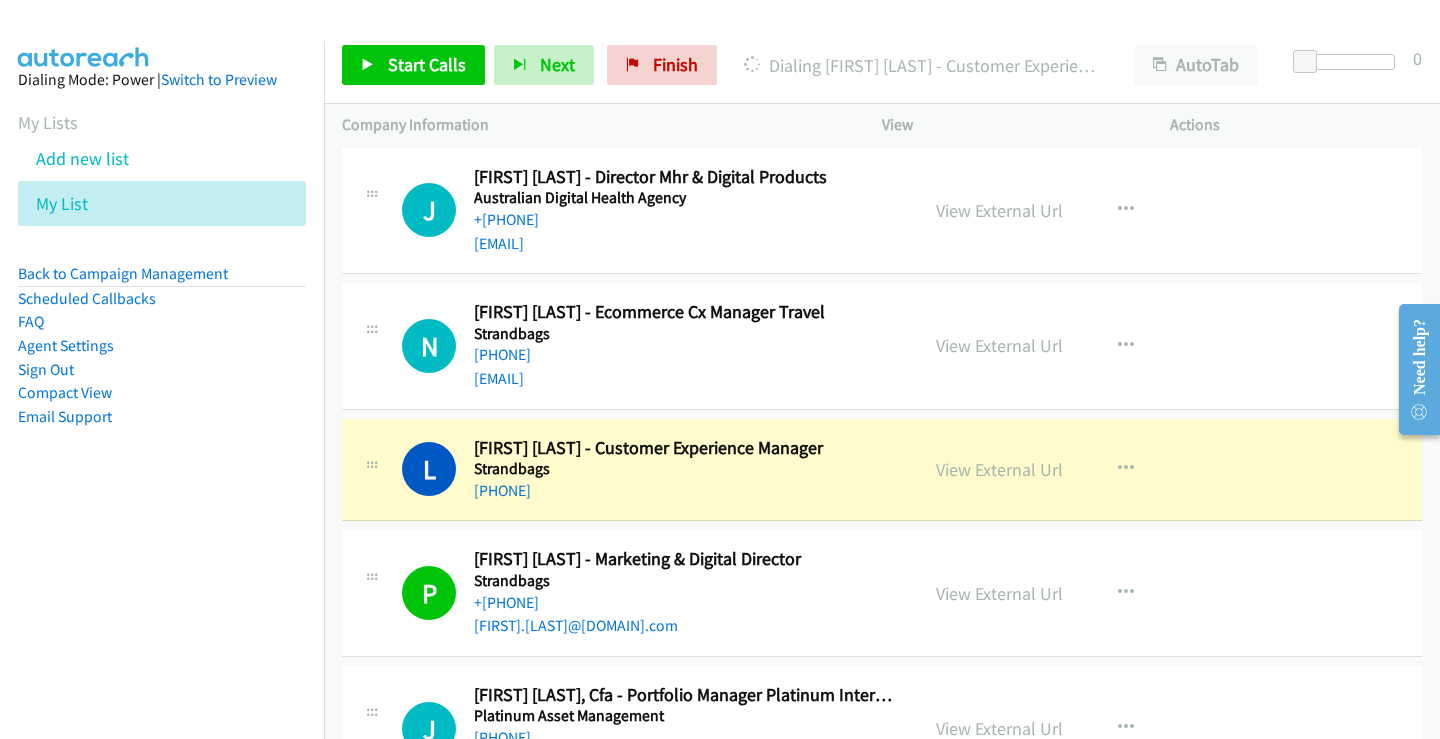 scroll, scrollTop: 23170, scrollLeft: 0, axis: vertical 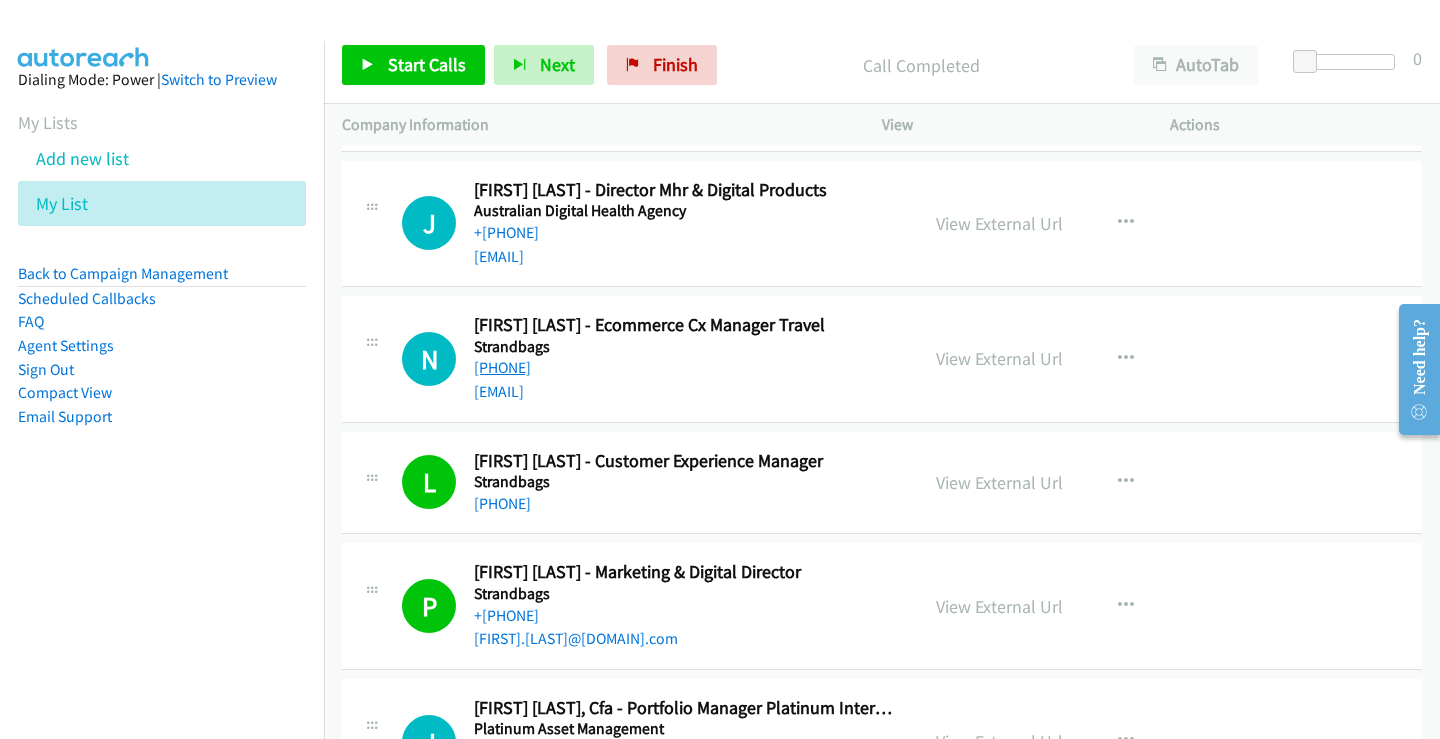 click on "[PHONE]" at bounding box center (502, 367) 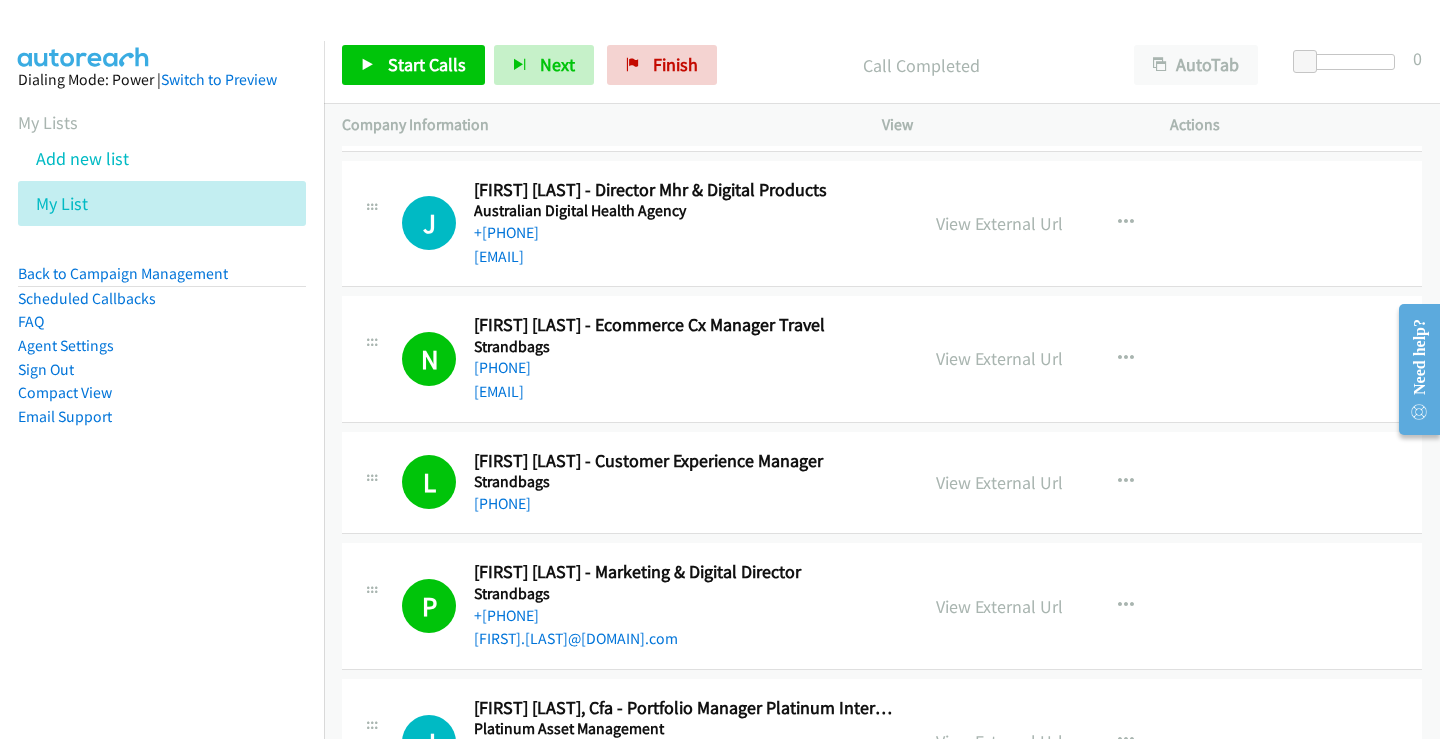 scroll, scrollTop: 23070, scrollLeft: 0, axis: vertical 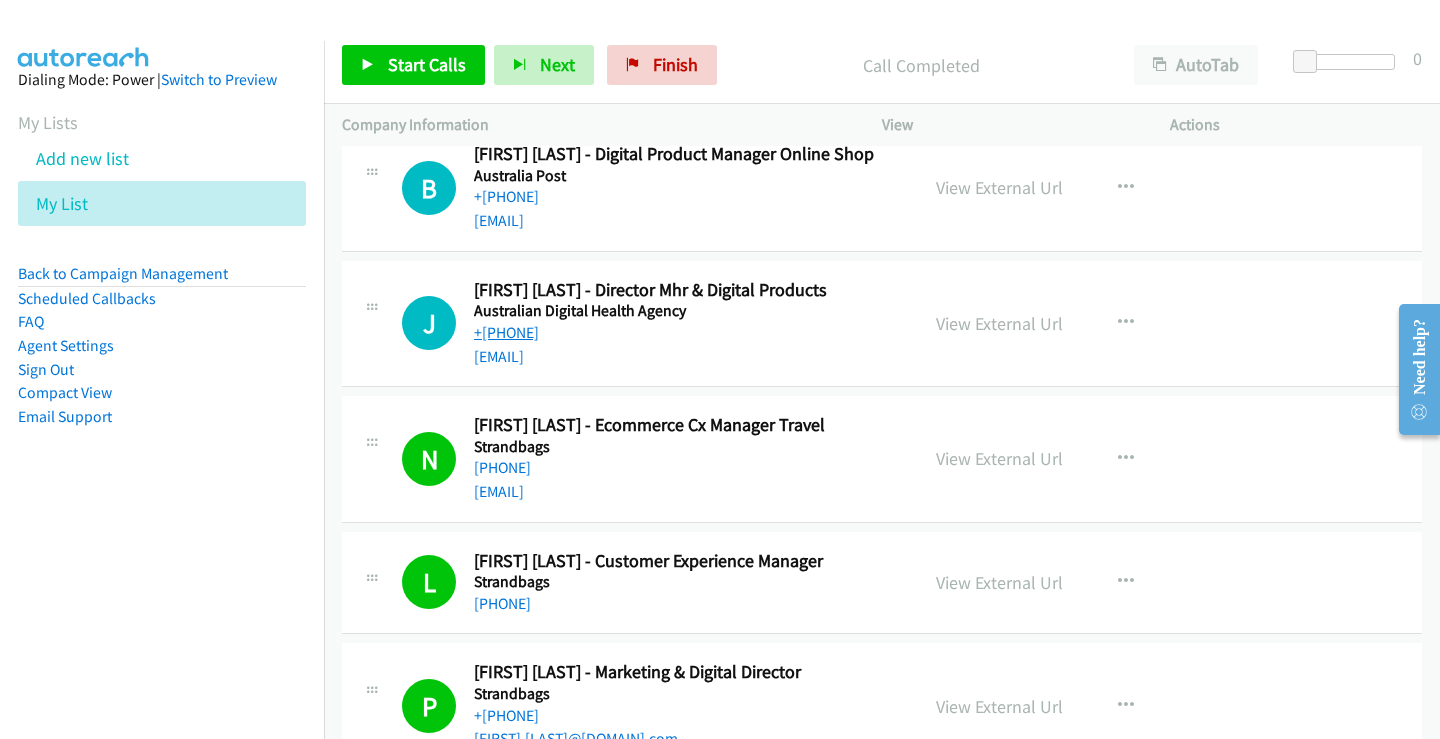 click on "+[PHONE]" at bounding box center [506, 332] 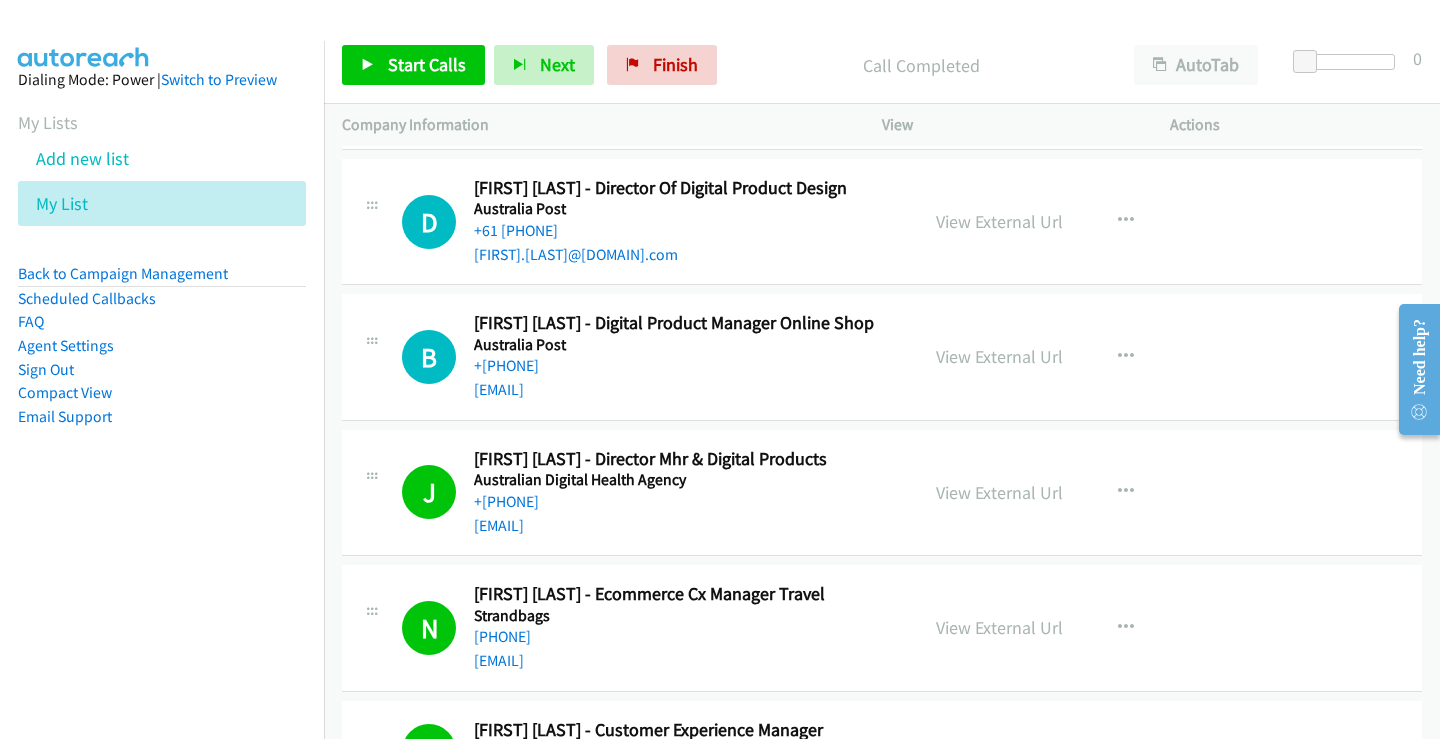 scroll, scrollTop: 22870, scrollLeft: 0, axis: vertical 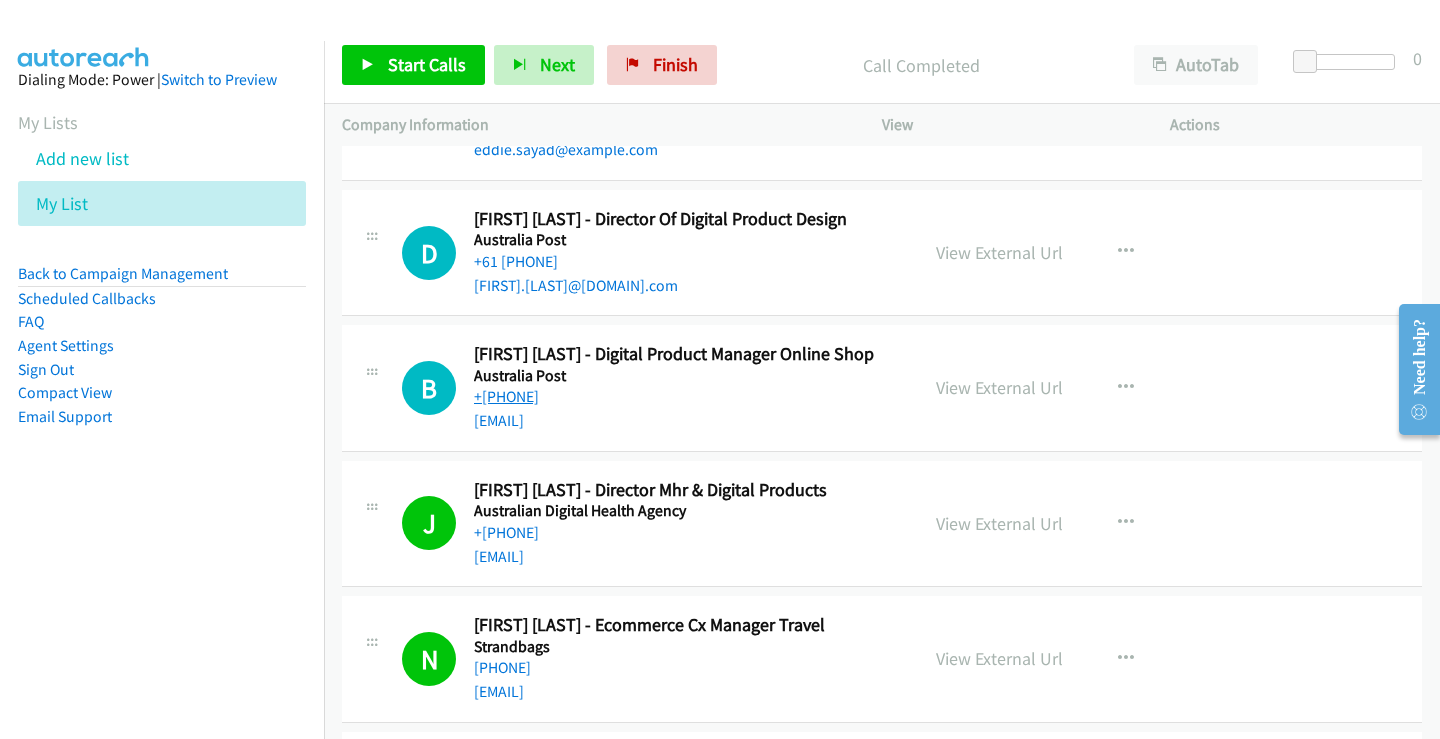 click on "+[PHONE]" at bounding box center (506, 396) 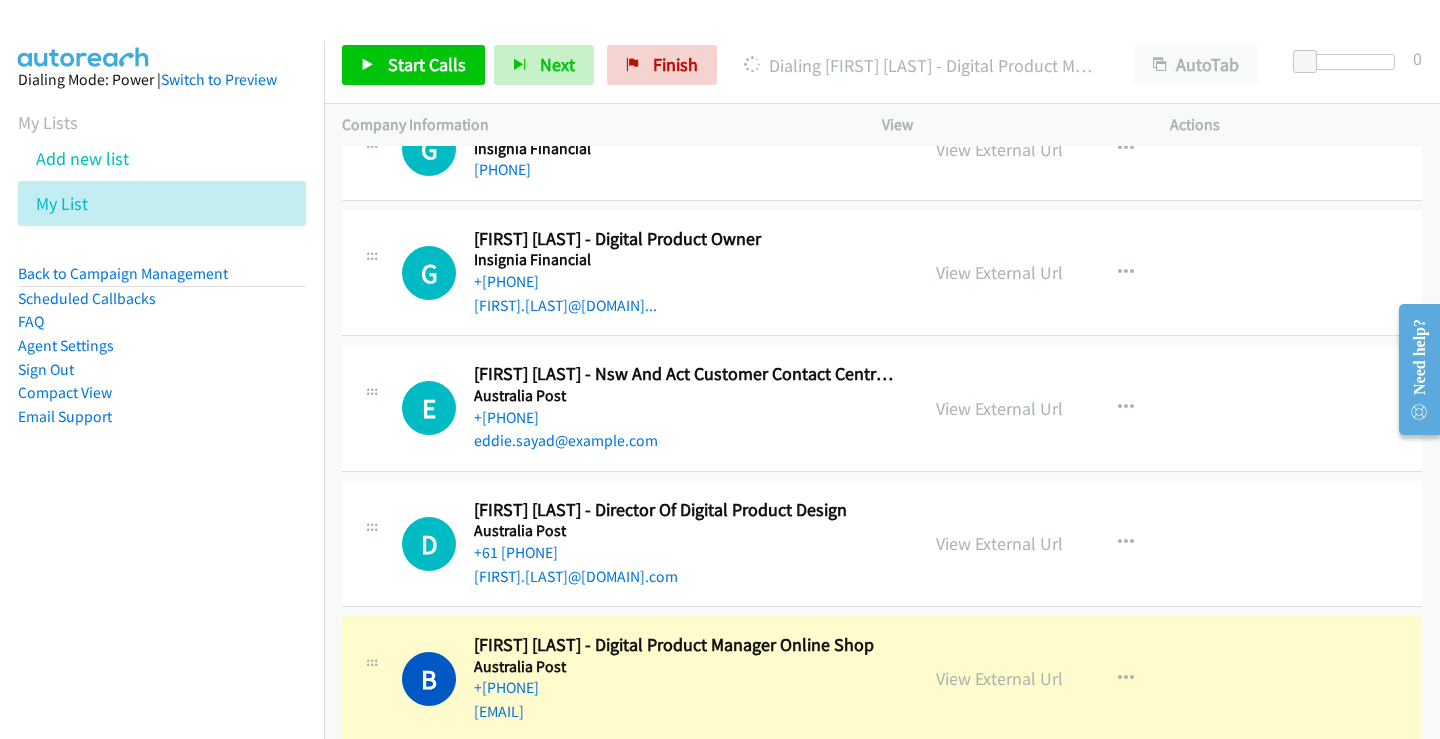 scroll, scrollTop: 22570, scrollLeft: 0, axis: vertical 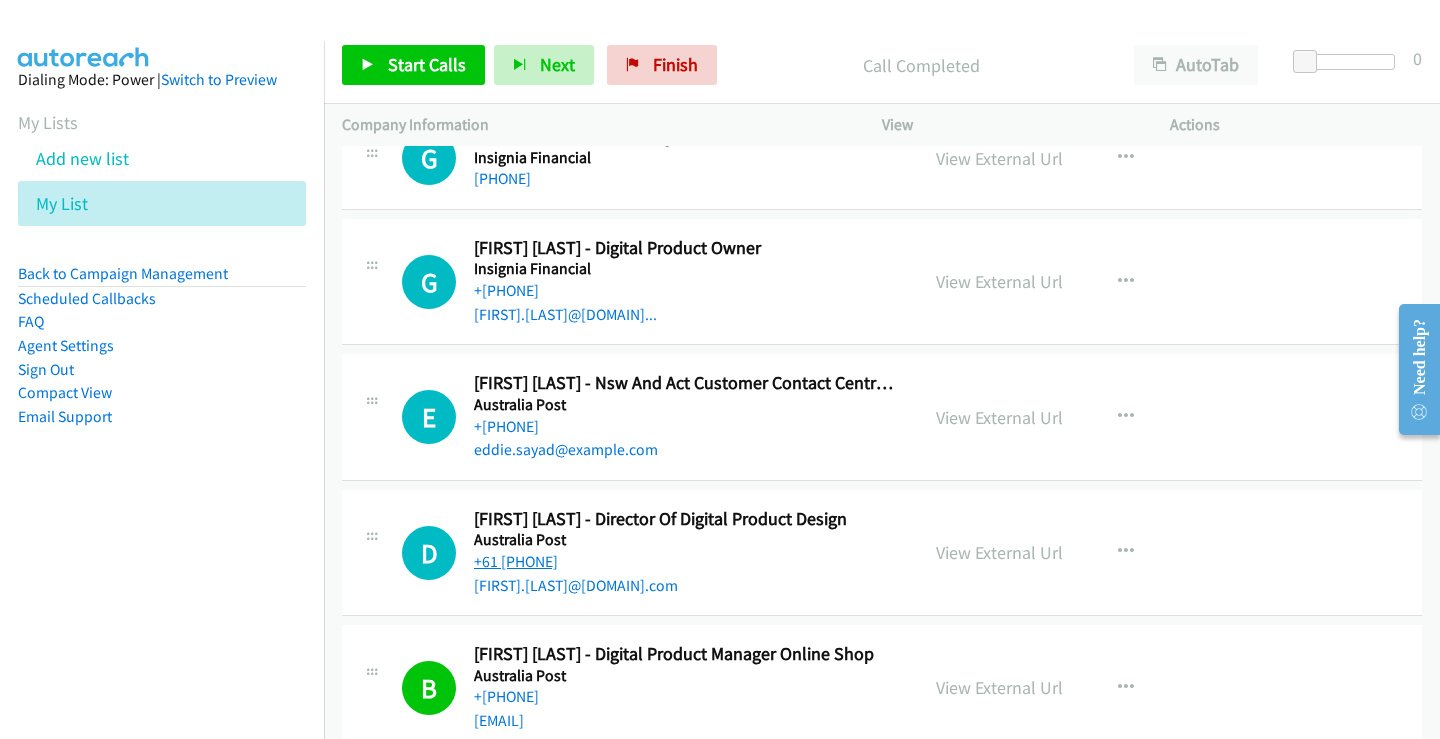 click on "+61 [PHONE]" at bounding box center (516, 561) 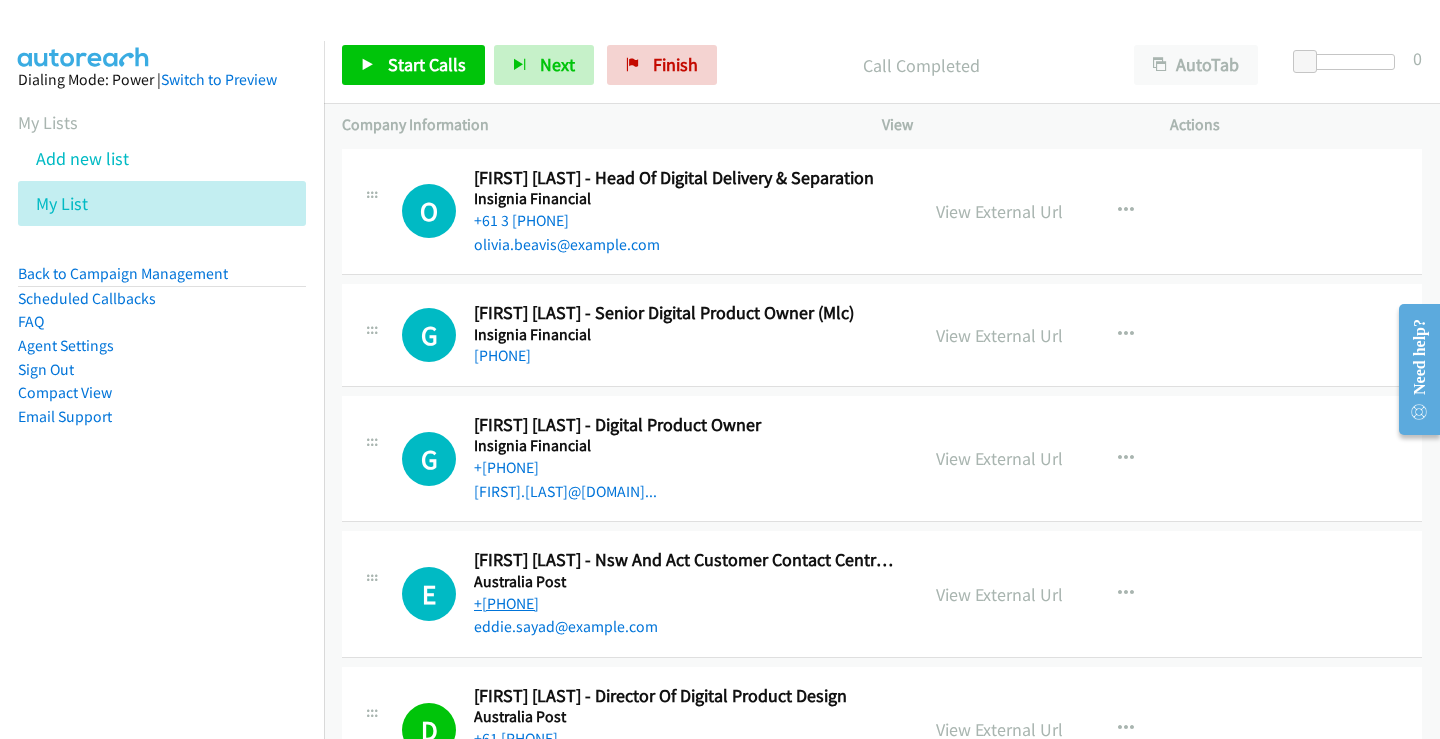 scroll, scrollTop: 22370, scrollLeft: 0, axis: vertical 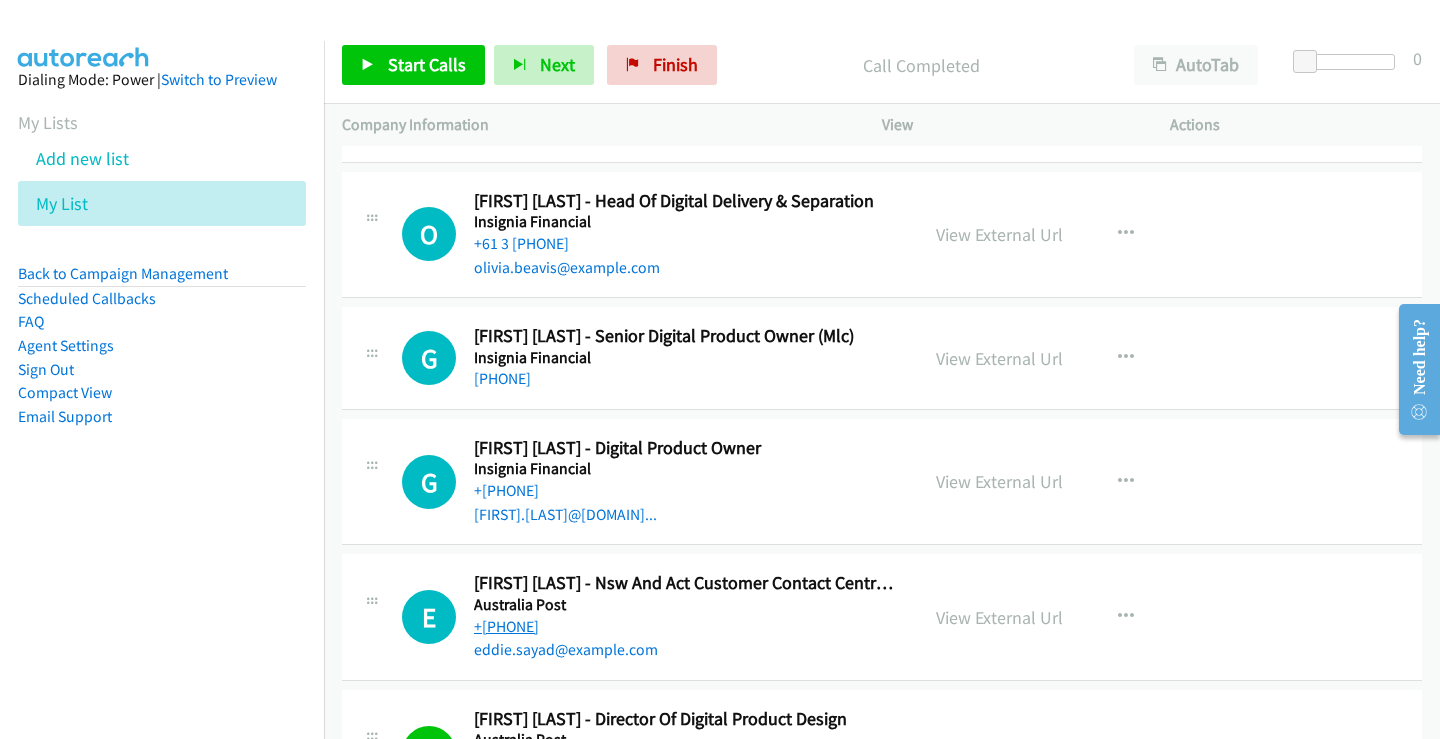 click on "+[PHONE]" at bounding box center (506, 626) 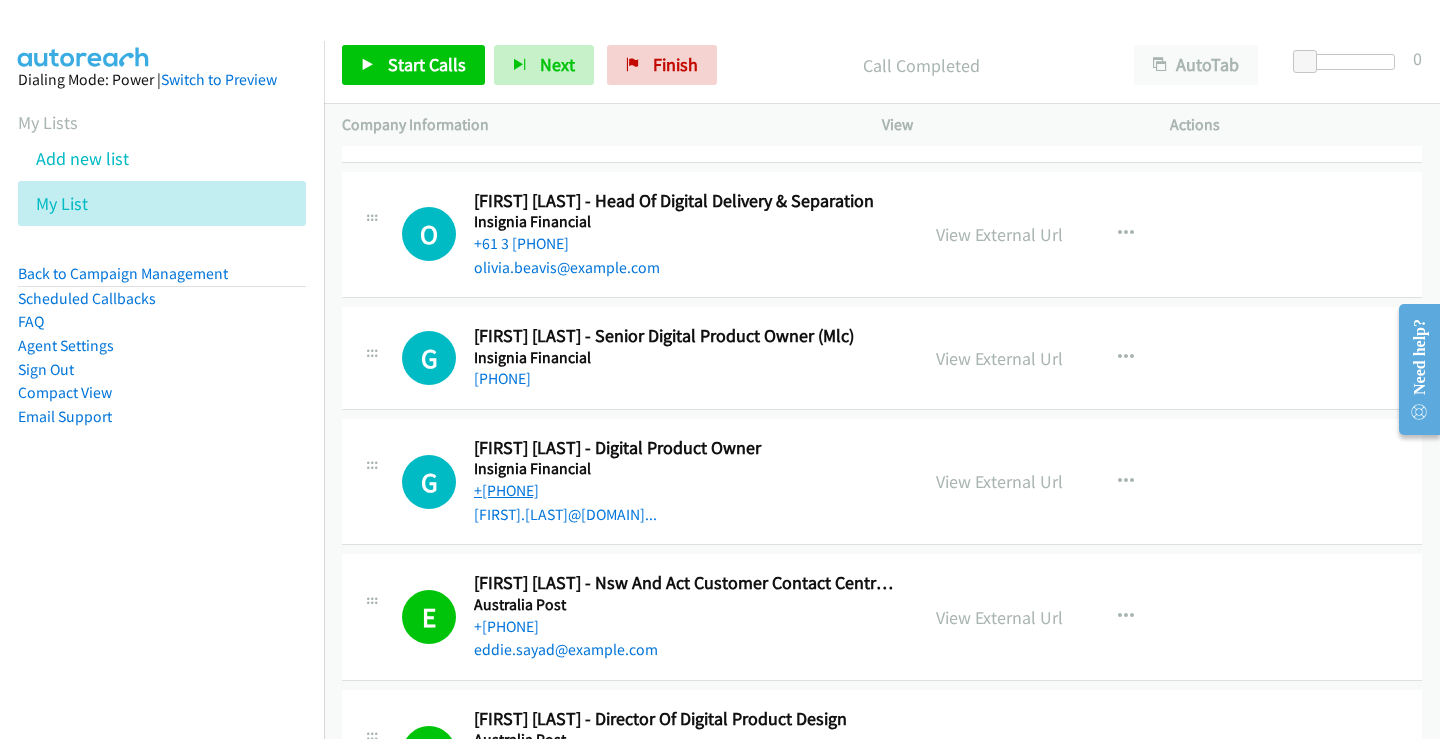 click on "+[PHONE]" at bounding box center (506, 490) 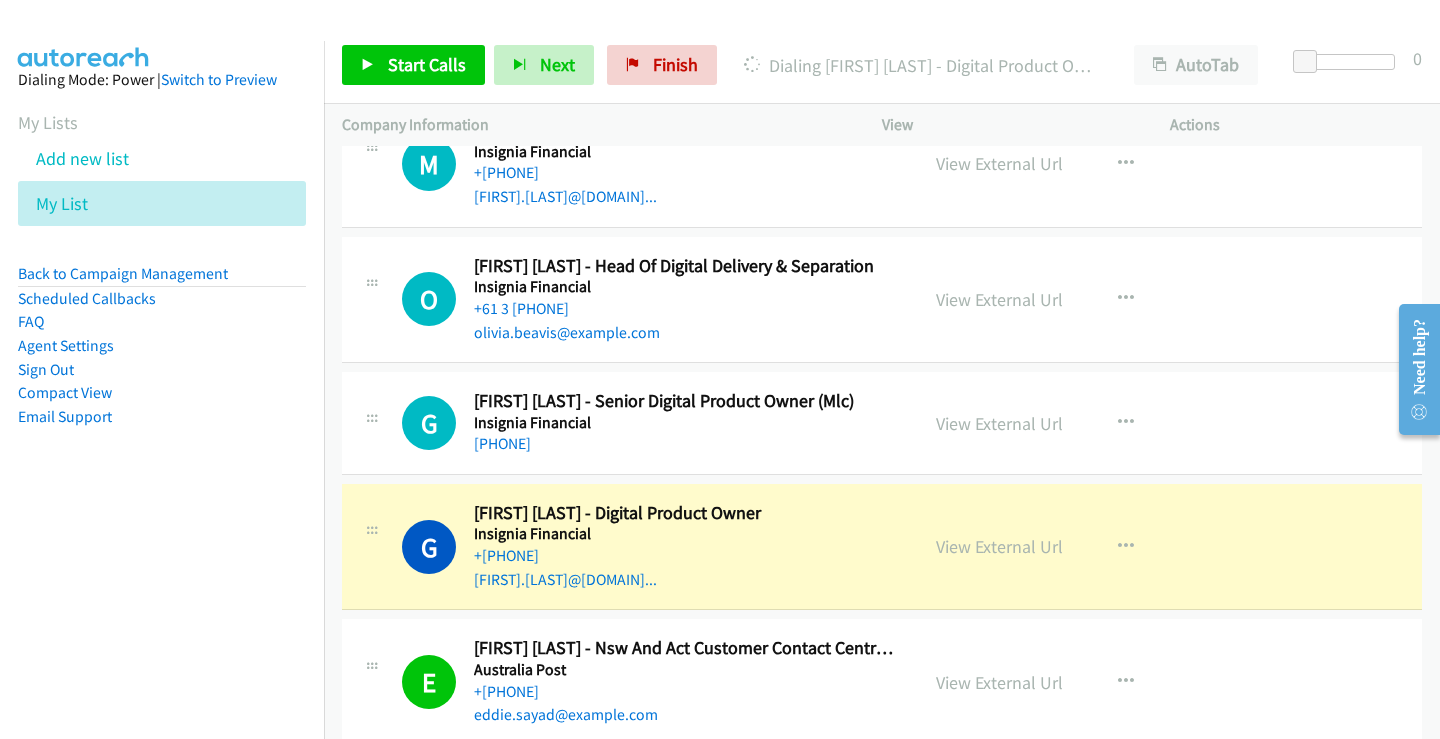 scroll, scrollTop: 22270, scrollLeft: 0, axis: vertical 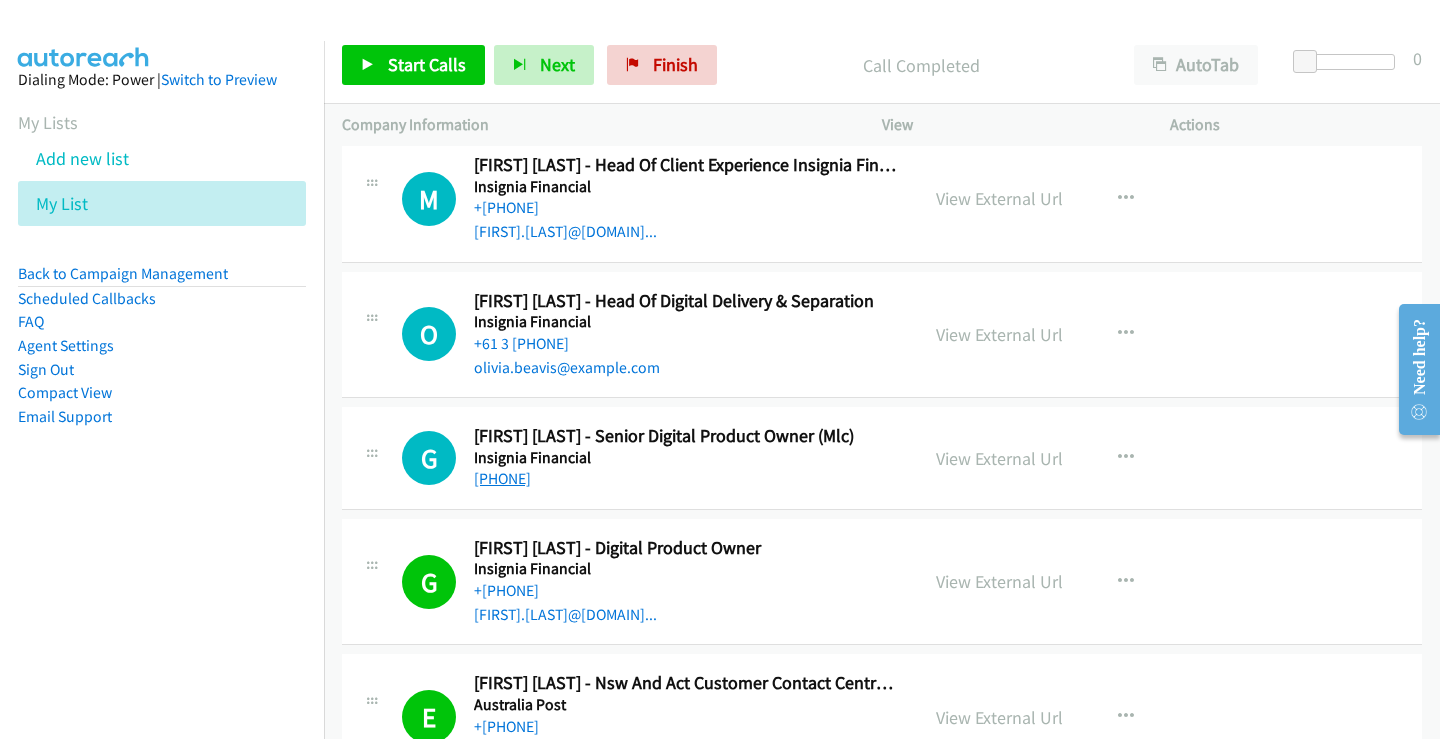 click on "[PHONE]" at bounding box center (502, 478) 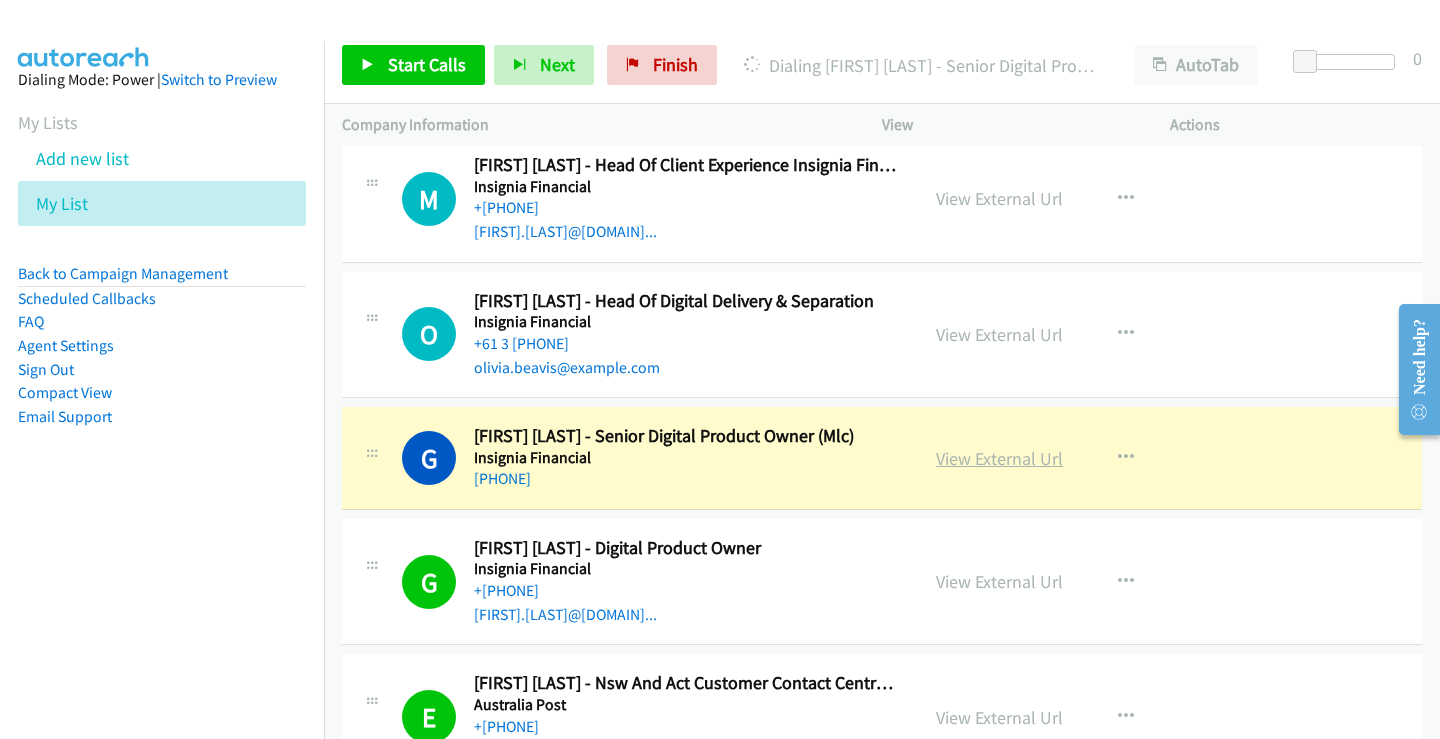 click on "View External Url" at bounding box center [999, 458] 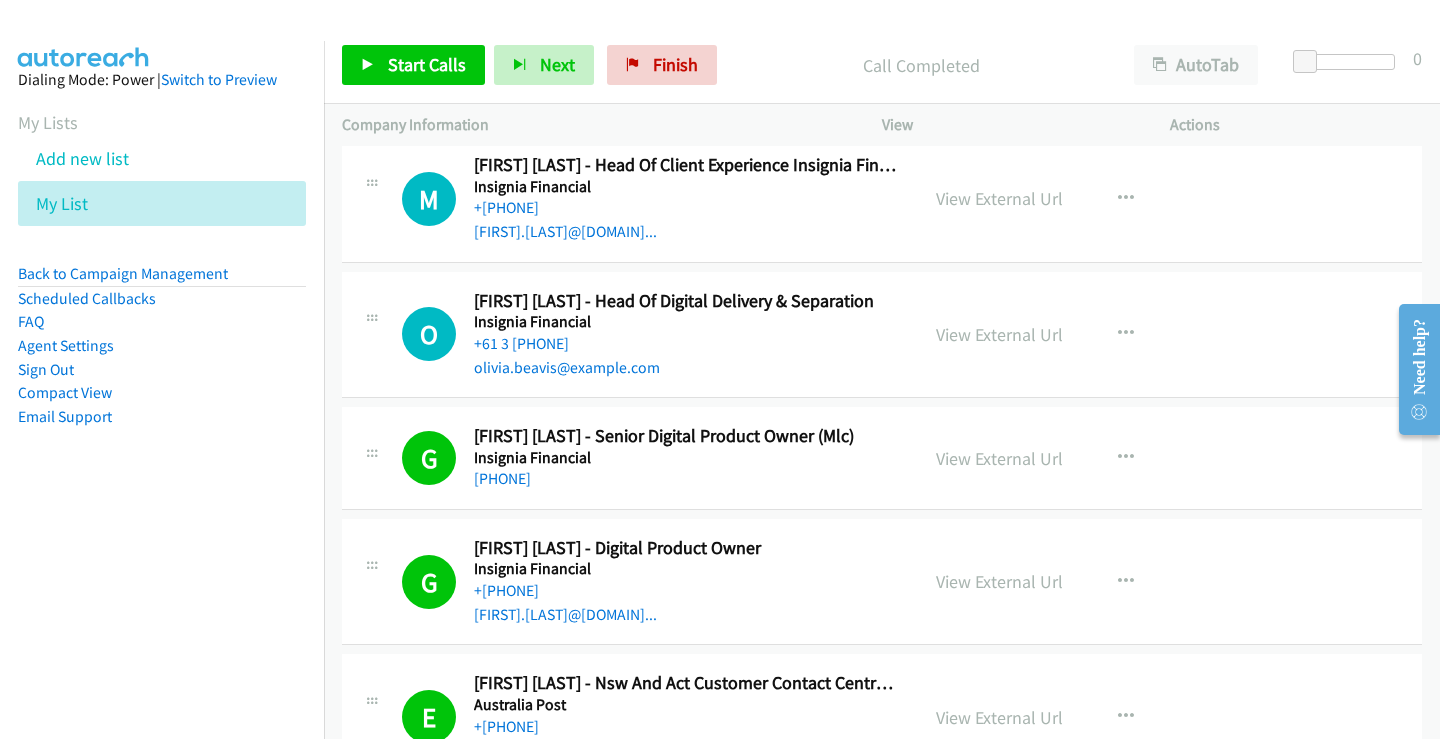 scroll, scrollTop: 22170, scrollLeft: 0, axis: vertical 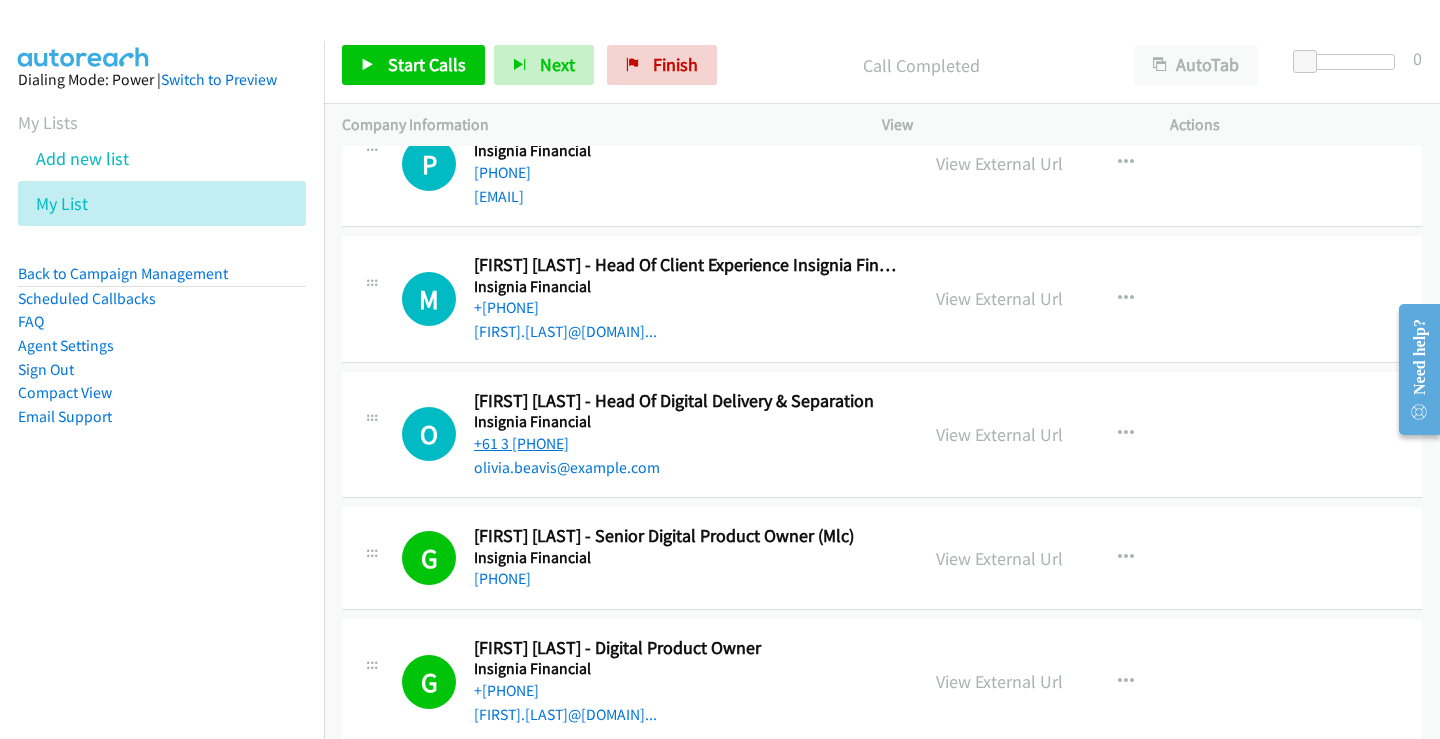 click on "+61 3 [PHONE]" at bounding box center (521, 443) 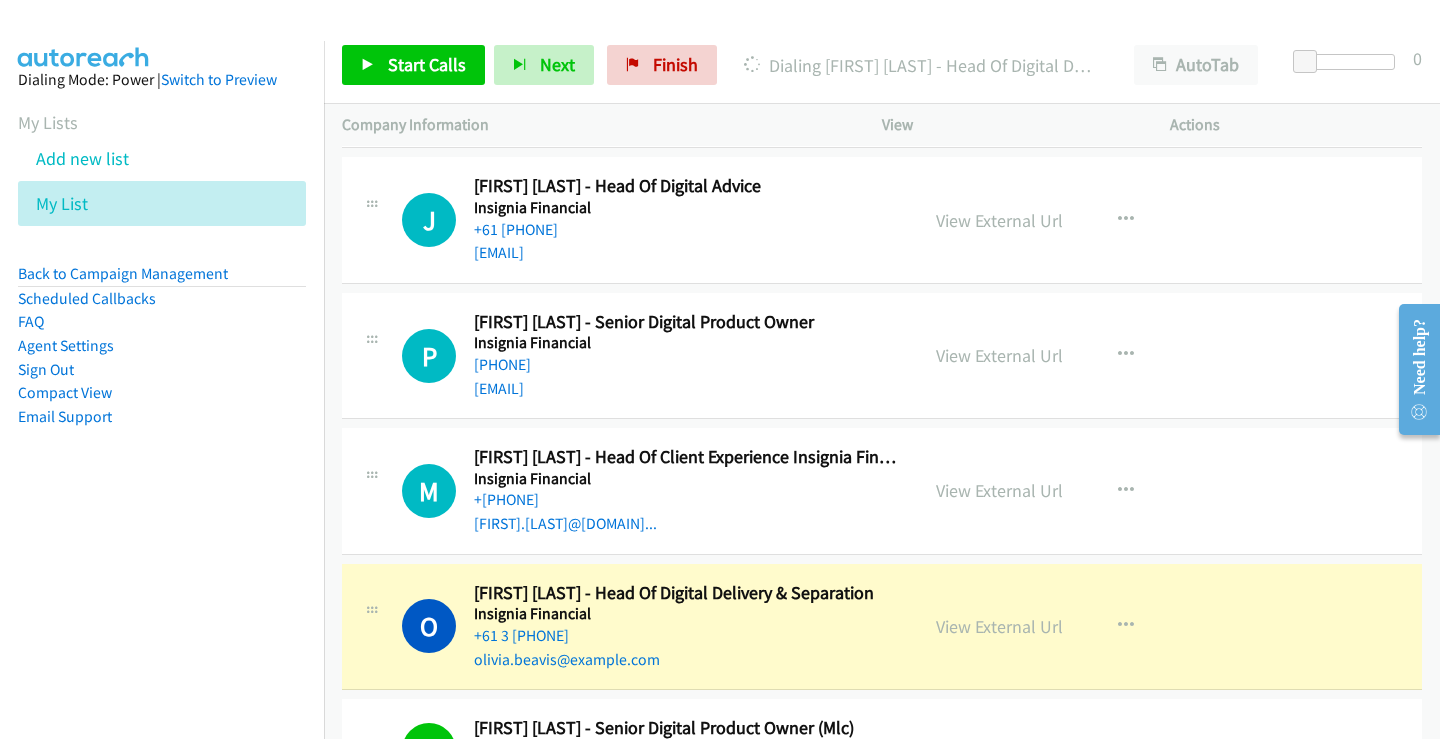 scroll, scrollTop: 21970, scrollLeft: 0, axis: vertical 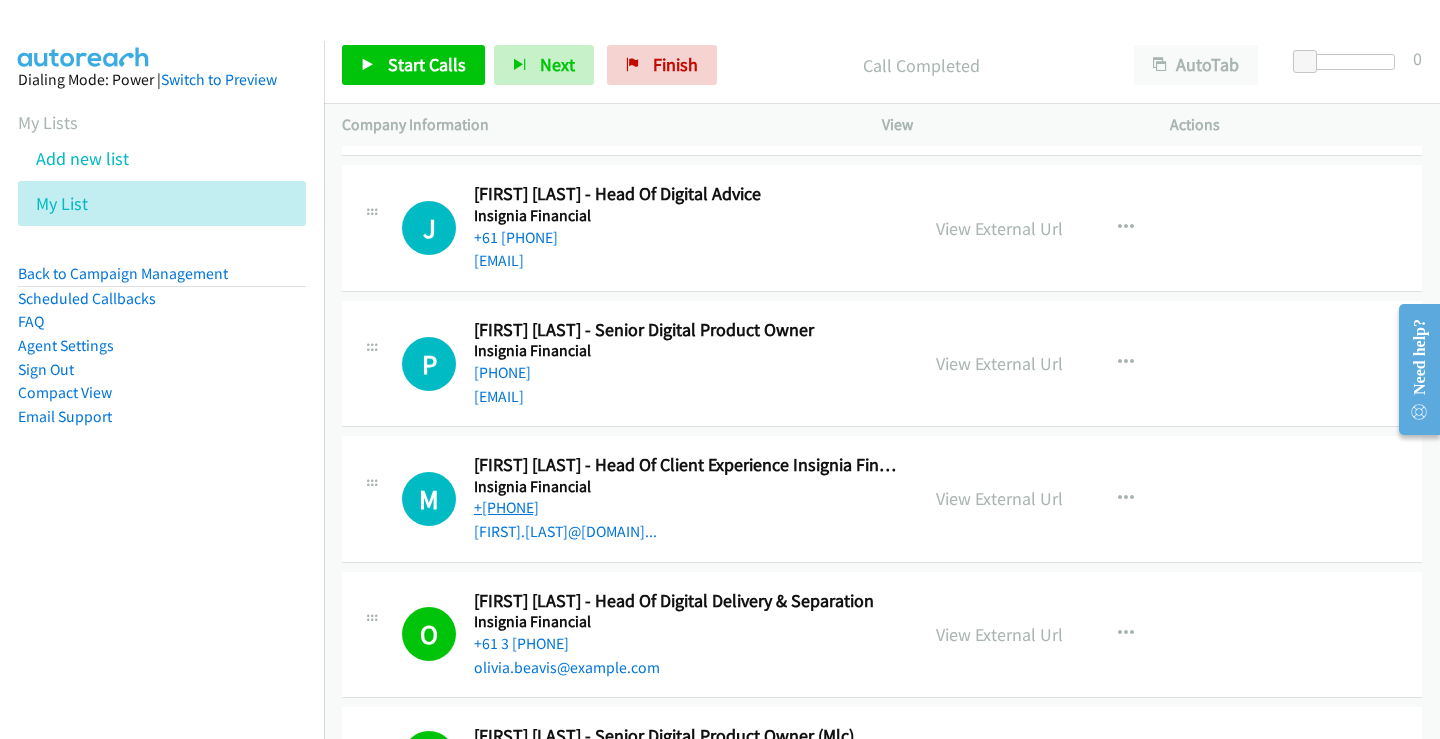 click on "+[PHONE]" at bounding box center [506, 507] 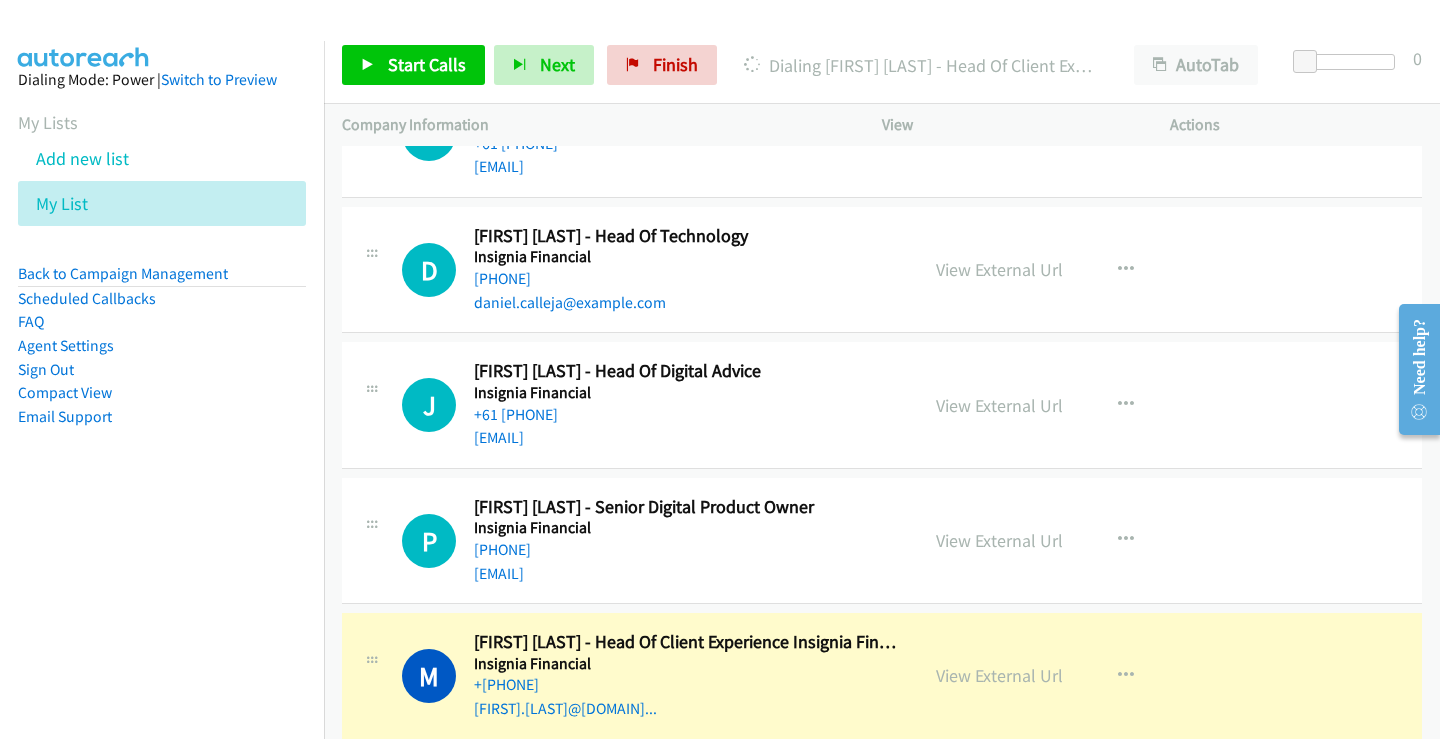 scroll, scrollTop: 21770, scrollLeft: 0, axis: vertical 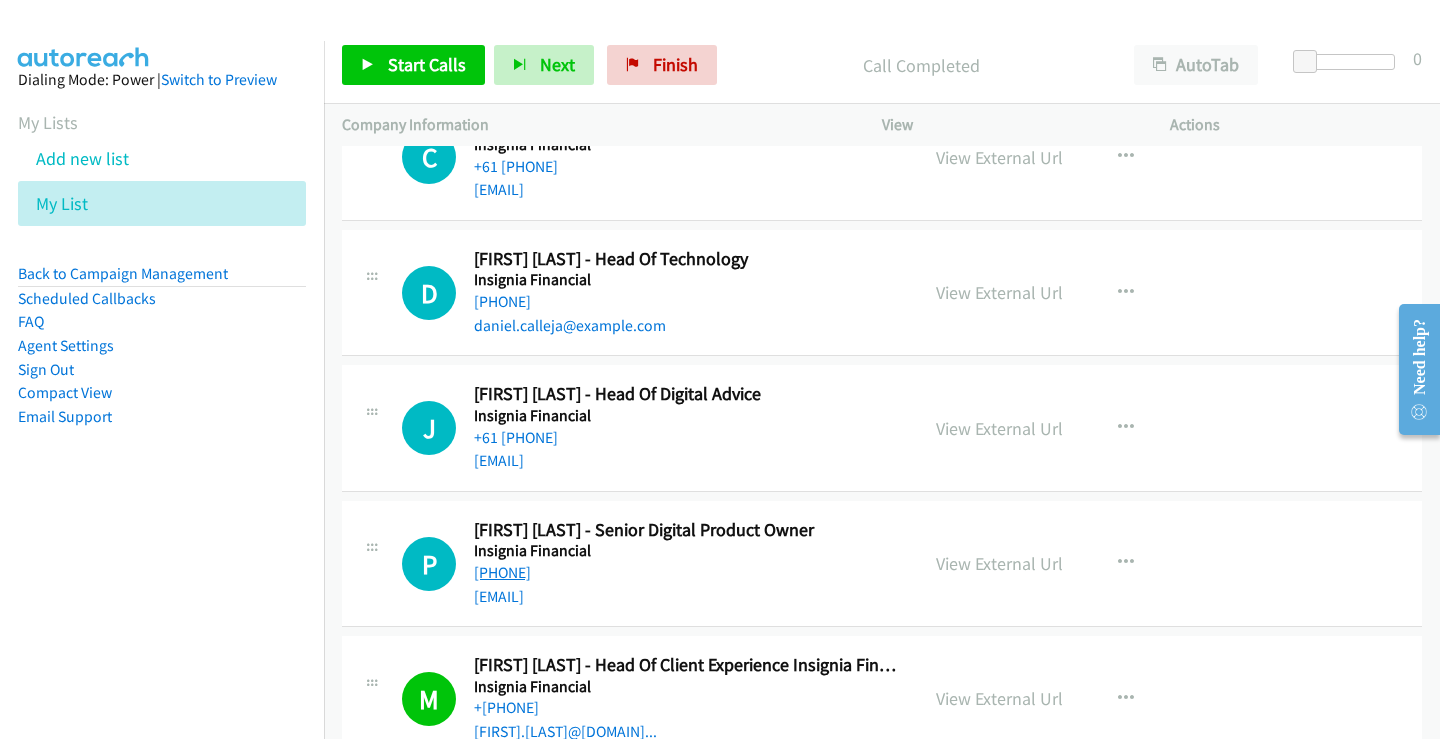 click on "[PHONE]" at bounding box center (502, 572) 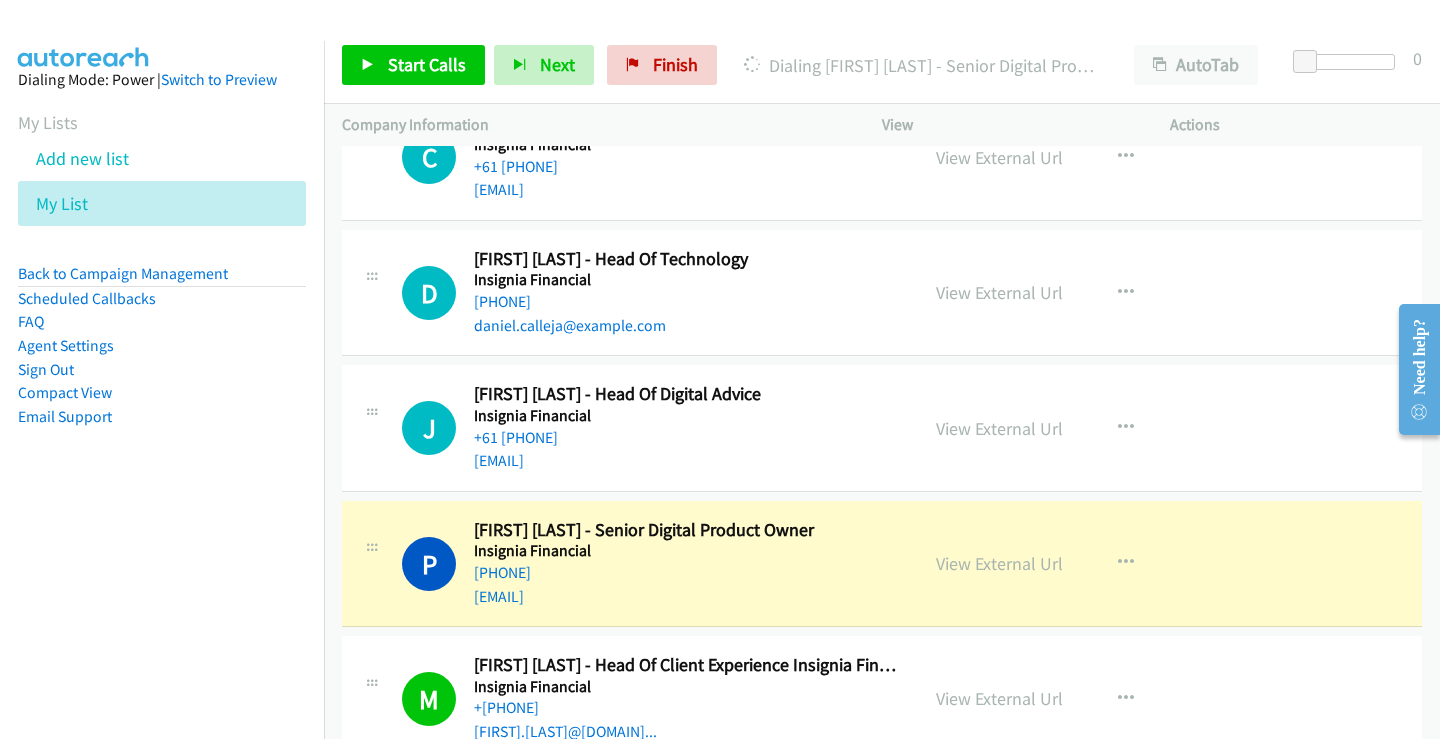 scroll, scrollTop: 21670, scrollLeft: 0, axis: vertical 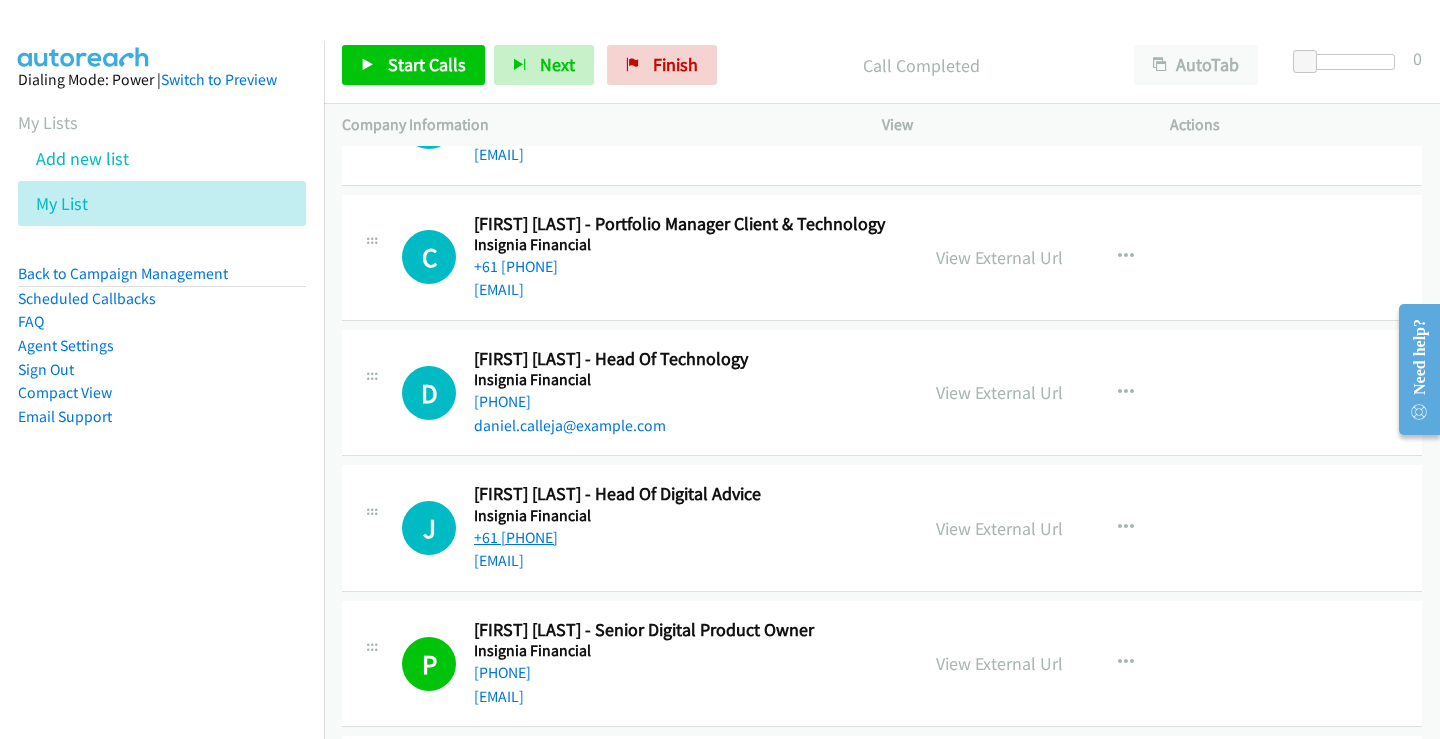 click on "+61 [PHONE]" at bounding box center (516, 537) 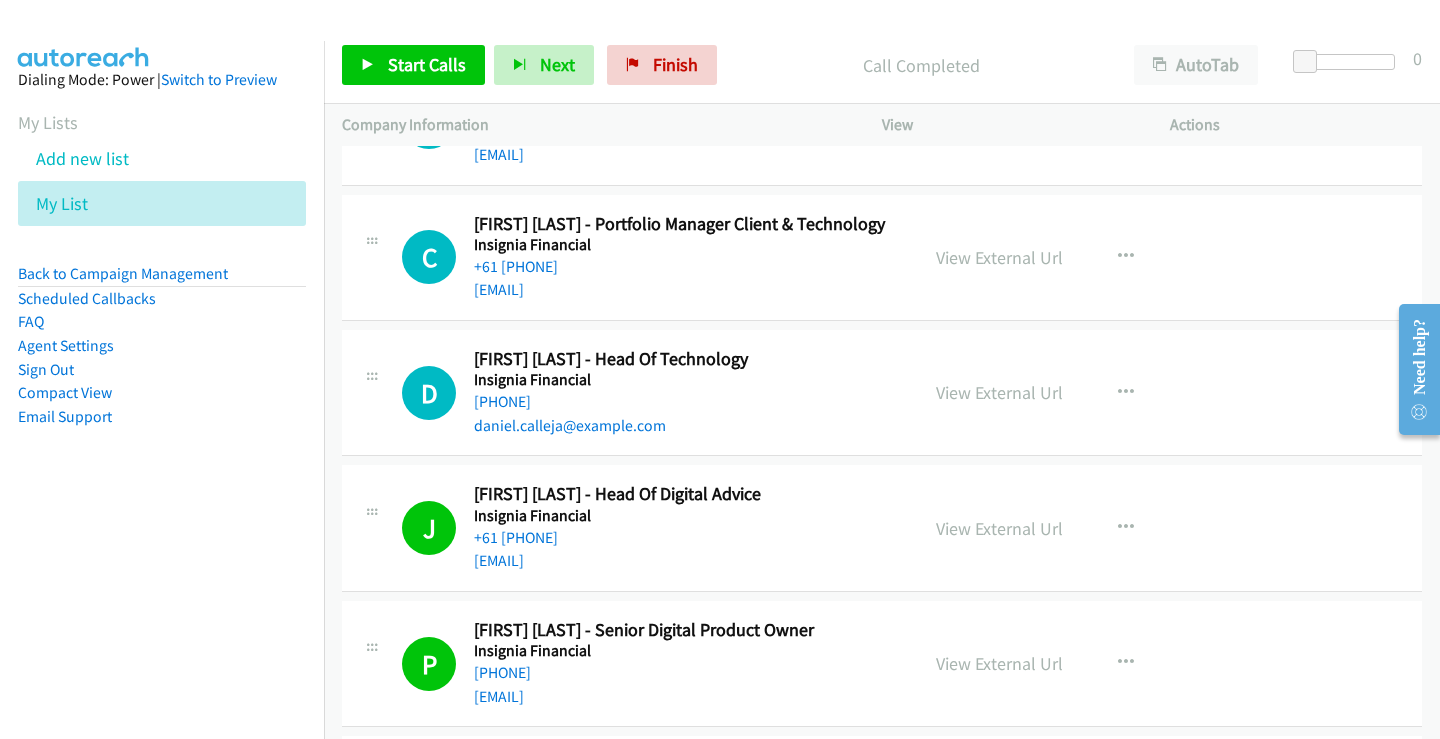 click on "[PHONE]" at bounding box center (687, 402) 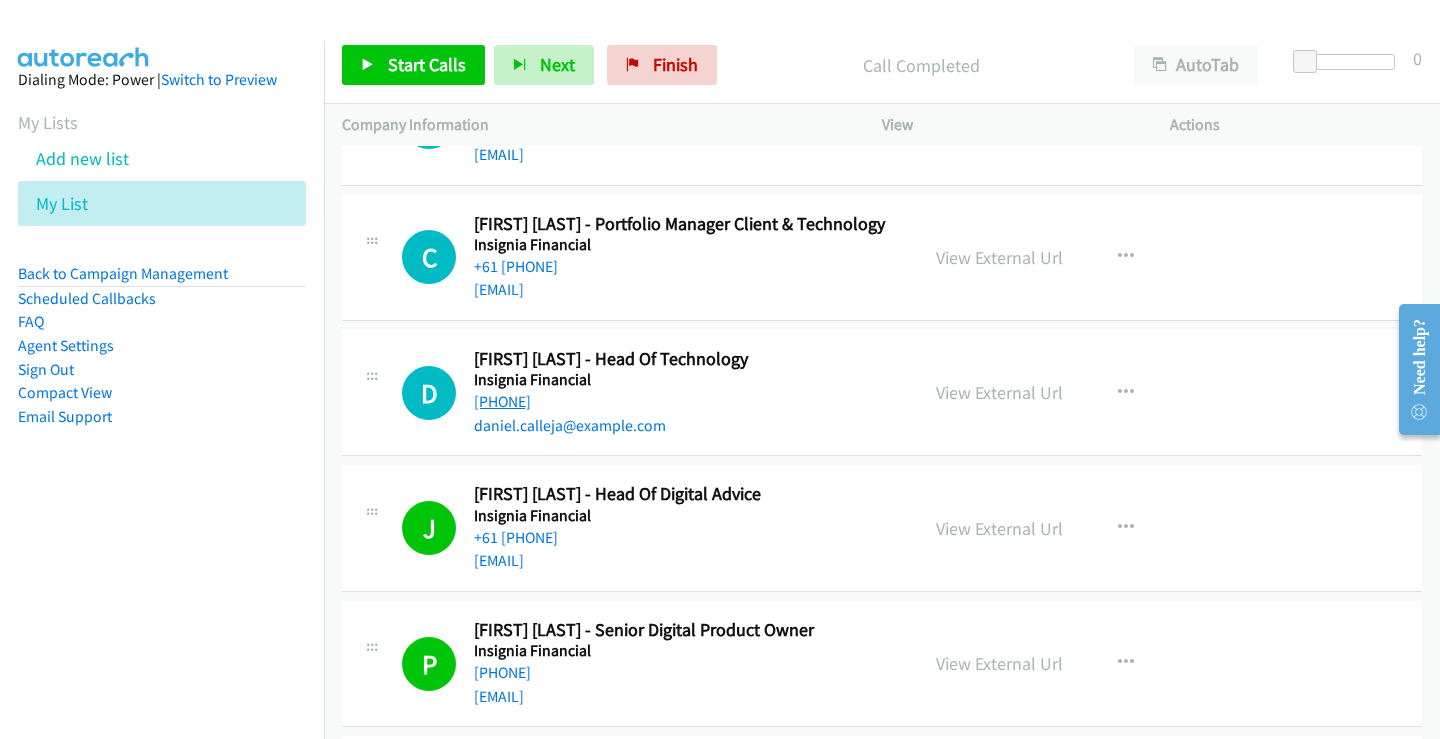 click on "[PHONE]" at bounding box center [502, 401] 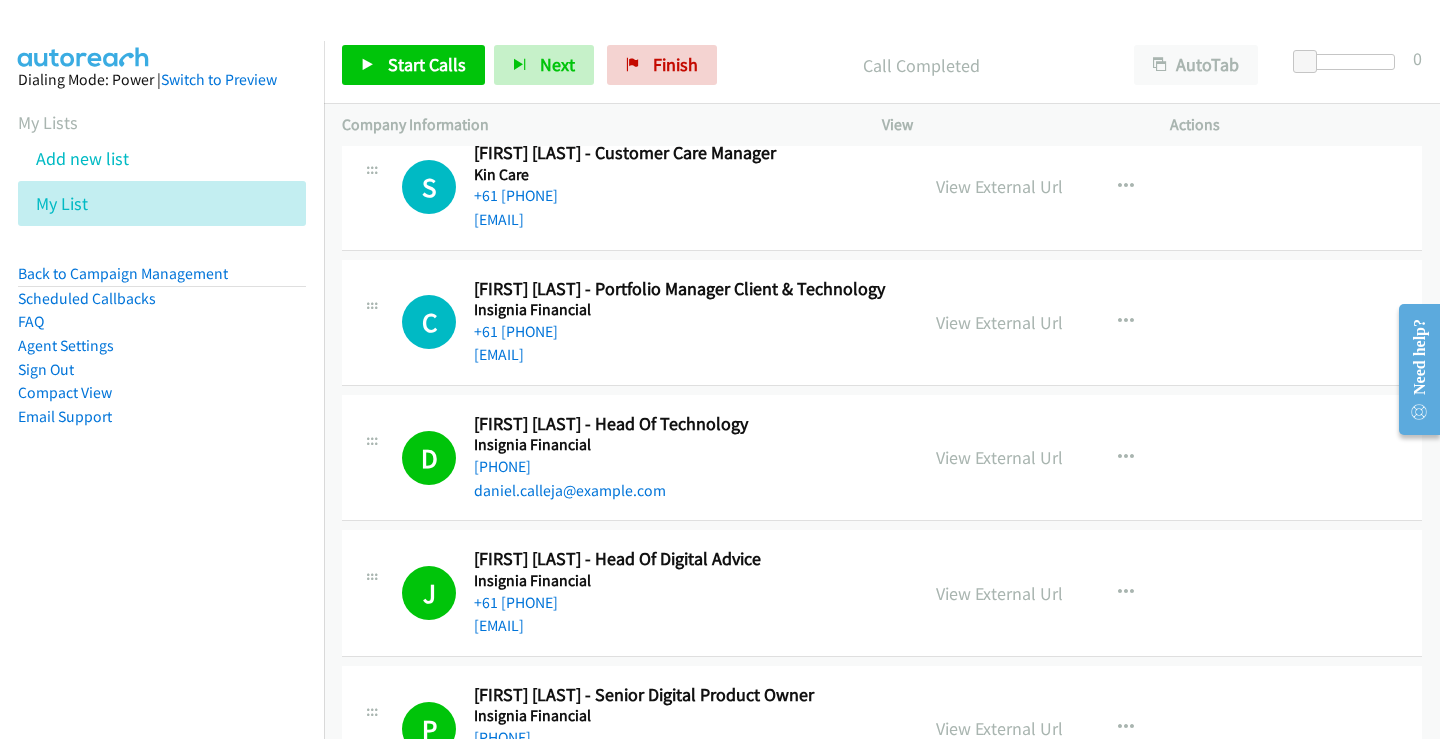 scroll, scrollTop: 21570, scrollLeft: 0, axis: vertical 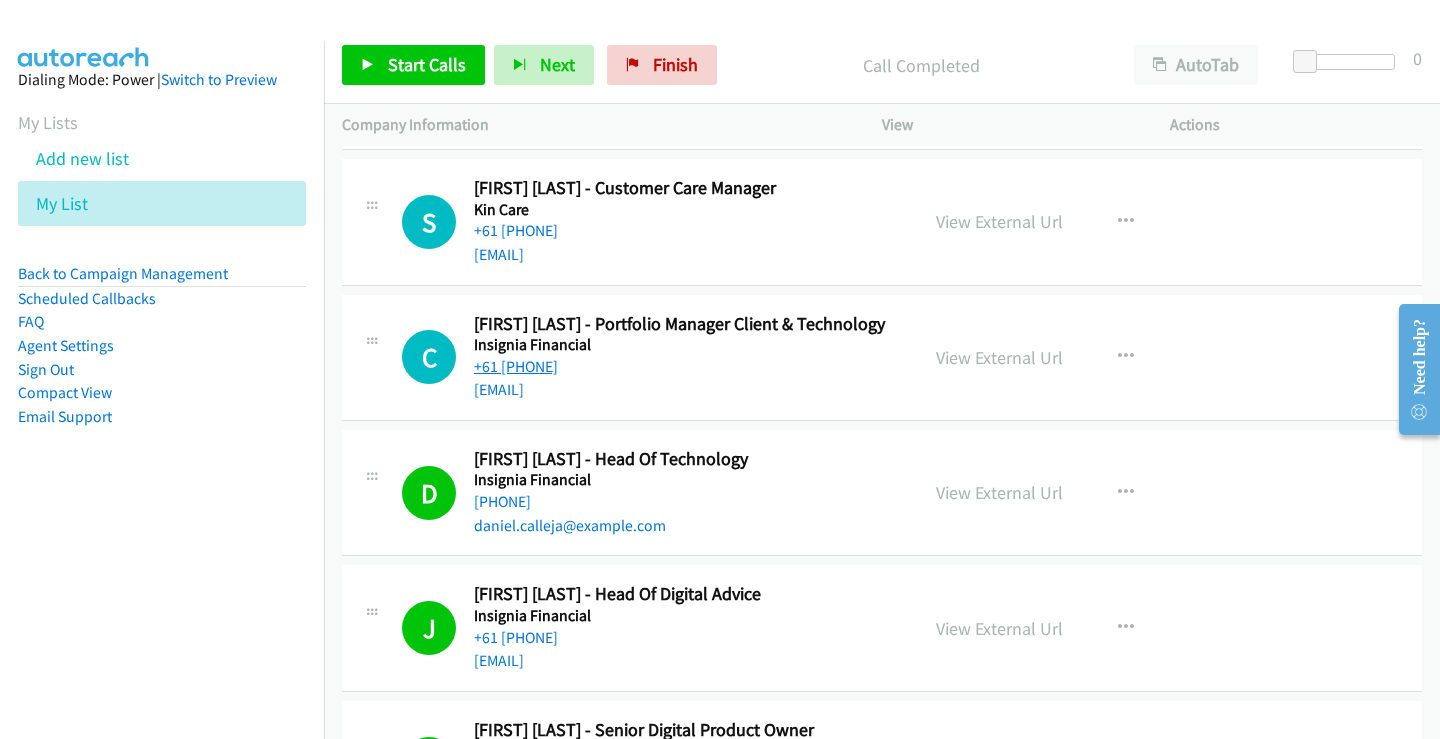 click on "+61 [PHONE]" at bounding box center (516, 366) 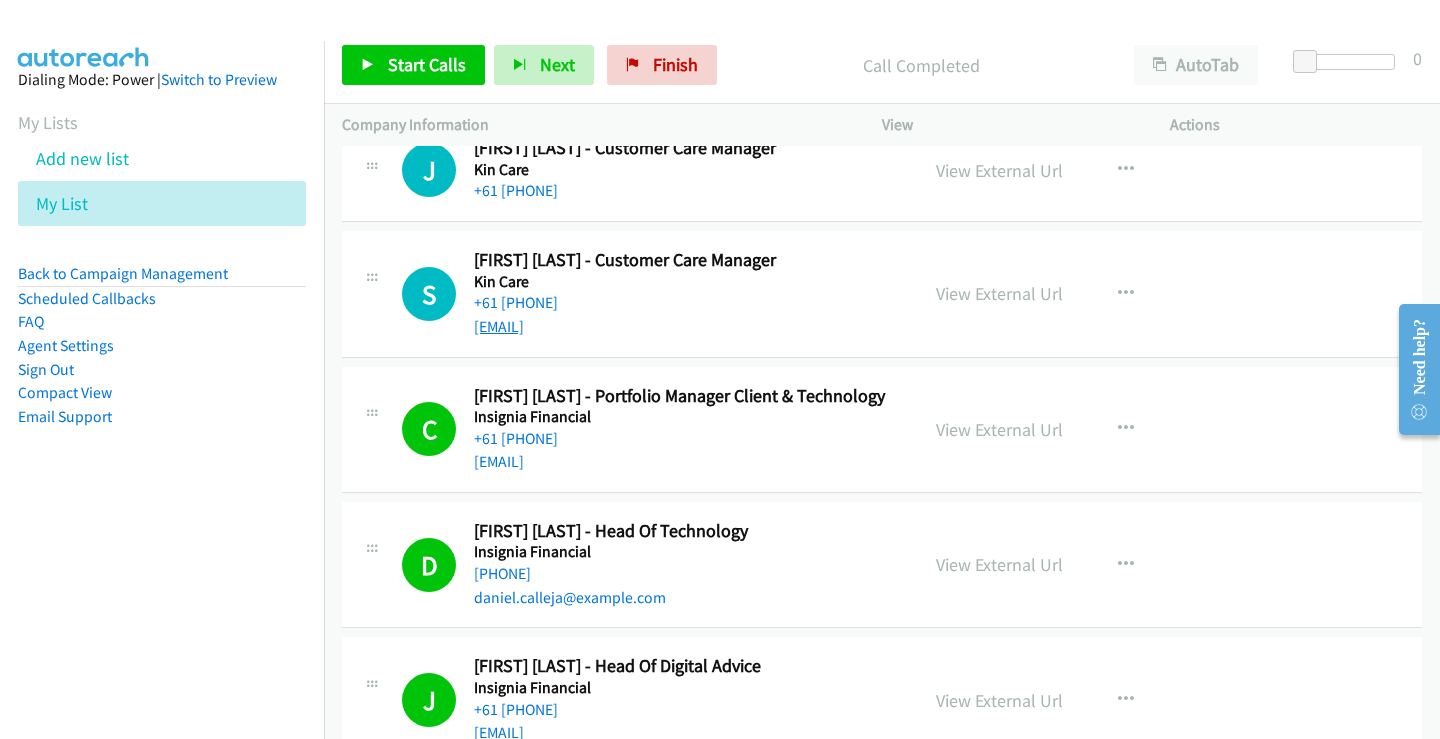 scroll, scrollTop: 21370, scrollLeft: 0, axis: vertical 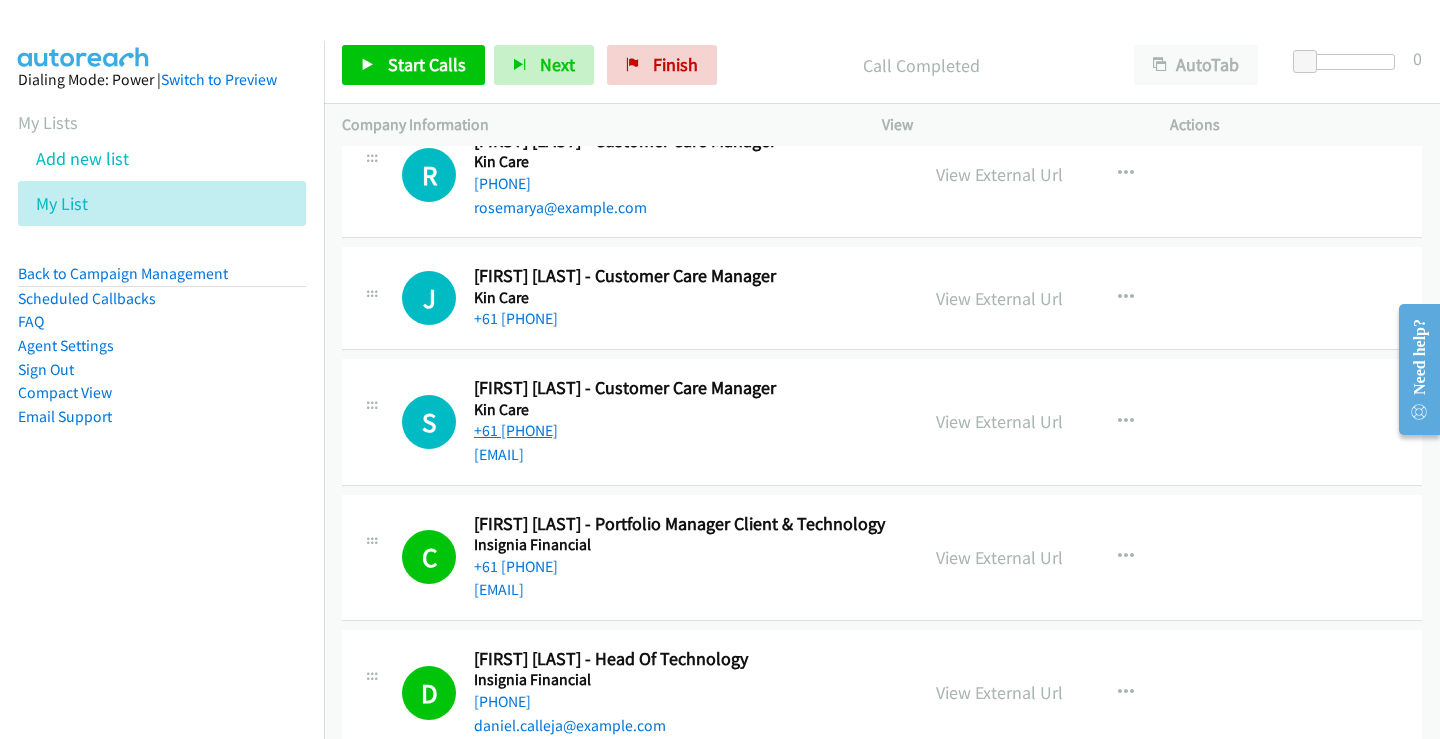 click on "+61 [PHONE]" at bounding box center [516, 430] 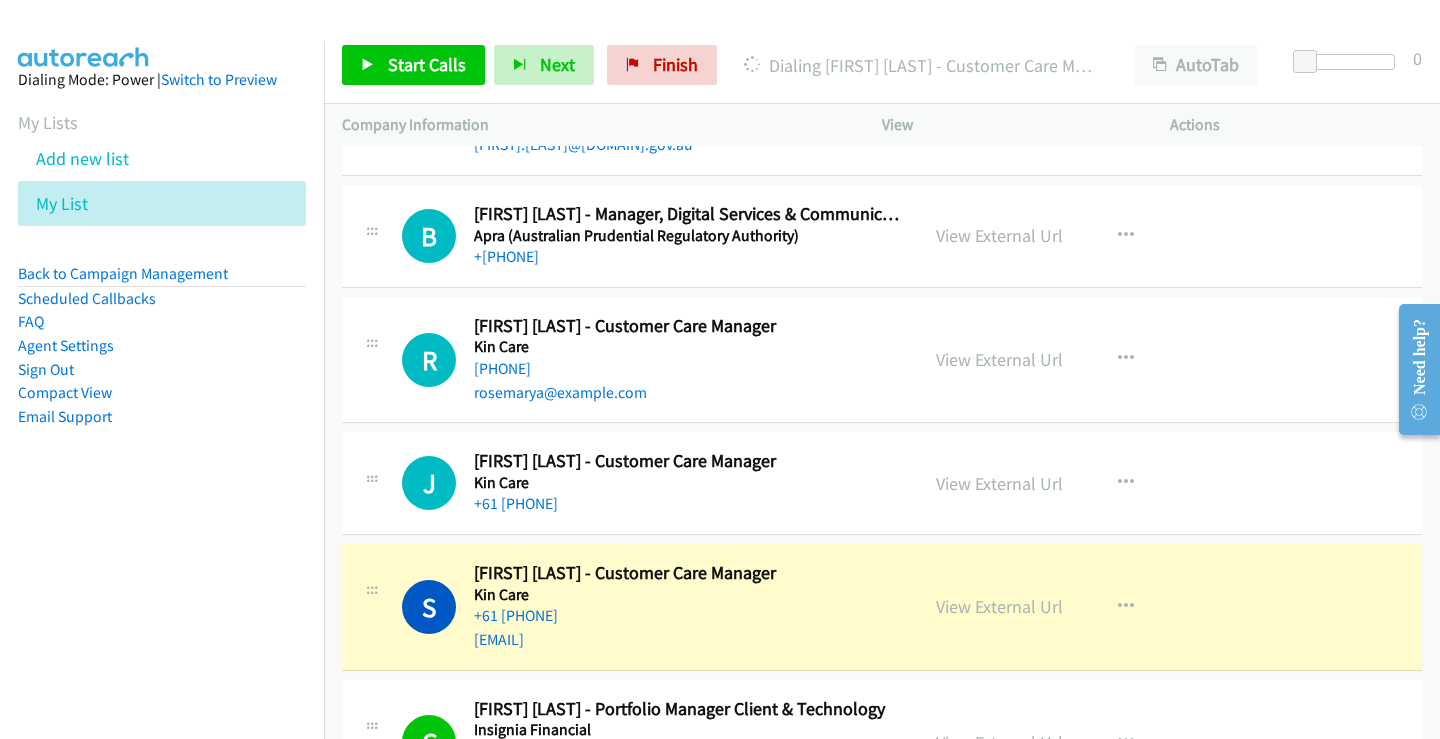 scroll, scrollTop: 21170, scrollLeft: 0, axis: vertical 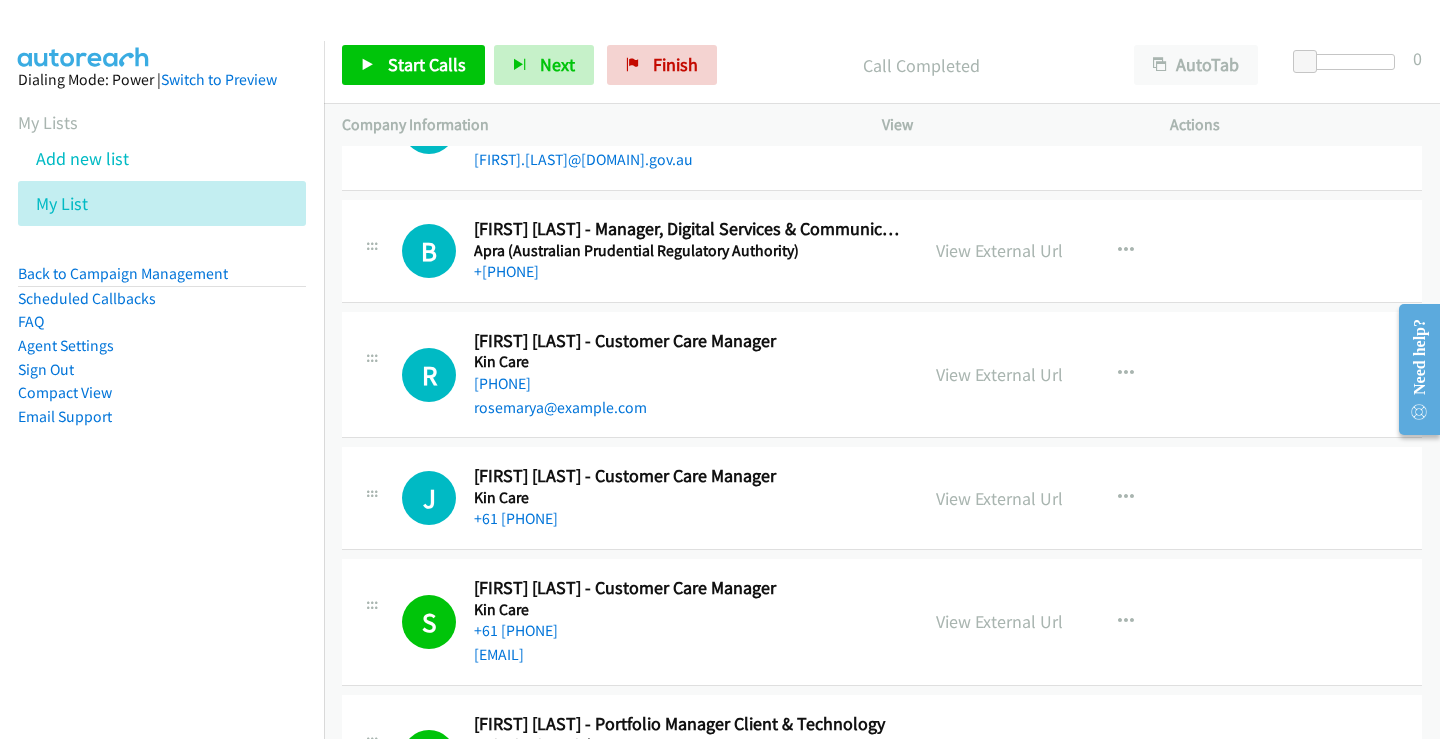 click on "Start Calls
Pause
Next
Finish
Call Completed
AutoTab
AutoTab
0" at bounding box center (882, 65) 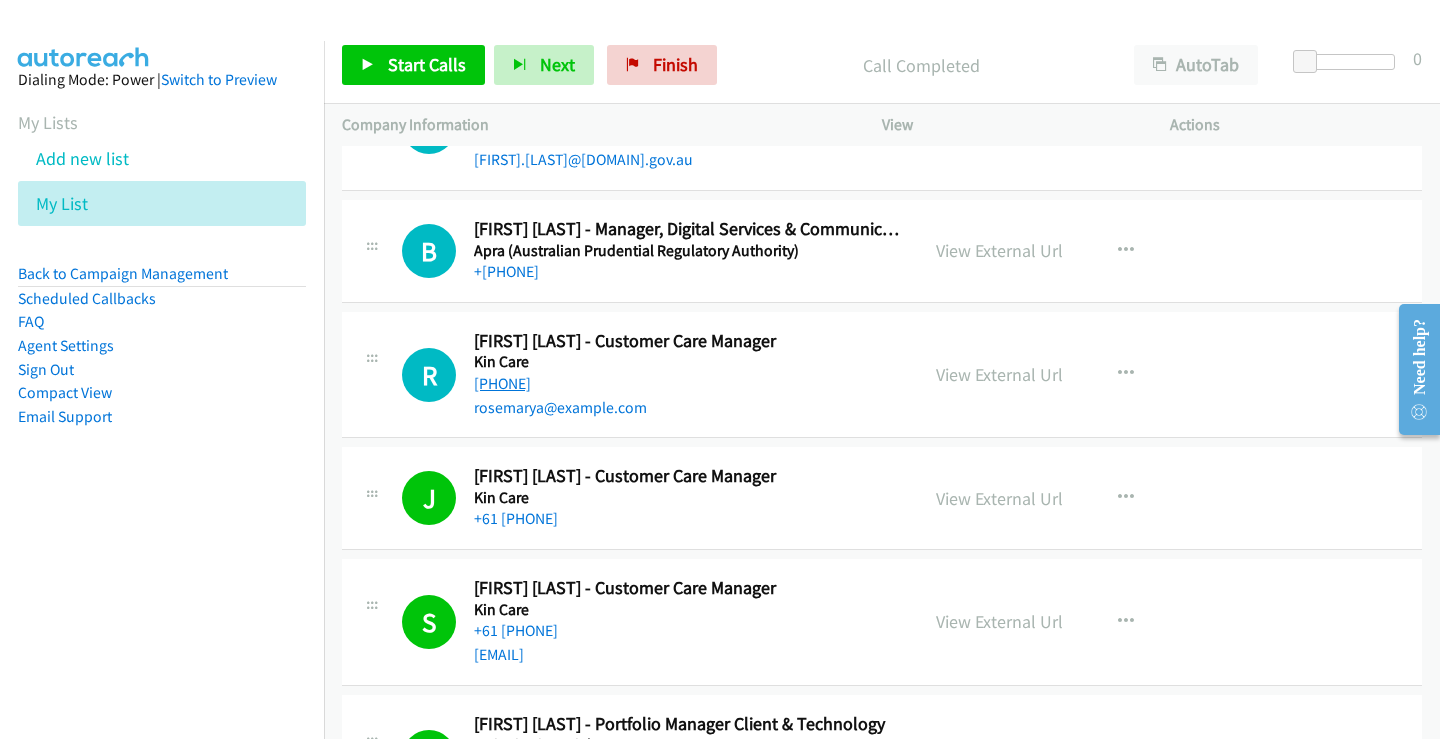 click on "[PHONE]" at bounding box center [502, 383] 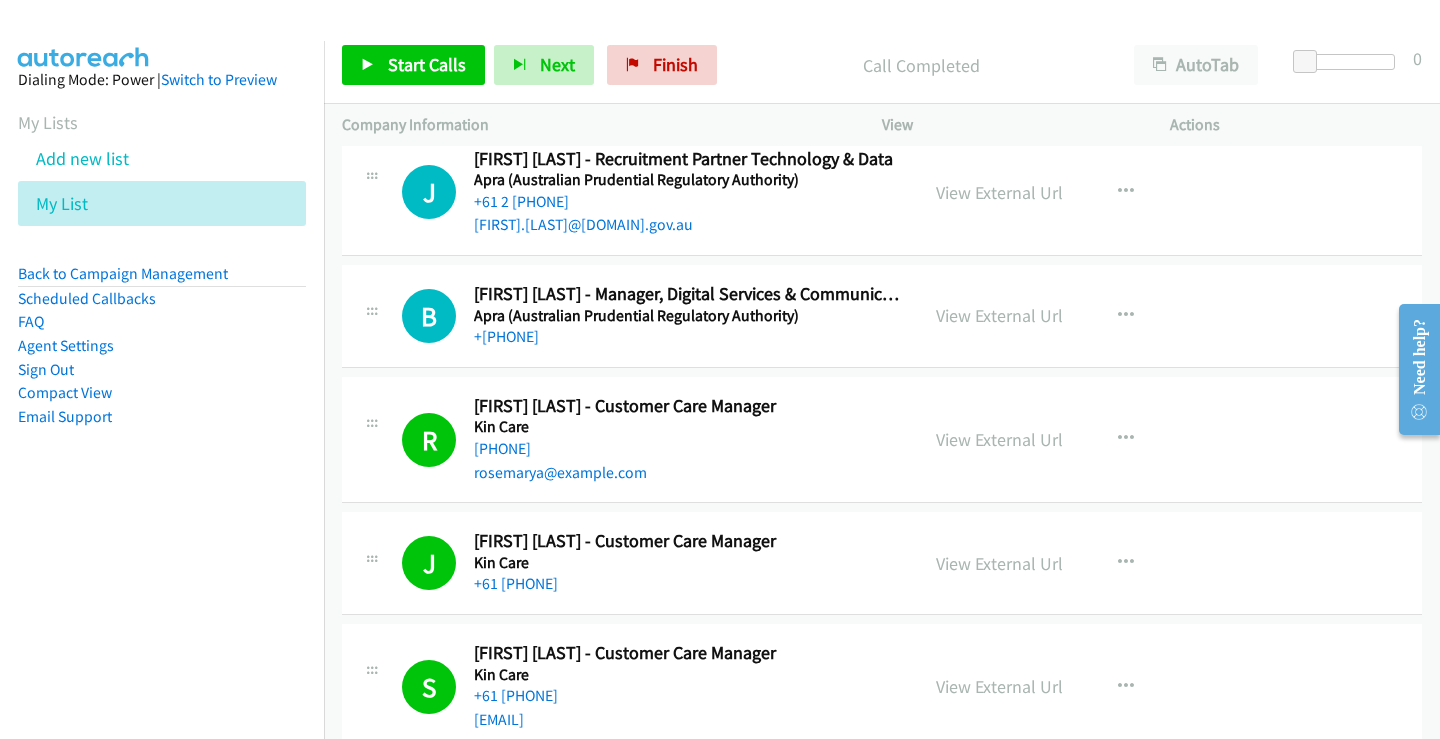 scroll, scrollTop: 21070, scrollLeft: 0, axis: vertical 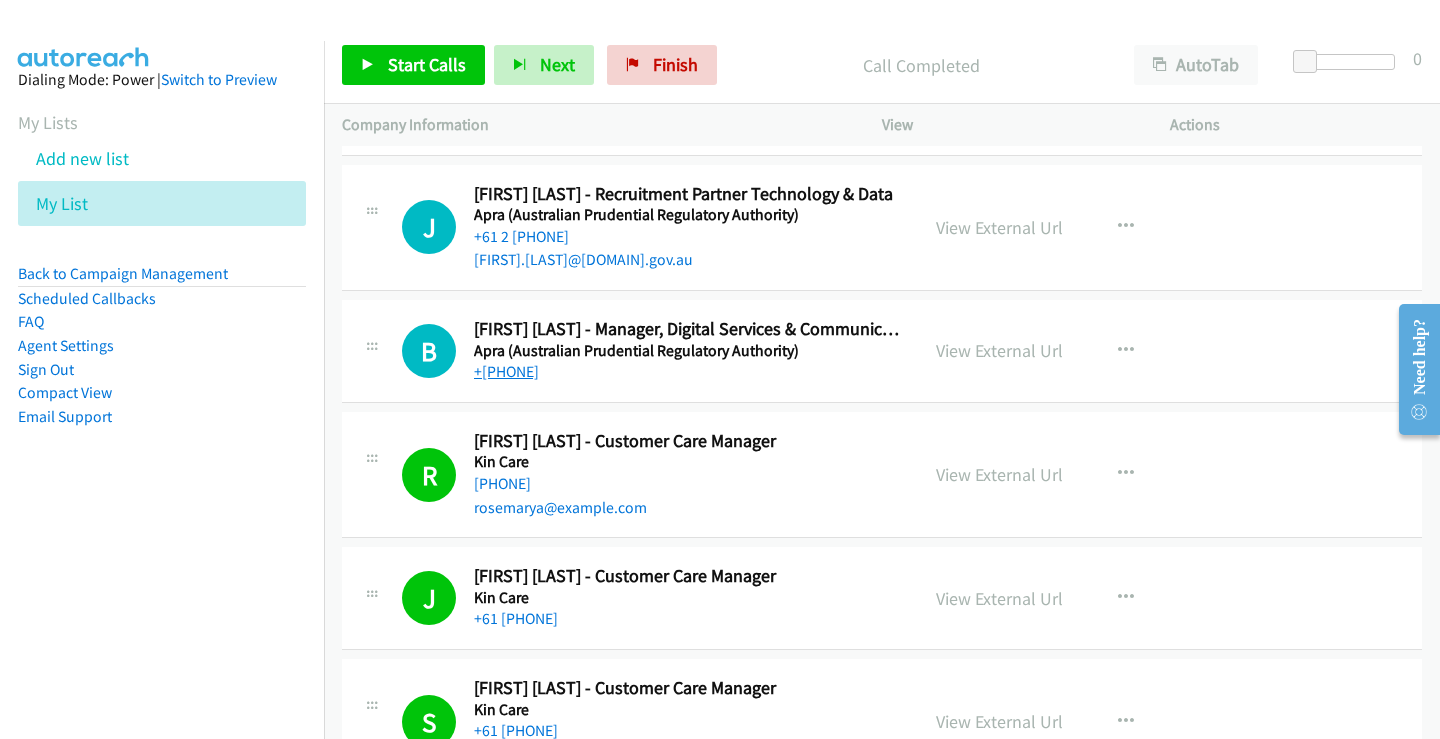 click on "+[PHONE]" at bounding box center [506, 371] 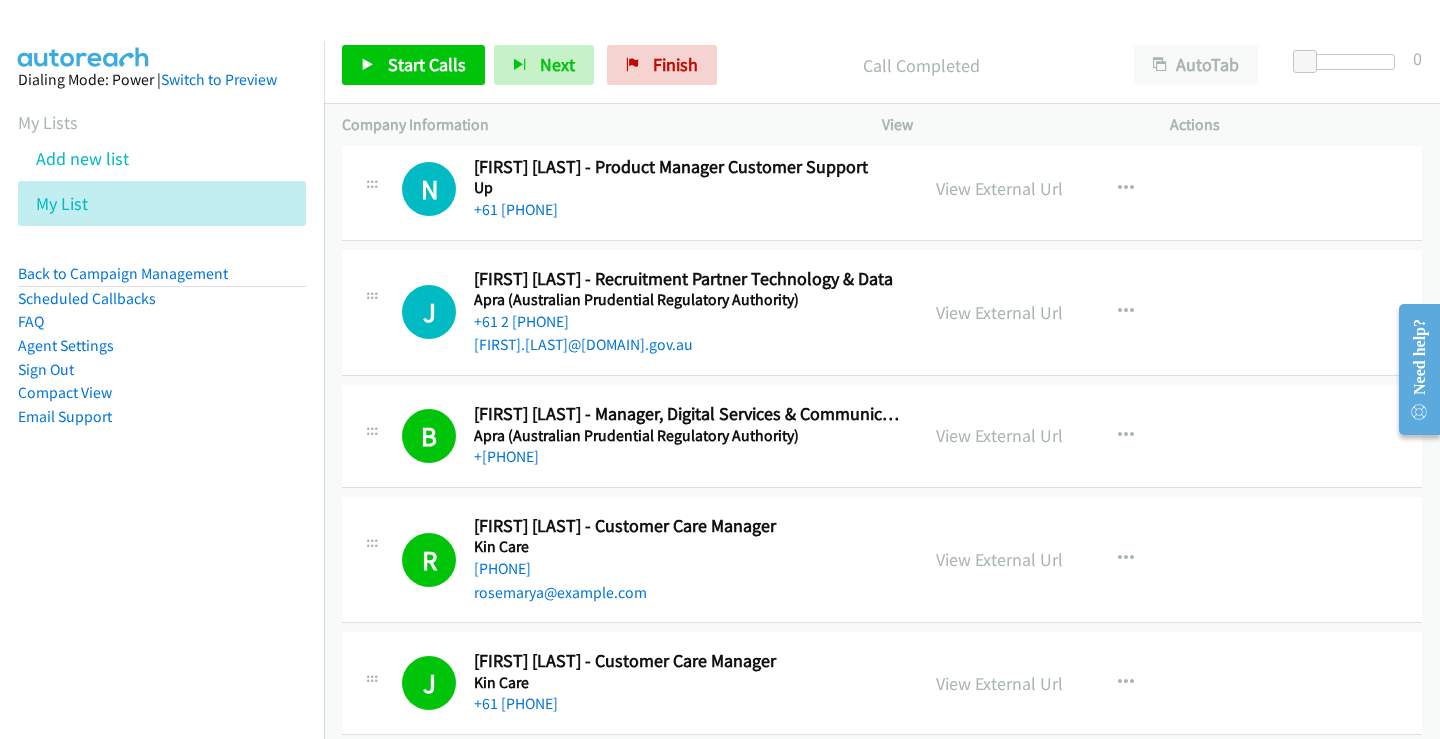 scroll, scrollTop: 20870, scrollLeft: 0, axis: vertical 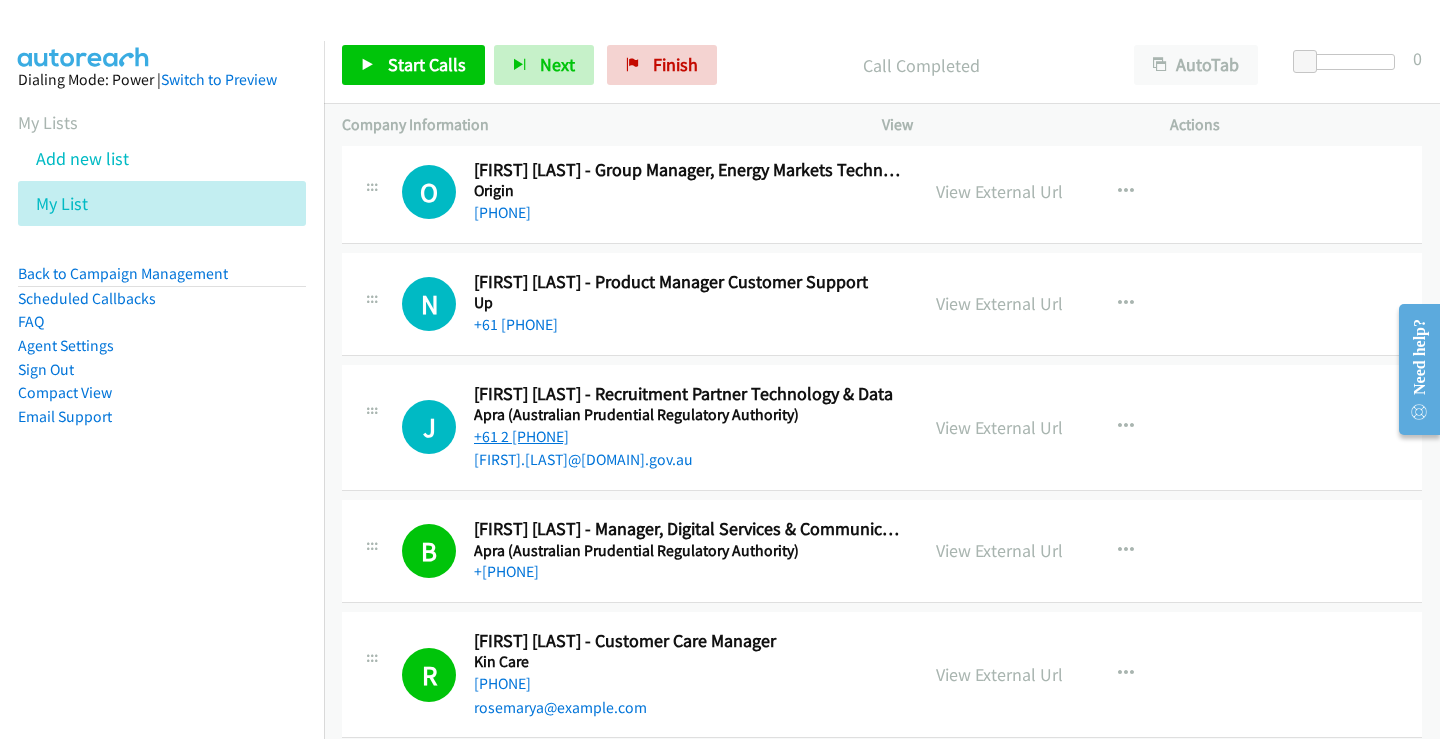 click on "+61 2 [PHONE]" at bounding box center [521, 436] 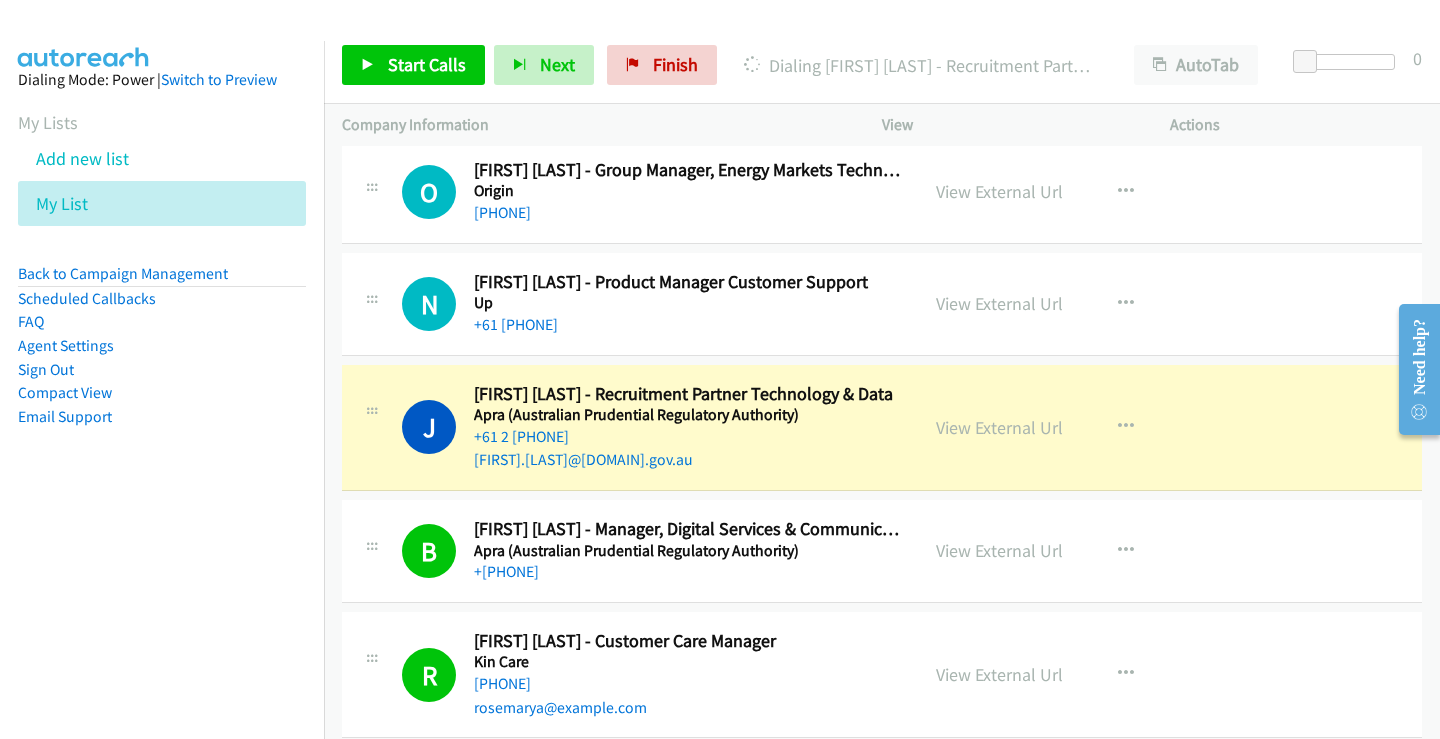 scroll, scrollTop: 20770, scrollLeft: 0, axis: vertical 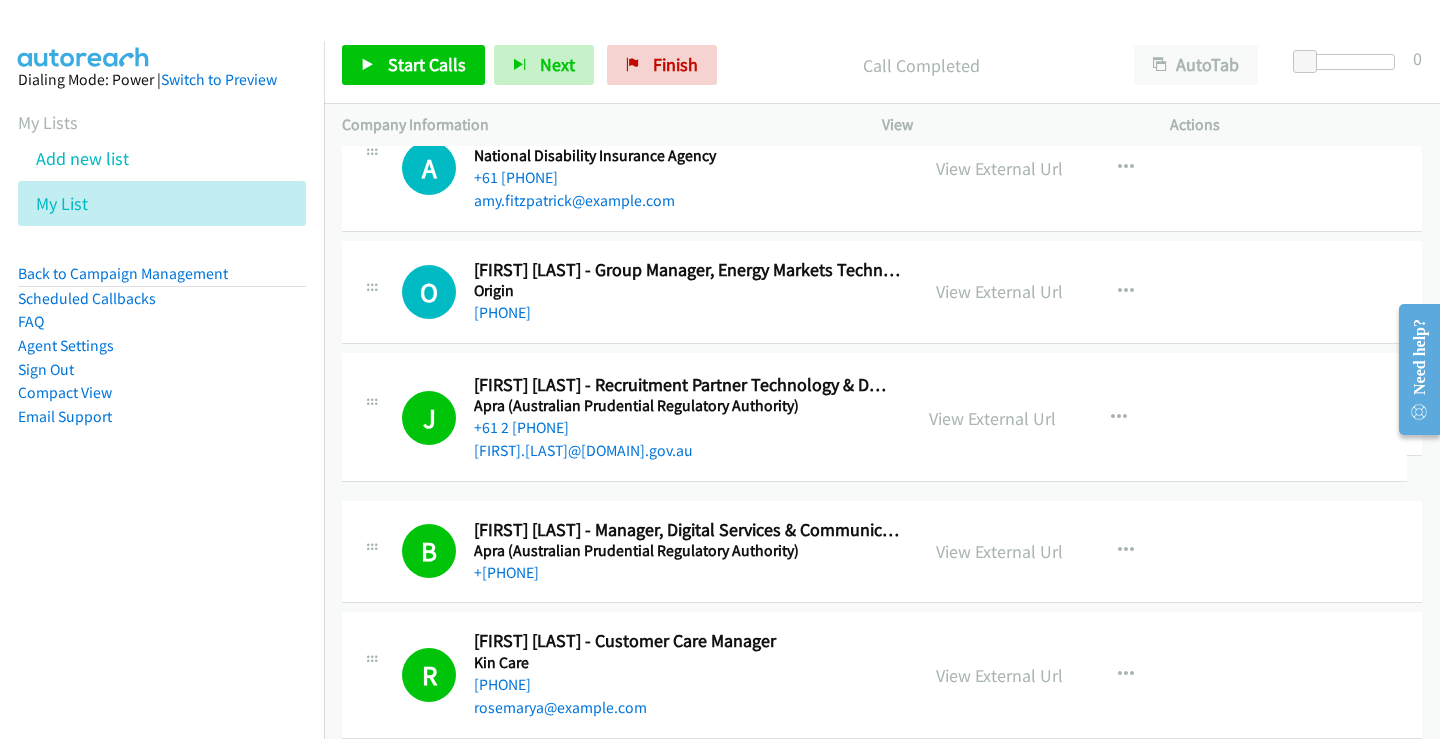 drag, startPoint x: 638, startPoint y: 468, endPoint x: 497, endPoint y: 452, distance: 141.90489 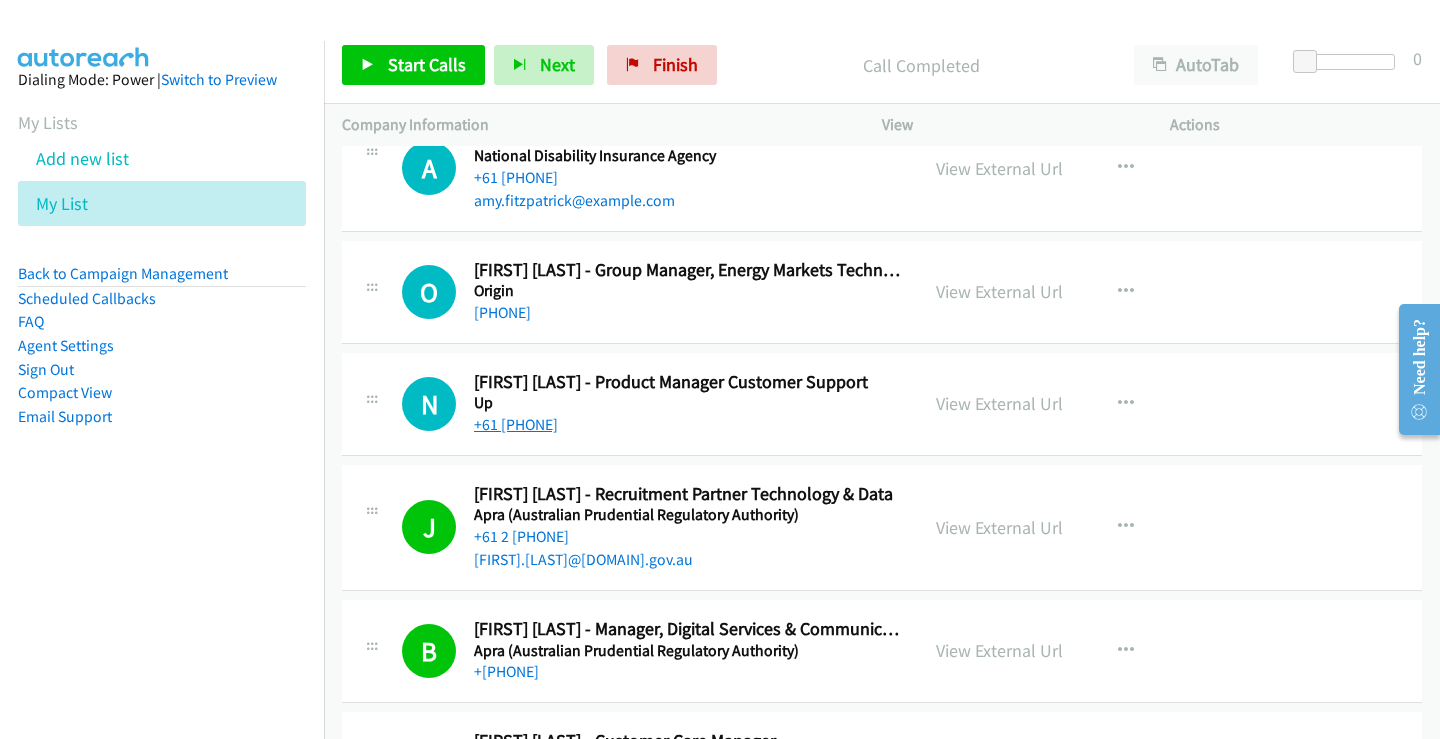 click on "+61 [PHONE]" at bounding box center (516, 424) 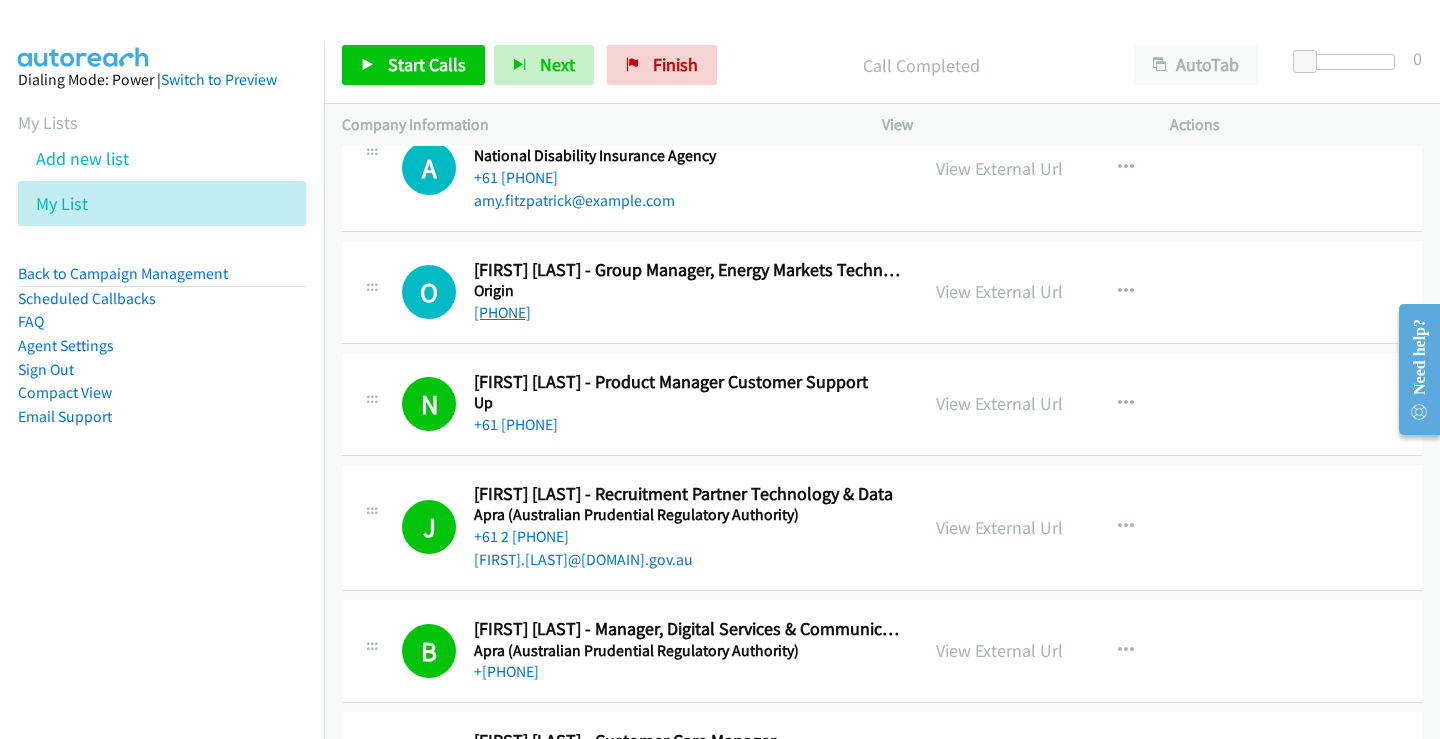 click on "[PHONE]" at bounding box center (502, 312) 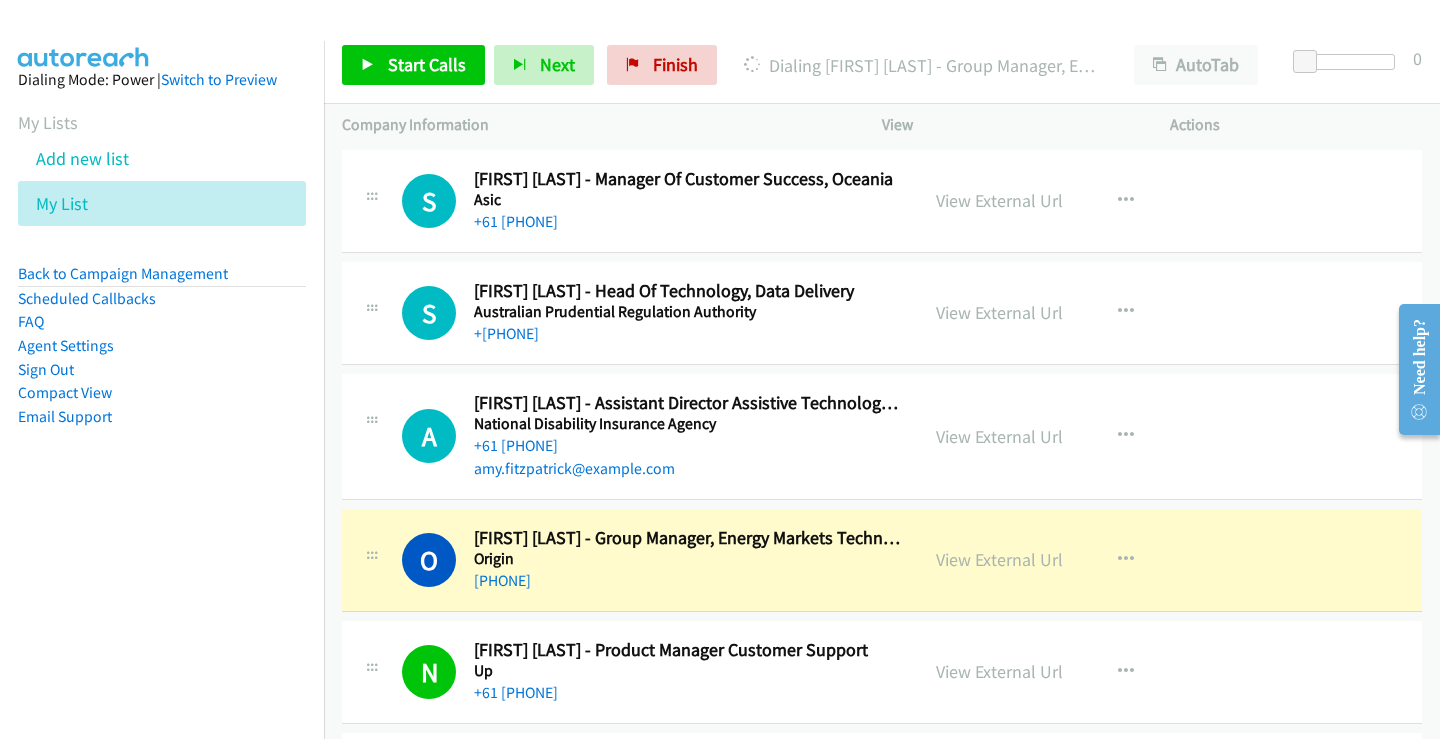 scroll, scrollTop: 20470, scrollLeft: 0, axis: vertical 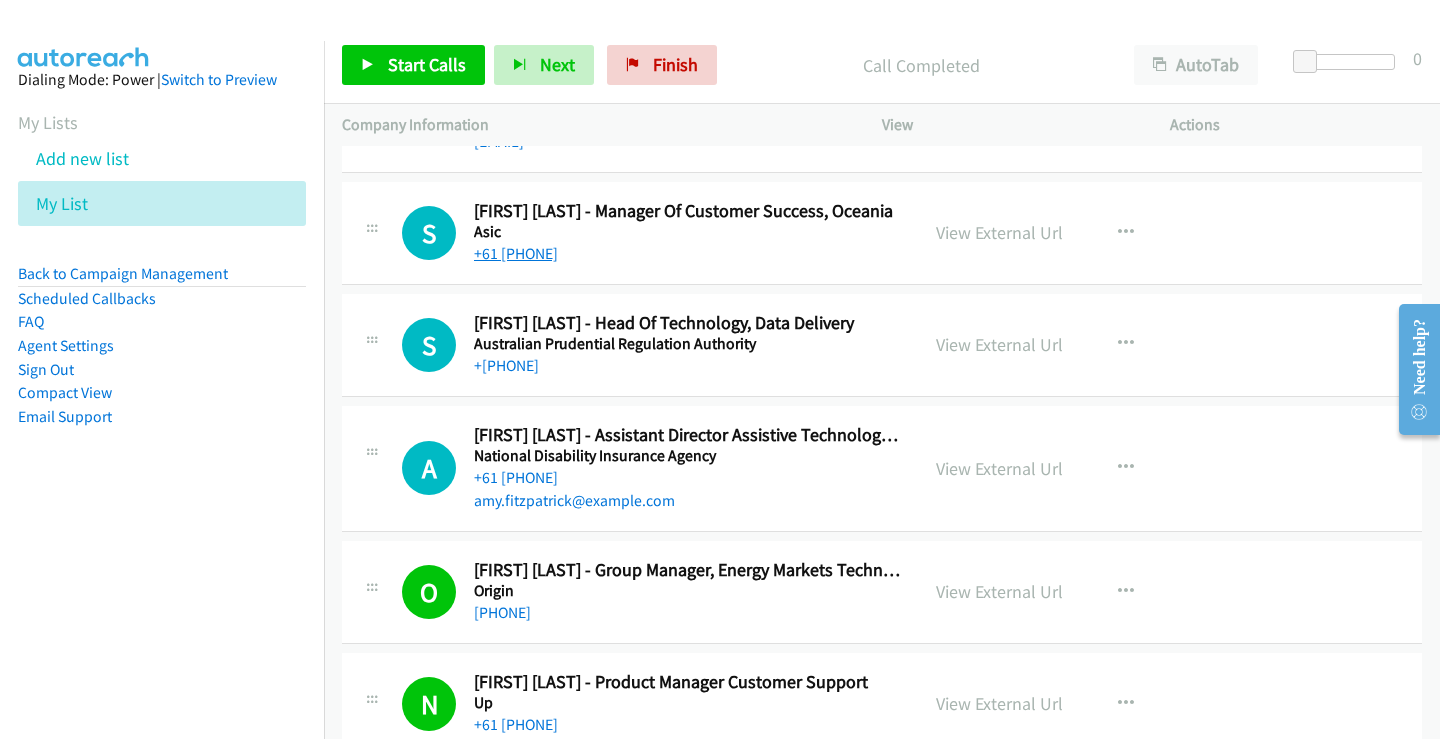 click on "+61 [PHONE]" at bounding box center (516, 253) 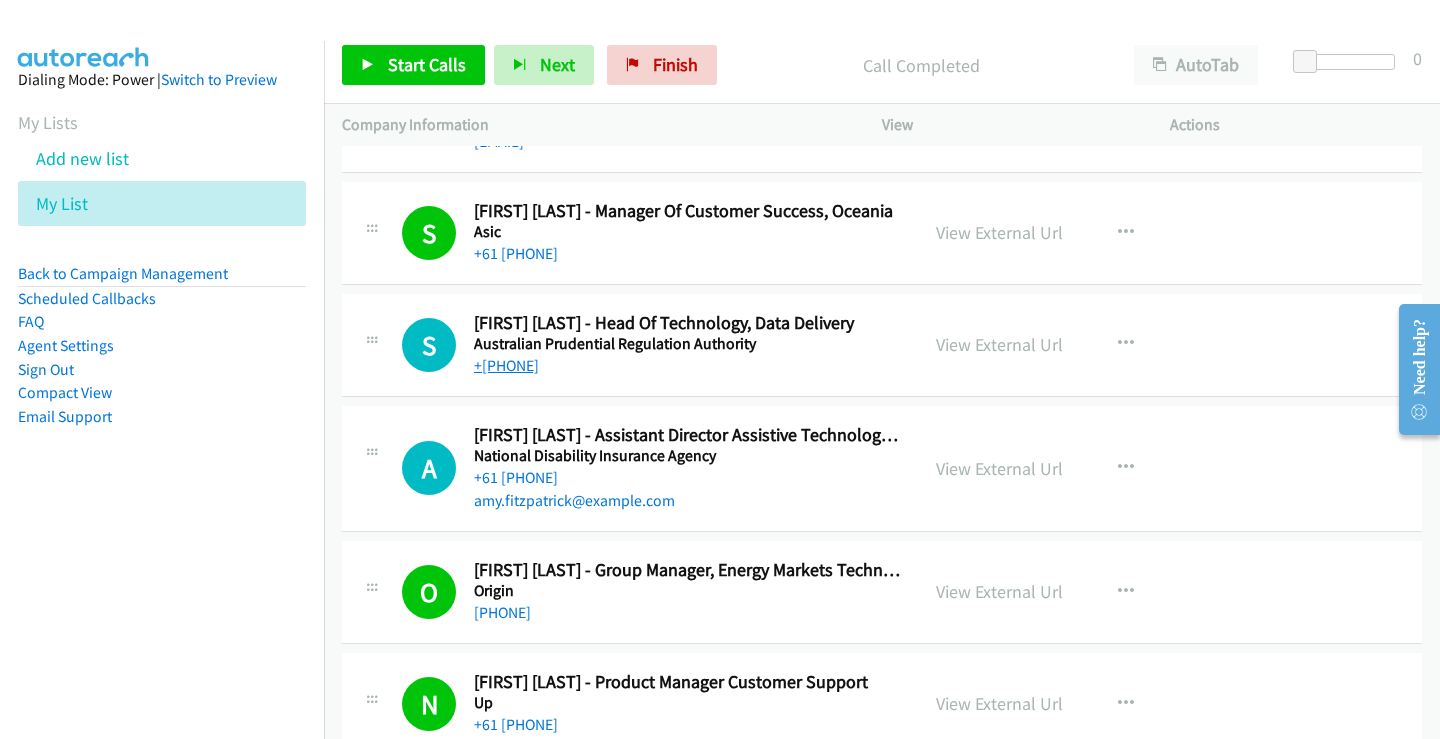 click on "+[PHONE]" at bounding box center (506, 365) 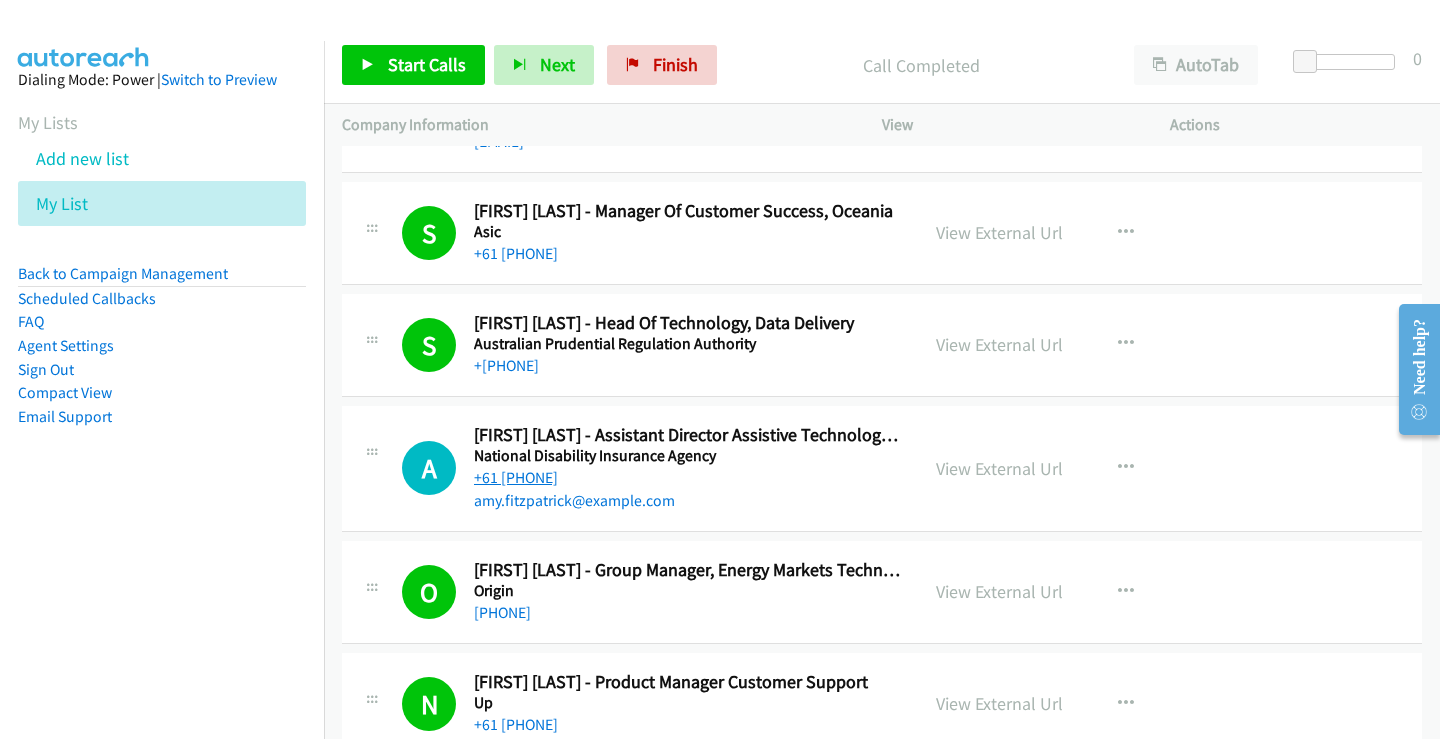 click on "+61 [PHONE]" at bounding box center [516, 477] 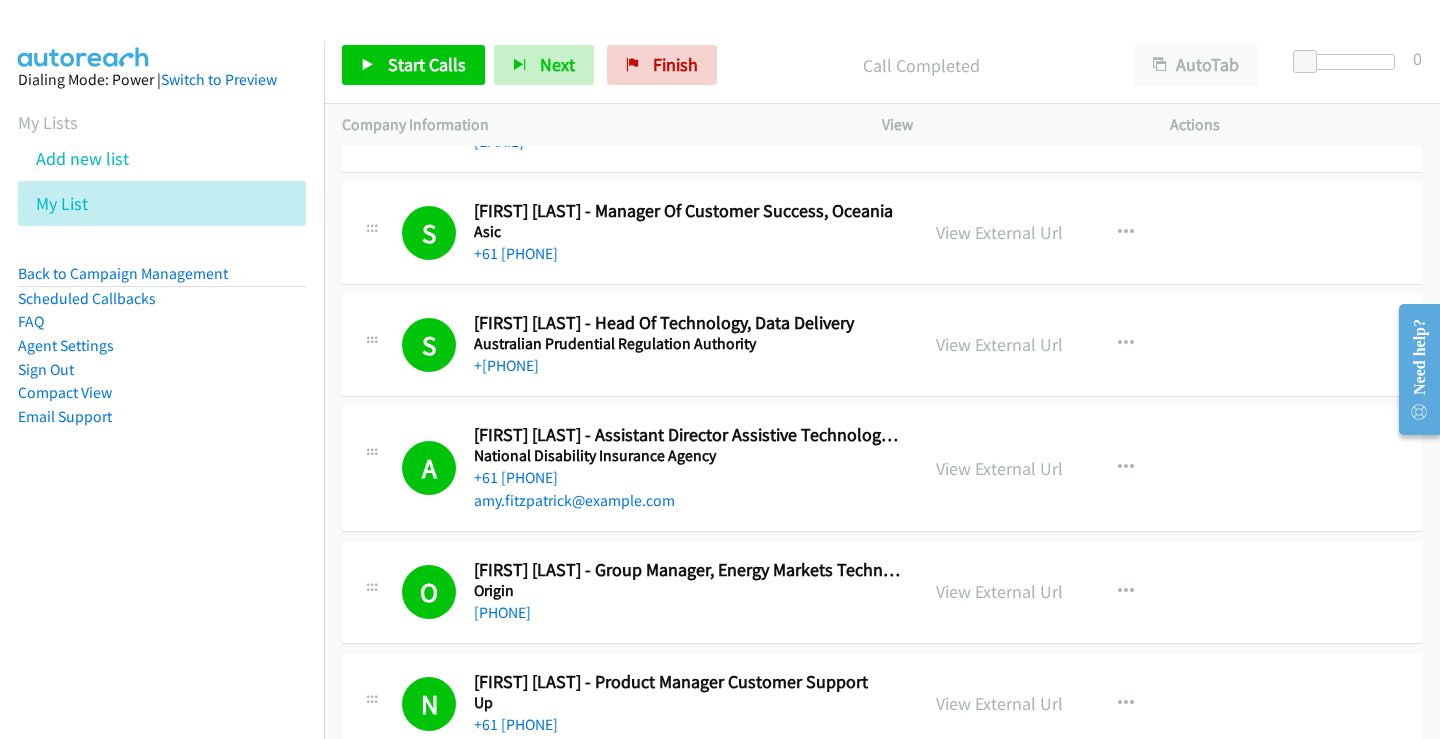 click on "S
Callback Scheduled
[FIRST] [LAST] - Senior Talent Acquisition Partner   Digital, Data & Technology
Asic
Australia/Sydney
+61 [PHONE]
[FIRST].[LAST]@[DOMAIN].gov.au
View External Url
View External Url
Email
Schedule/Manage Callback
Start Calls Here
Remove from list
Add to do not call list
Reset Call Status" at bounding box center [882, 109] 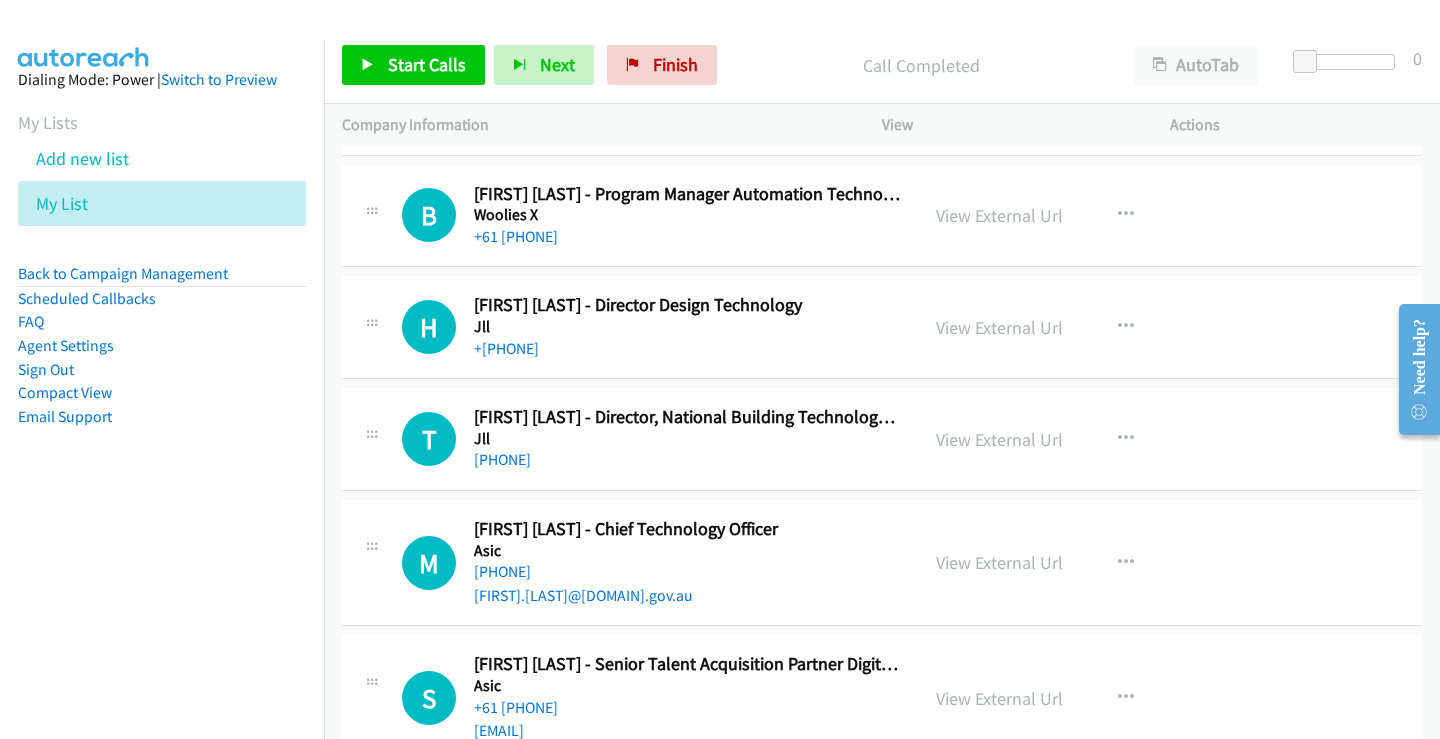 scroll, scrollTop: 19870, scrollLeft: 0, axis: vertical 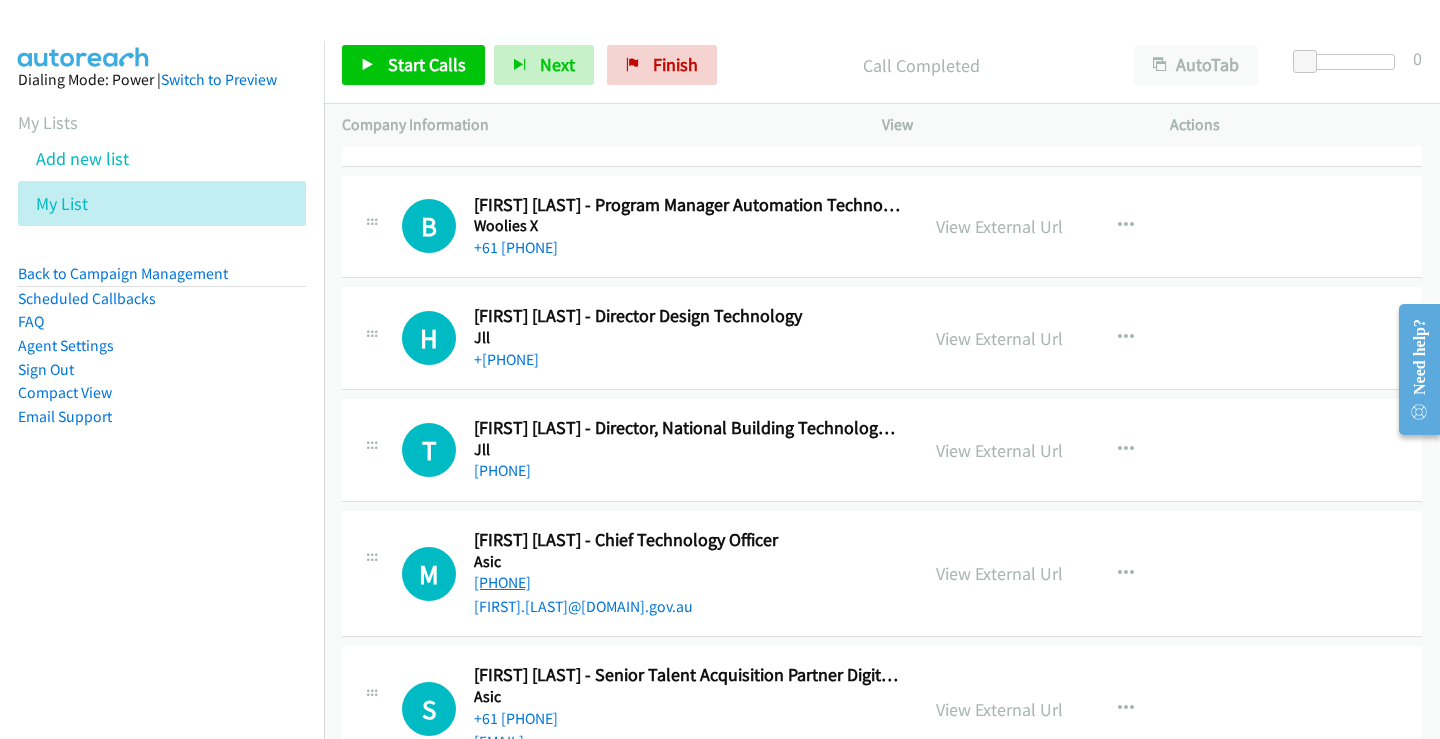 click on "[PHONE]" at bounding box center (502, 582) 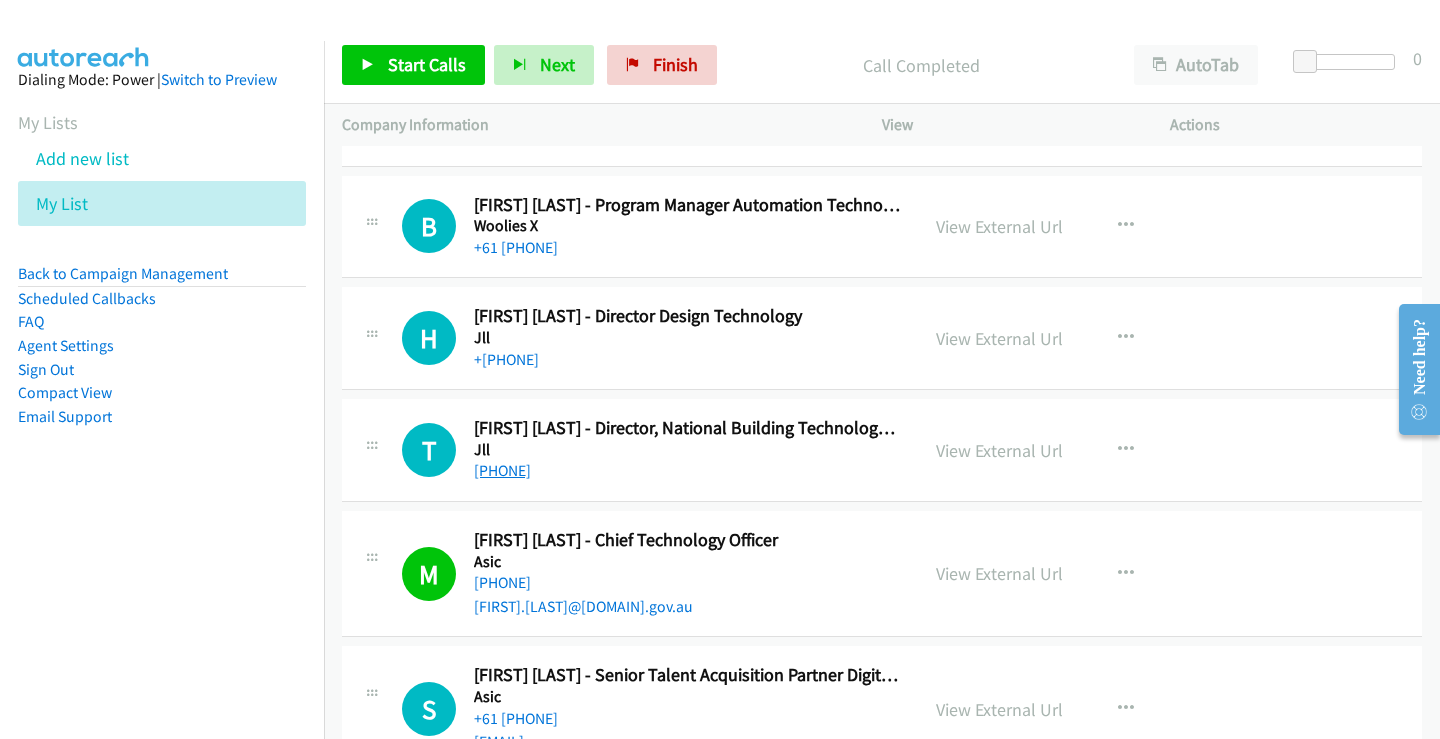 click on "[PHONE]" at bounding box center [502, 470] 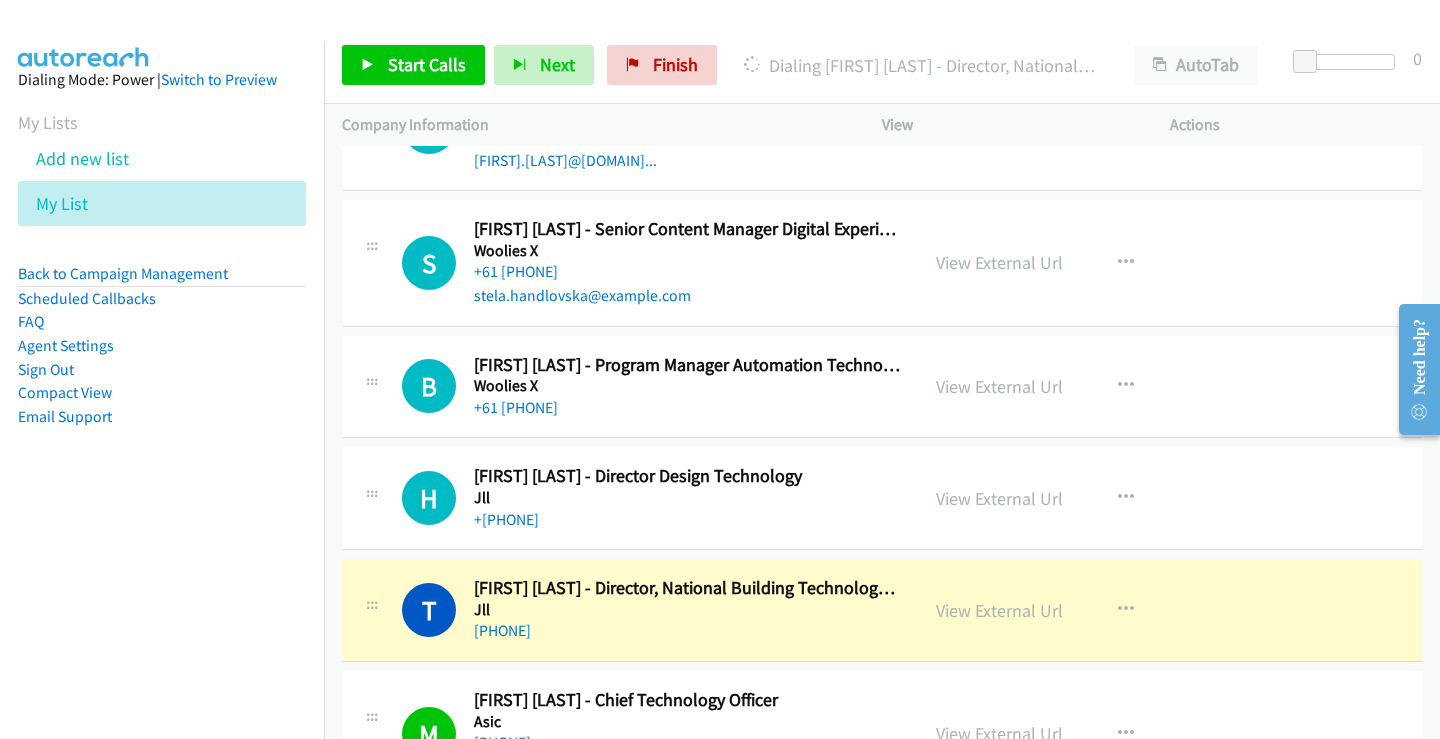 scroll, scrollTop: 19670, scrollLeft: 0, axis: vertical 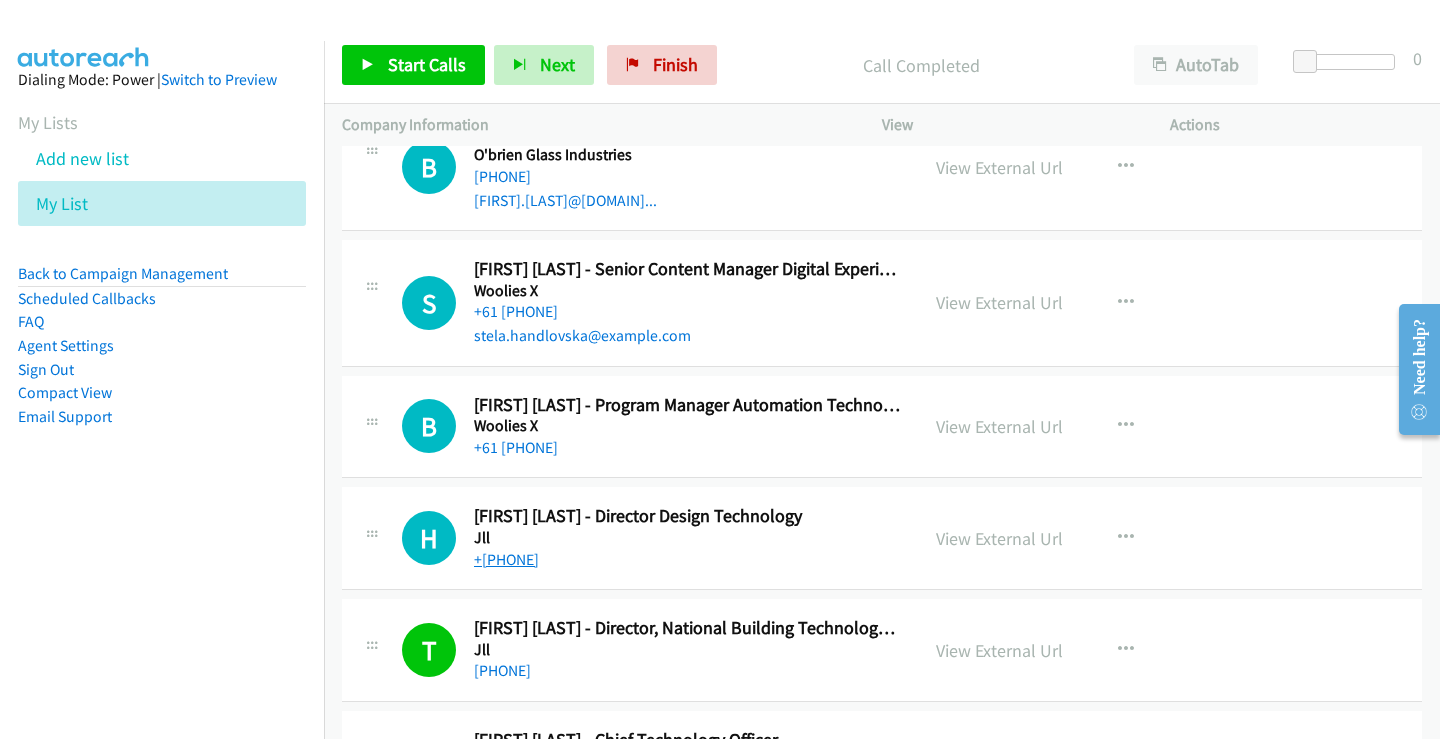 click on "+[PHONE]" at bounding box center (506, 559) 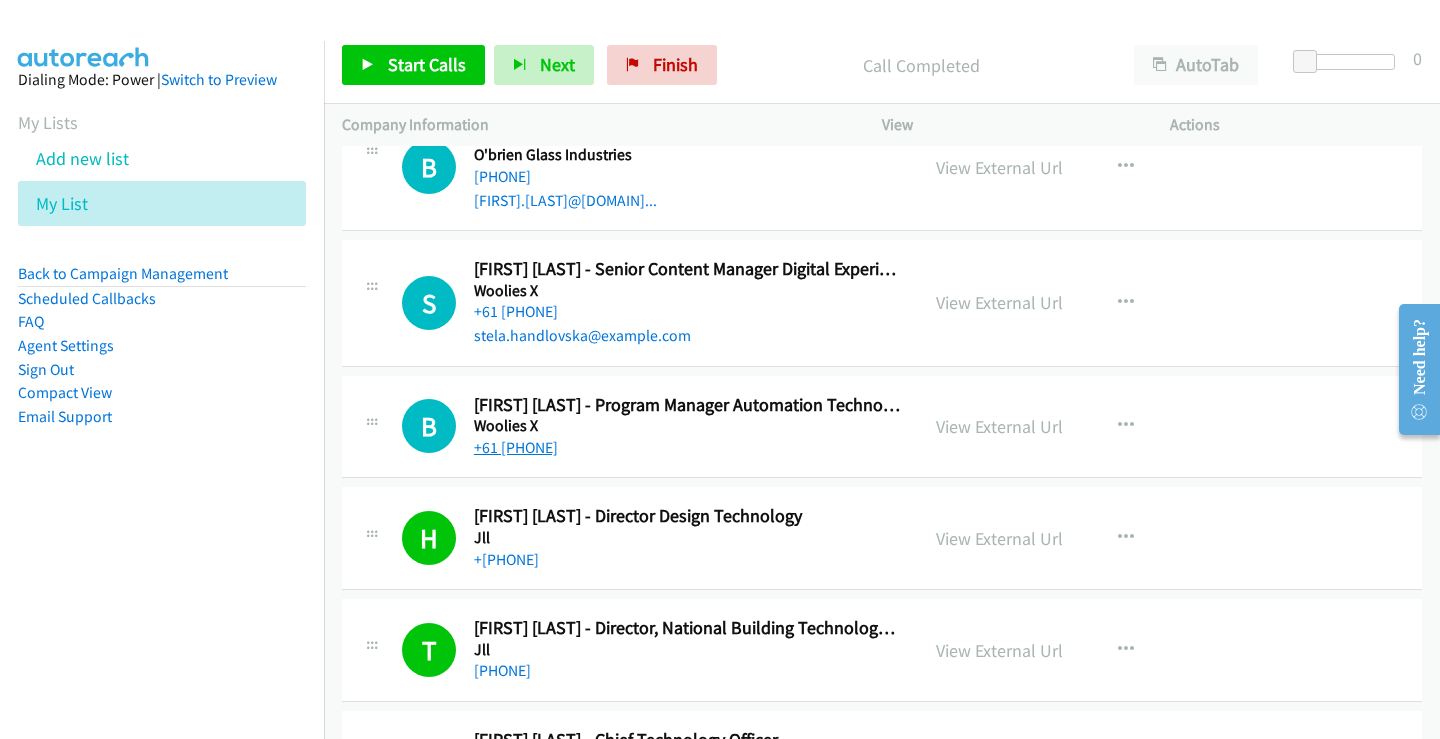 click on "+61 [PHONE]" at bounding box center [516, 447] 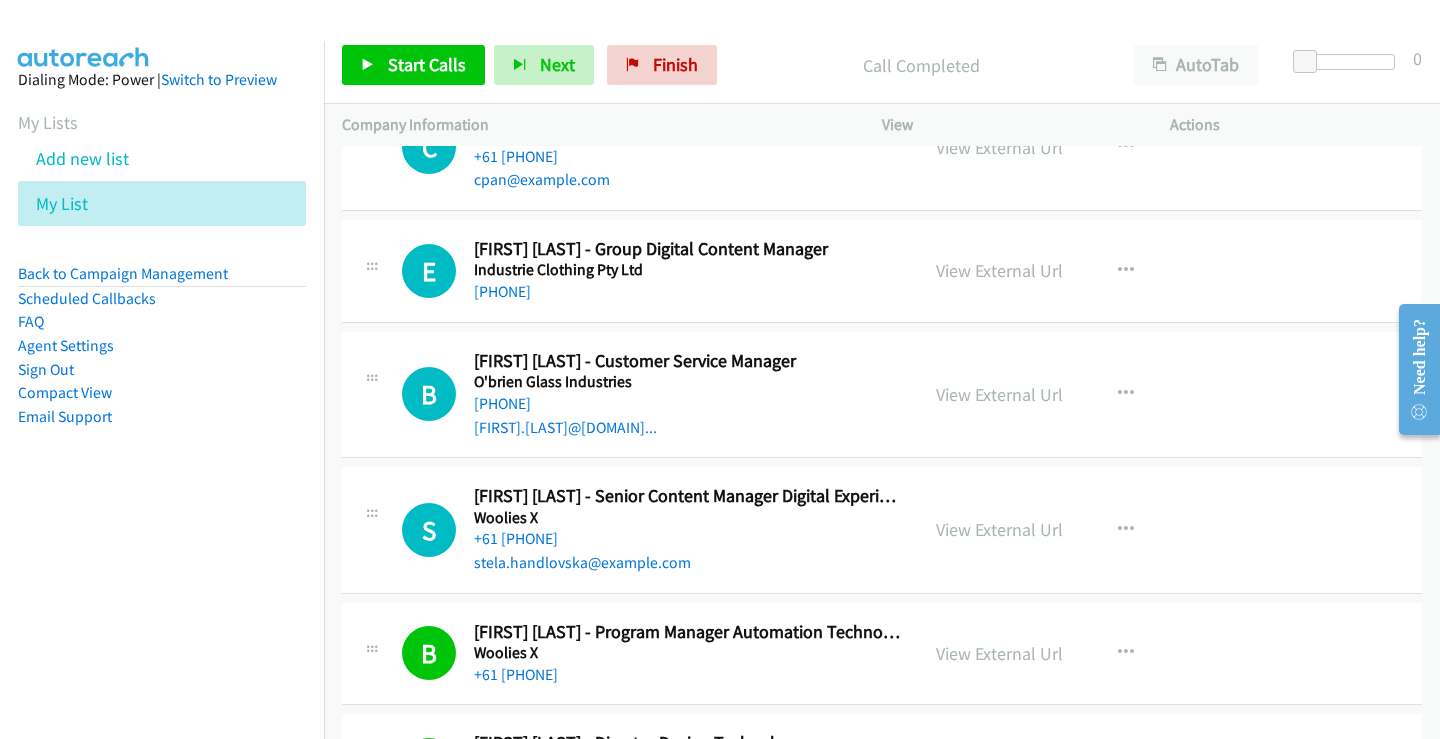 scroll, scrollTop: 19430, scrollLeft: 0, axis: vertical 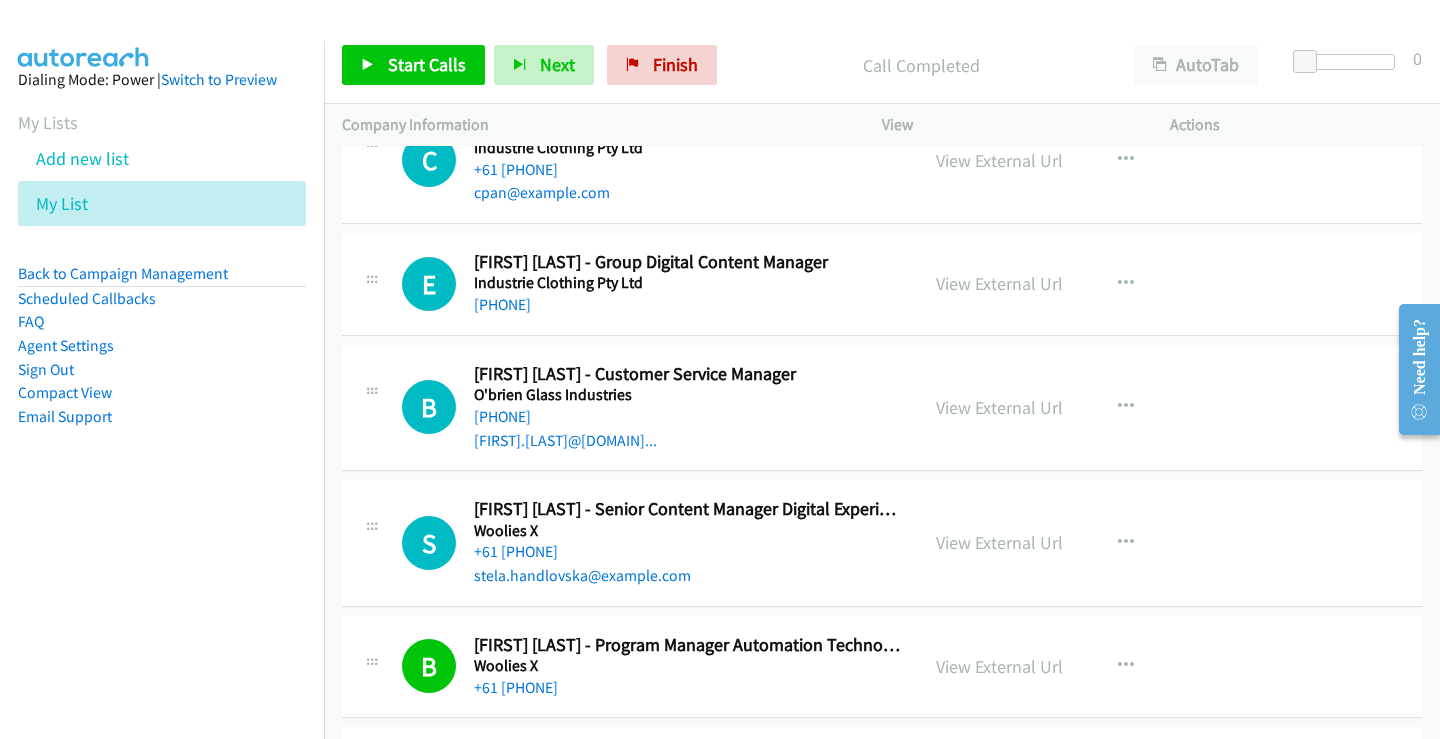 click on "Callback Scheduled
[FIRST] [LAST] - Head Of Digital
Industrie Clothing Pty Ltd
[COUNTRY]/[CITY]
+[PHONE]
[EMAIL]
View External Url
View External Url
Email
Schedule/Manage Callback
Start Calls Here
Remove from list
Add to do not call list
Reset Call Status" at bounding box center (882, 160) 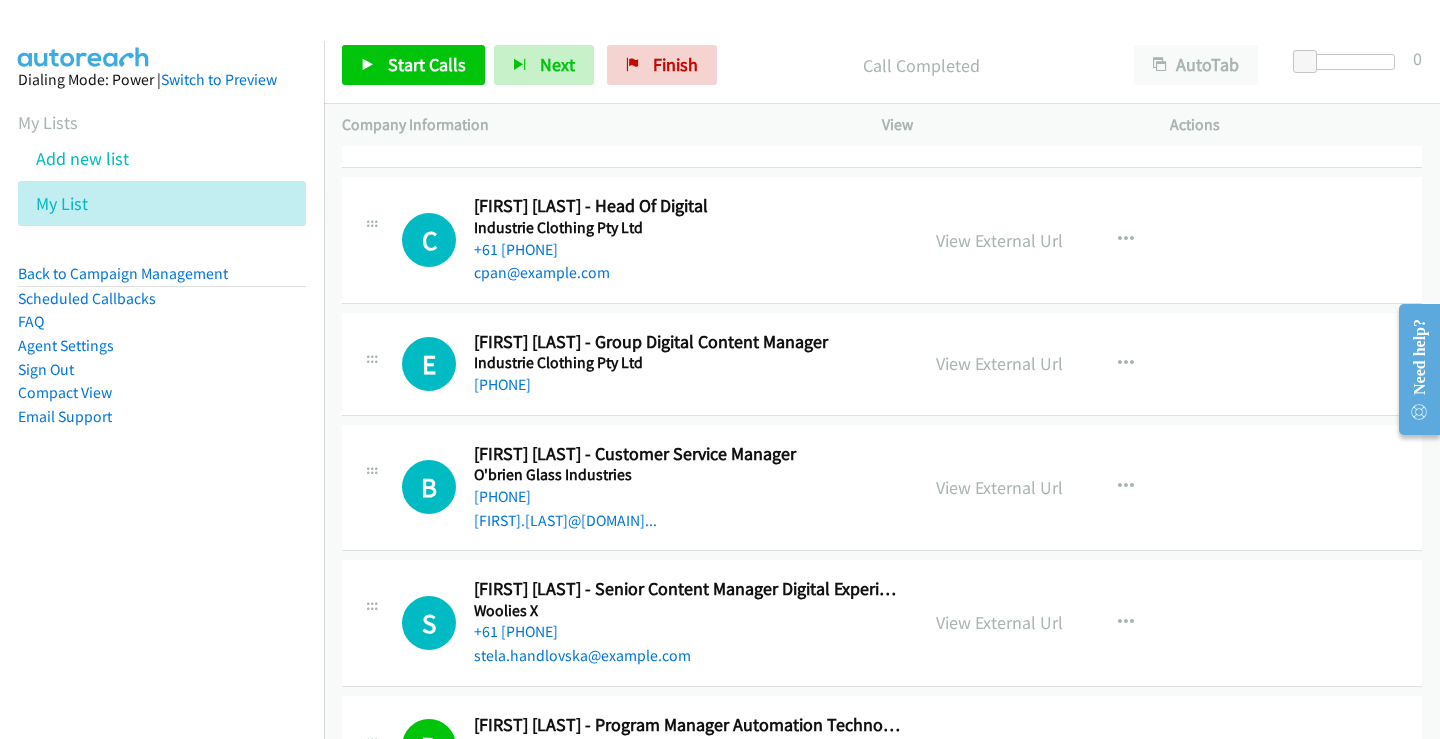 scroll, scrollTop: 19310, scrollLeft: 0, axis: vertical 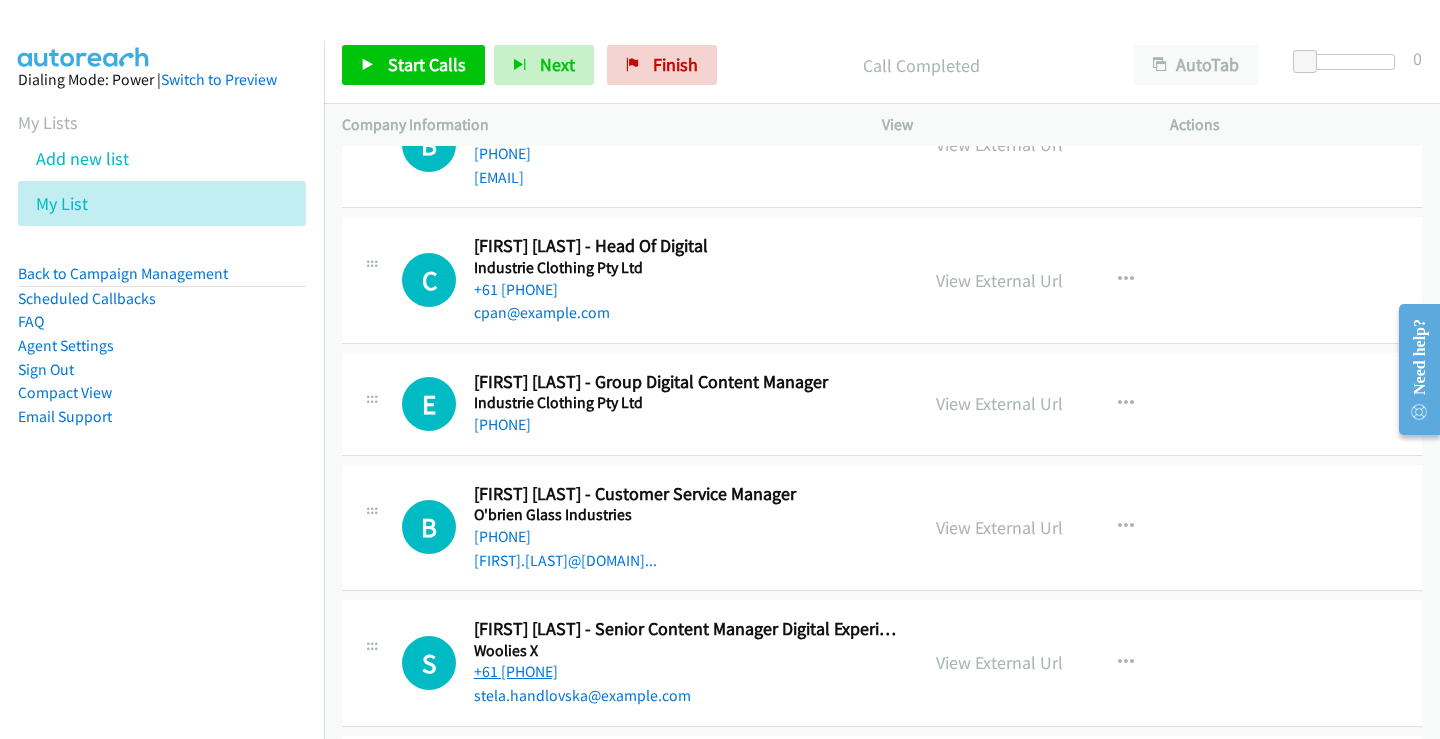 click on "+61 [PHONE]" at bounding box center [516, 671] 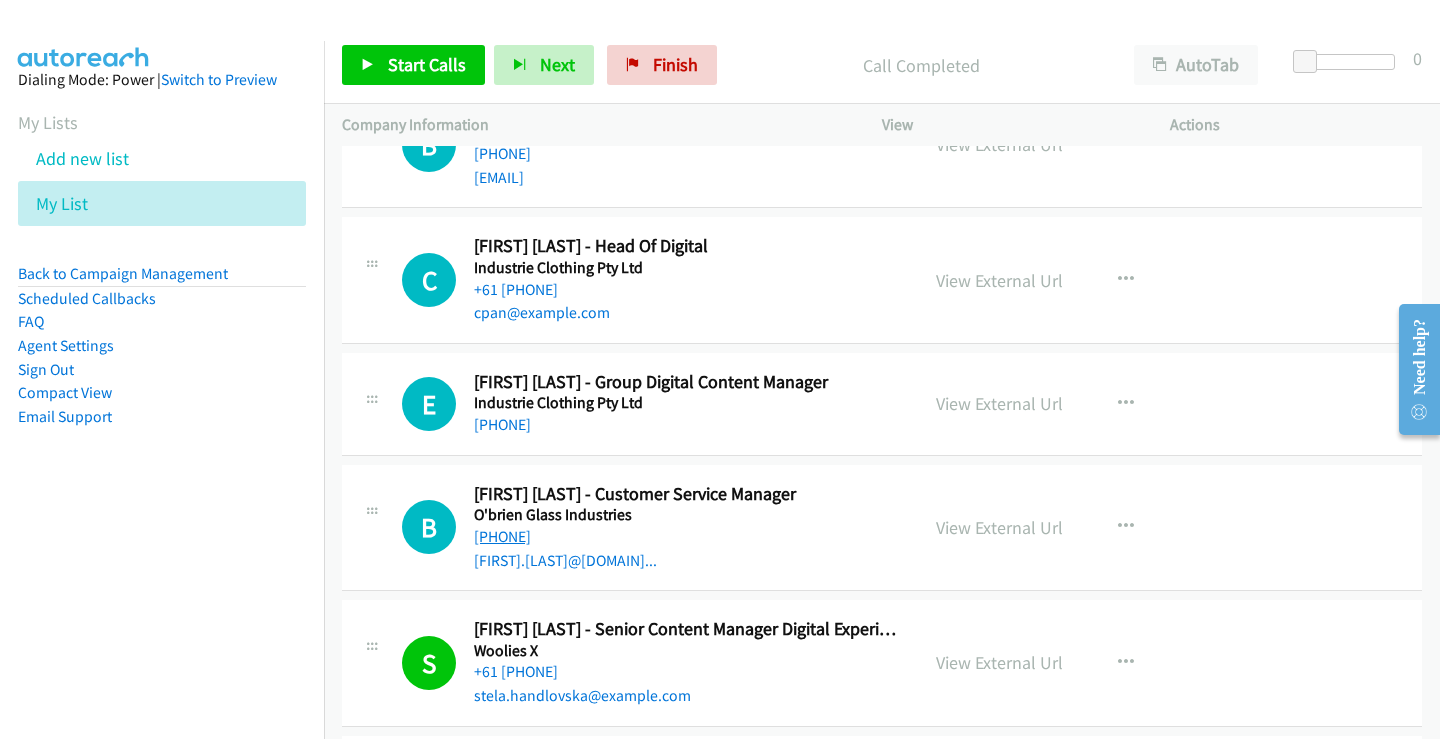 click on "[PHONE]" at bounding box center (502, 536) 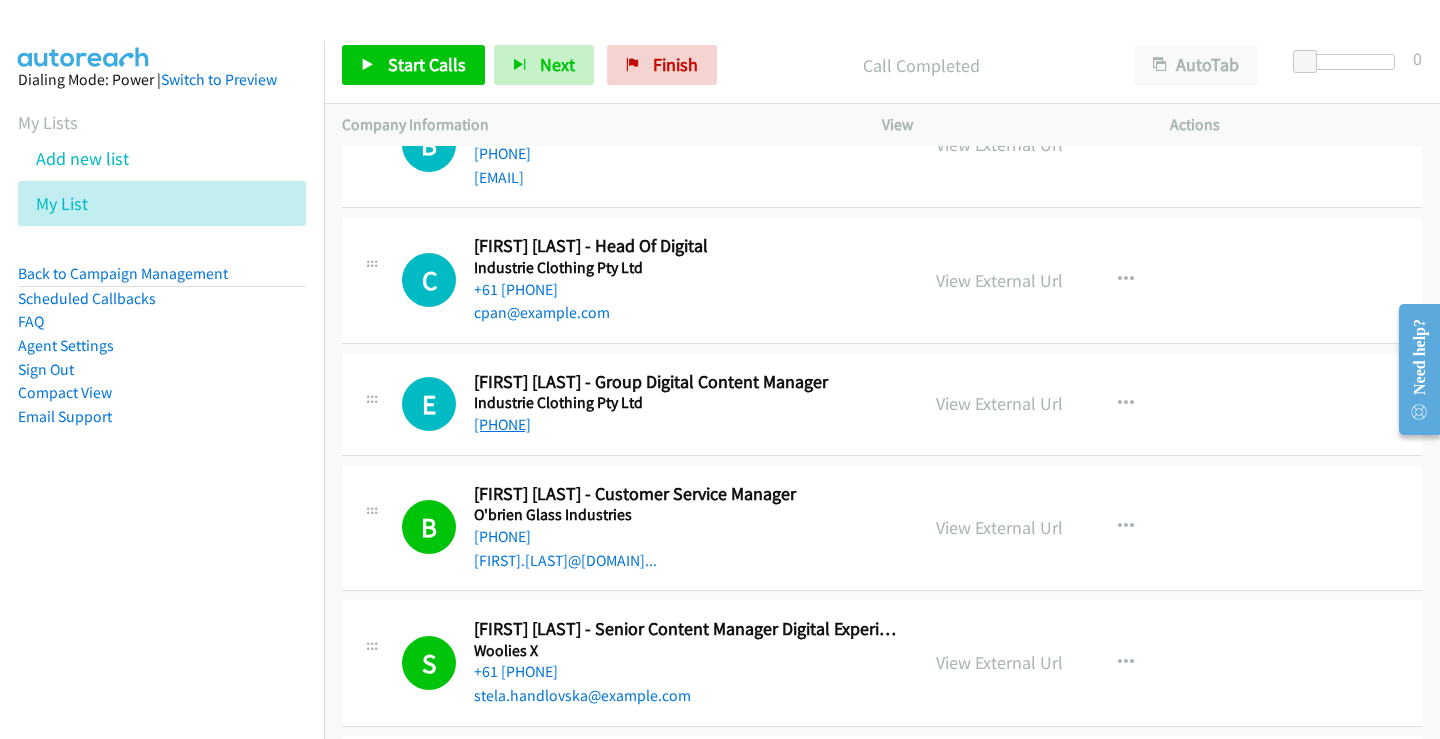 click on "[PHONE]" at bounding box center [502, 424] 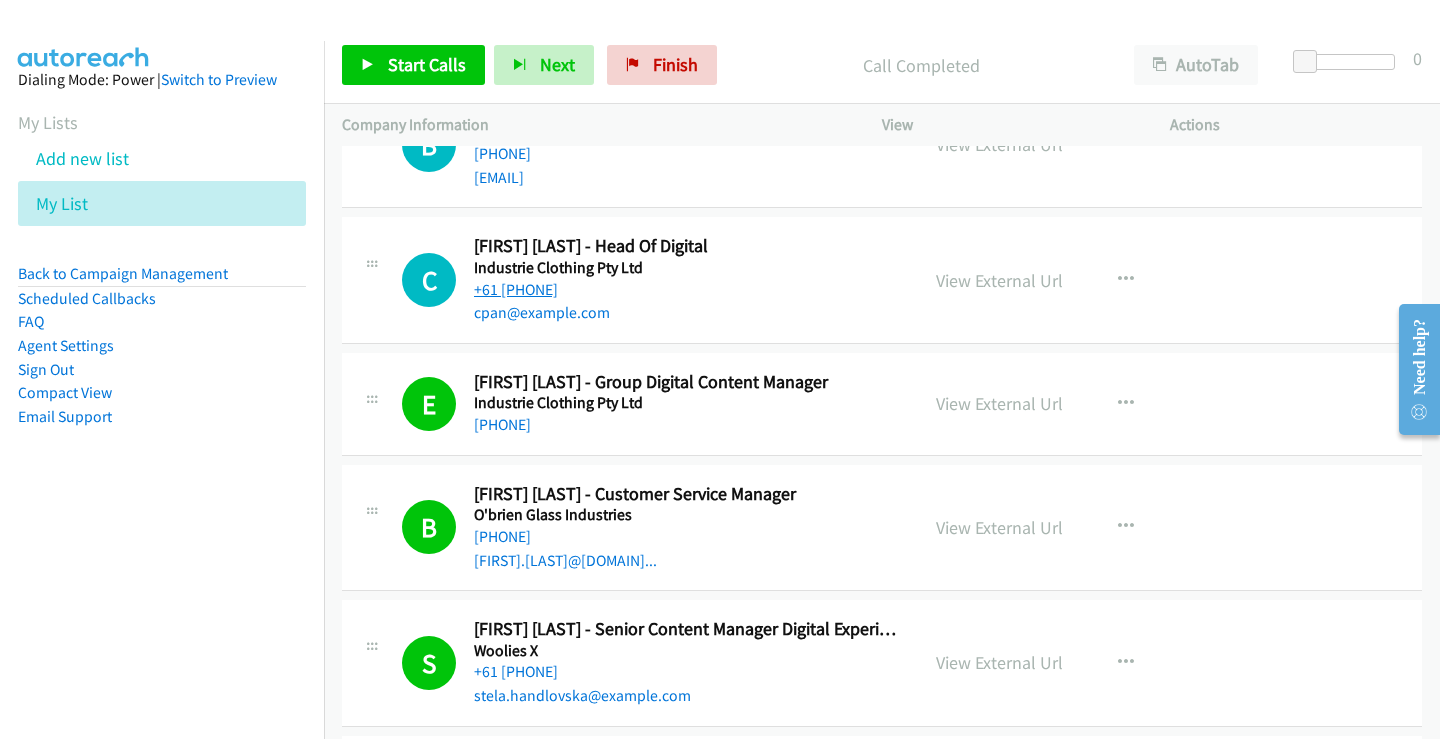click on "+61 [PHONE]" at bounding box center [516, 289] 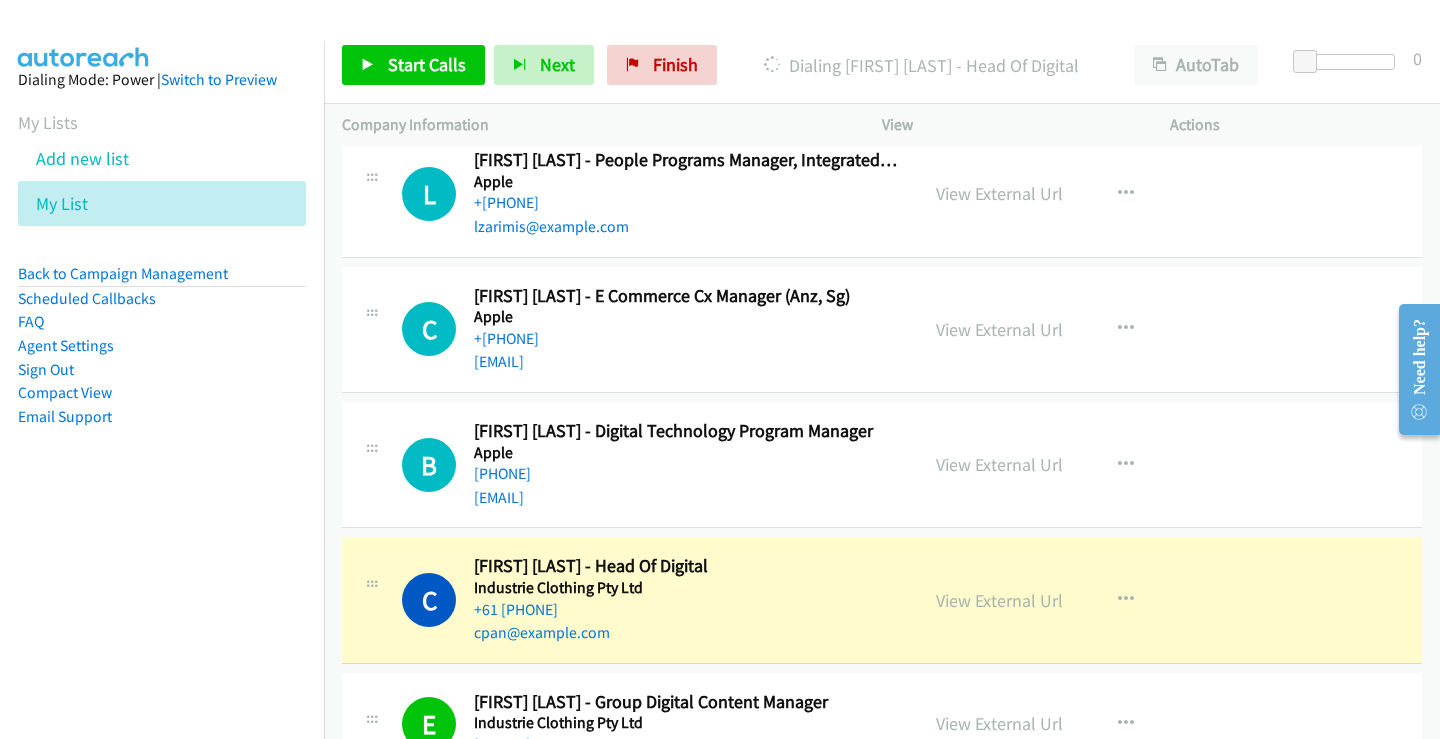 scroll, scrollTop: 18950, scrollLeft: 0, axis: vertical 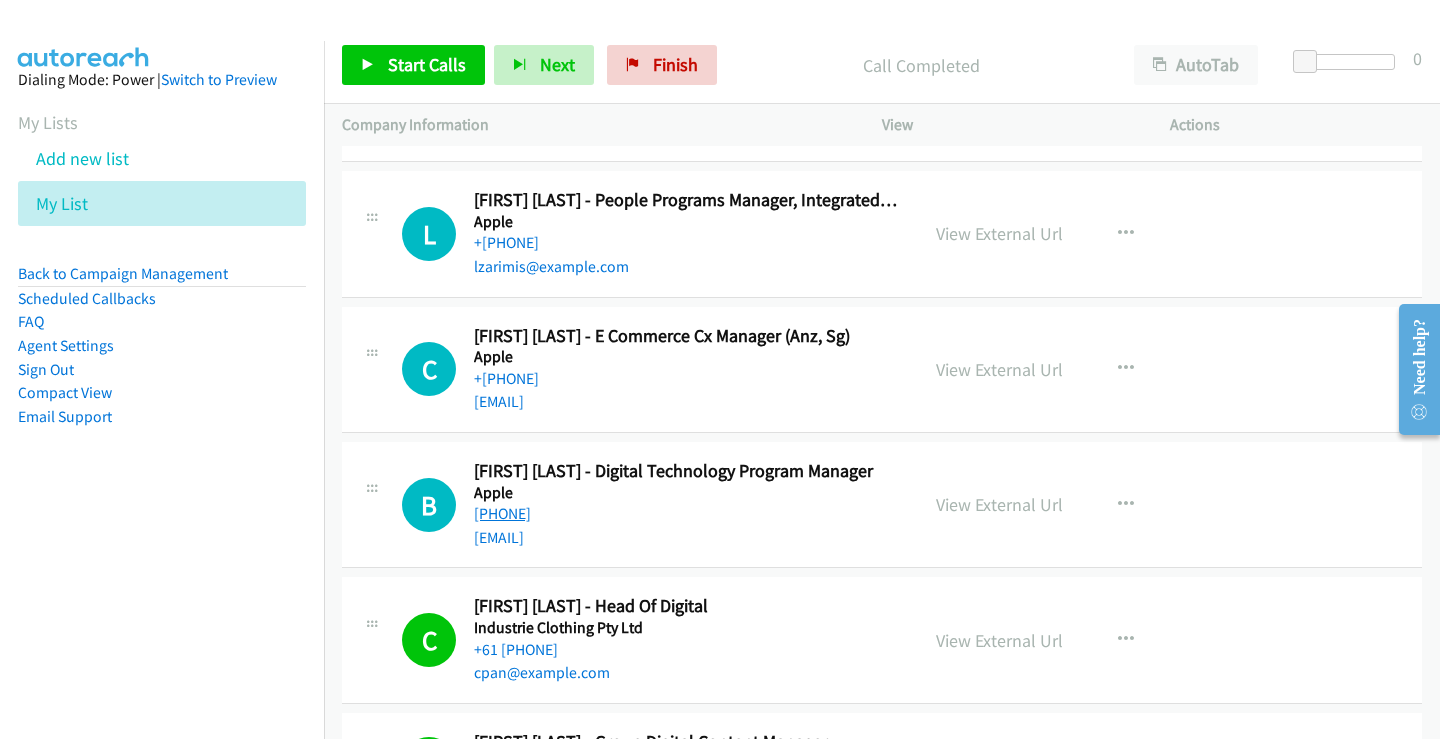 click on "[PHONE]" at bounding box center [502, 513] 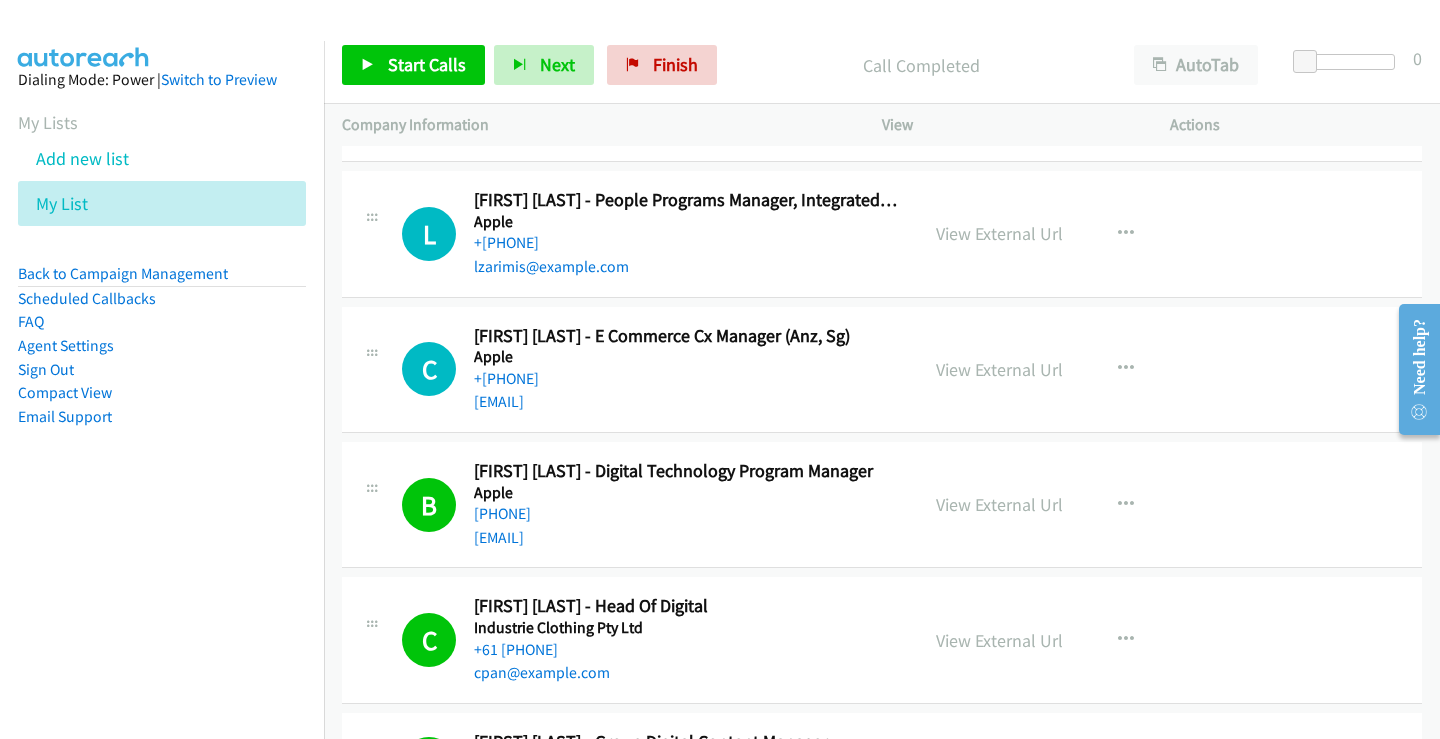 scroll, scrollTop: 18850, scrollLeft: 0, axis: vertical 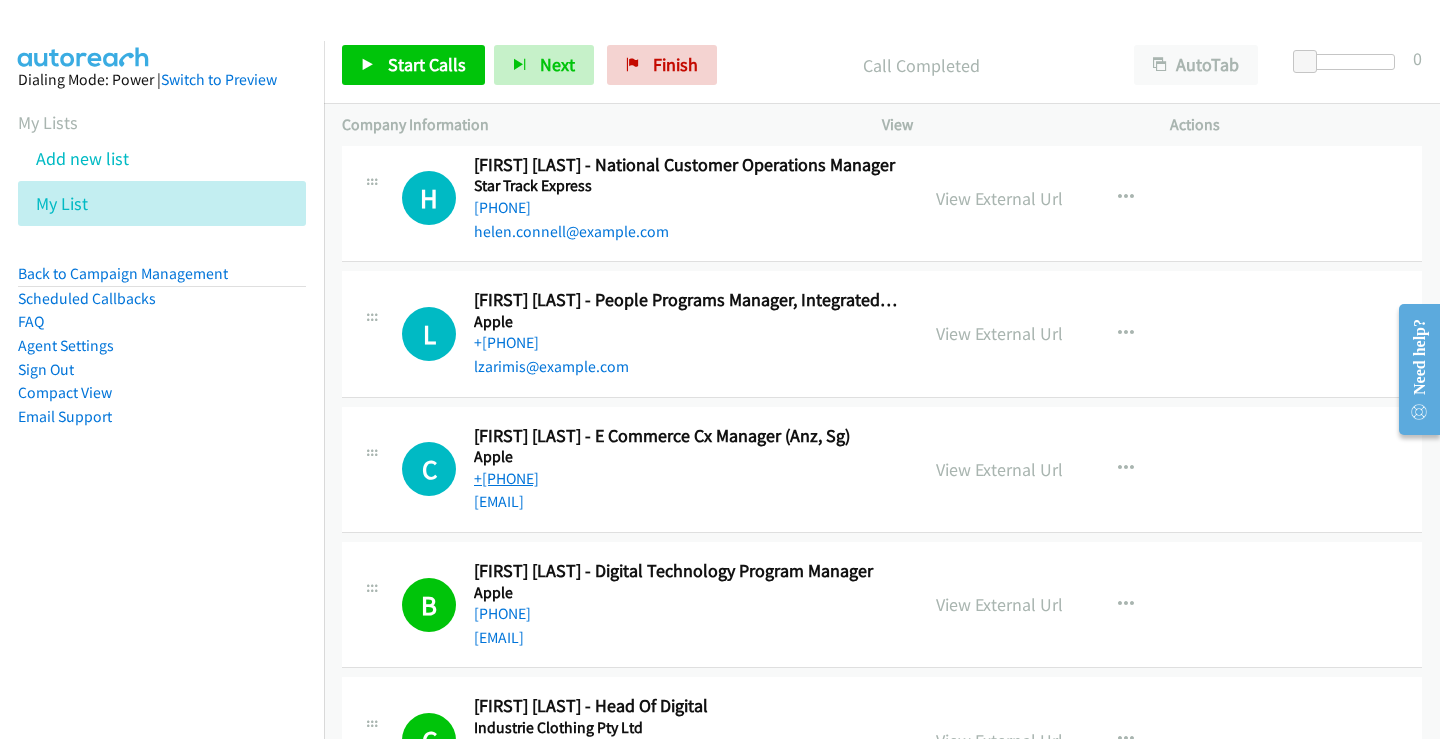 click on "+[PHONE]" at bounding box center (506, 478) 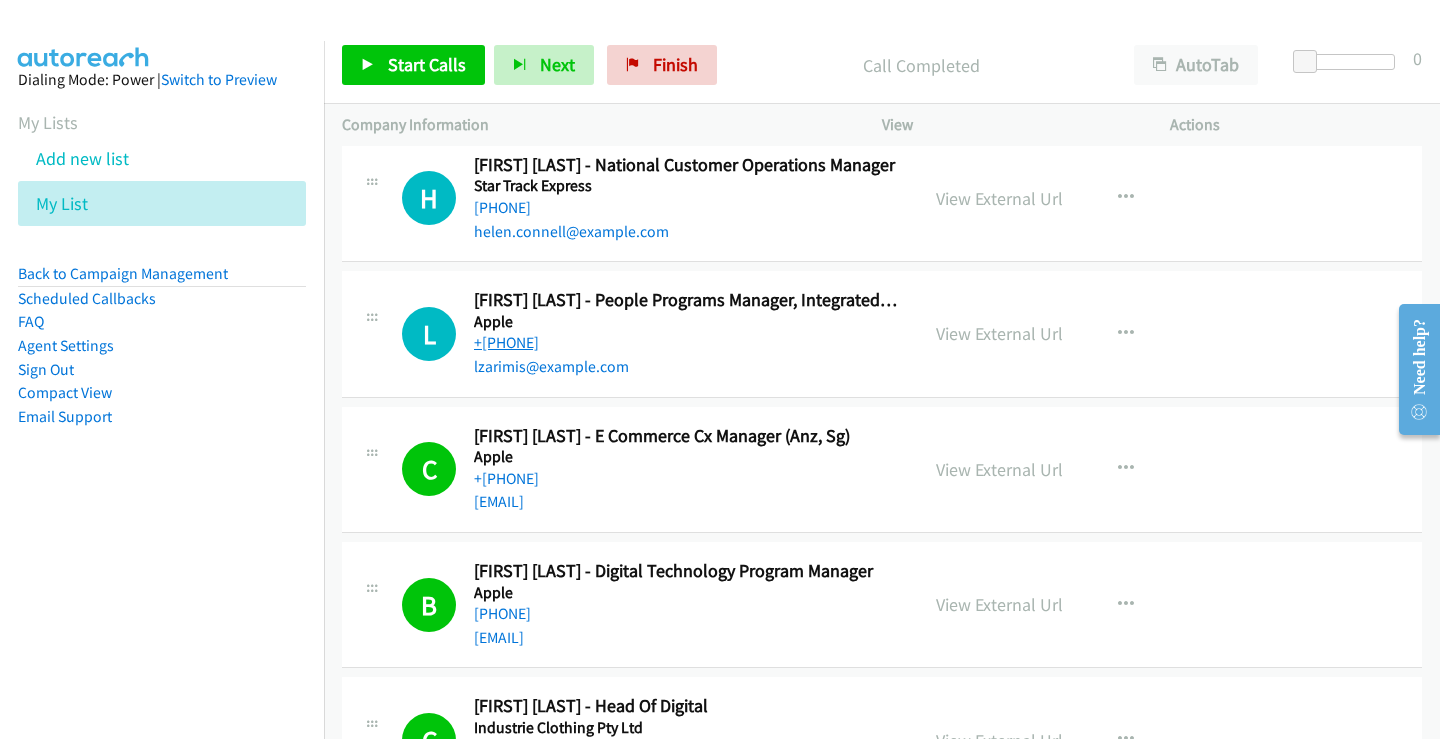 click on "+[PHONE]" at bounding box center (506, 342) 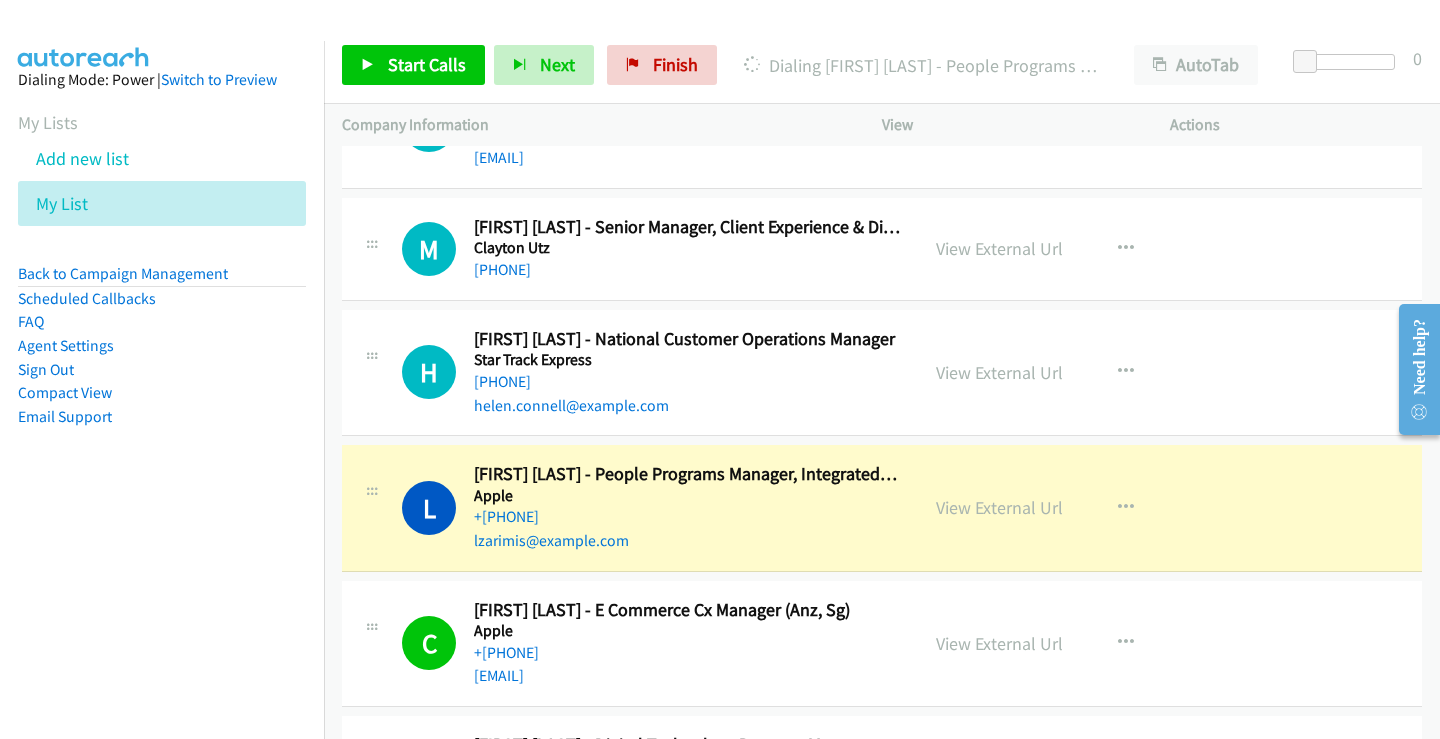 scroll, scrollTop: 18650, scrollLeft: 0, axis: vertical 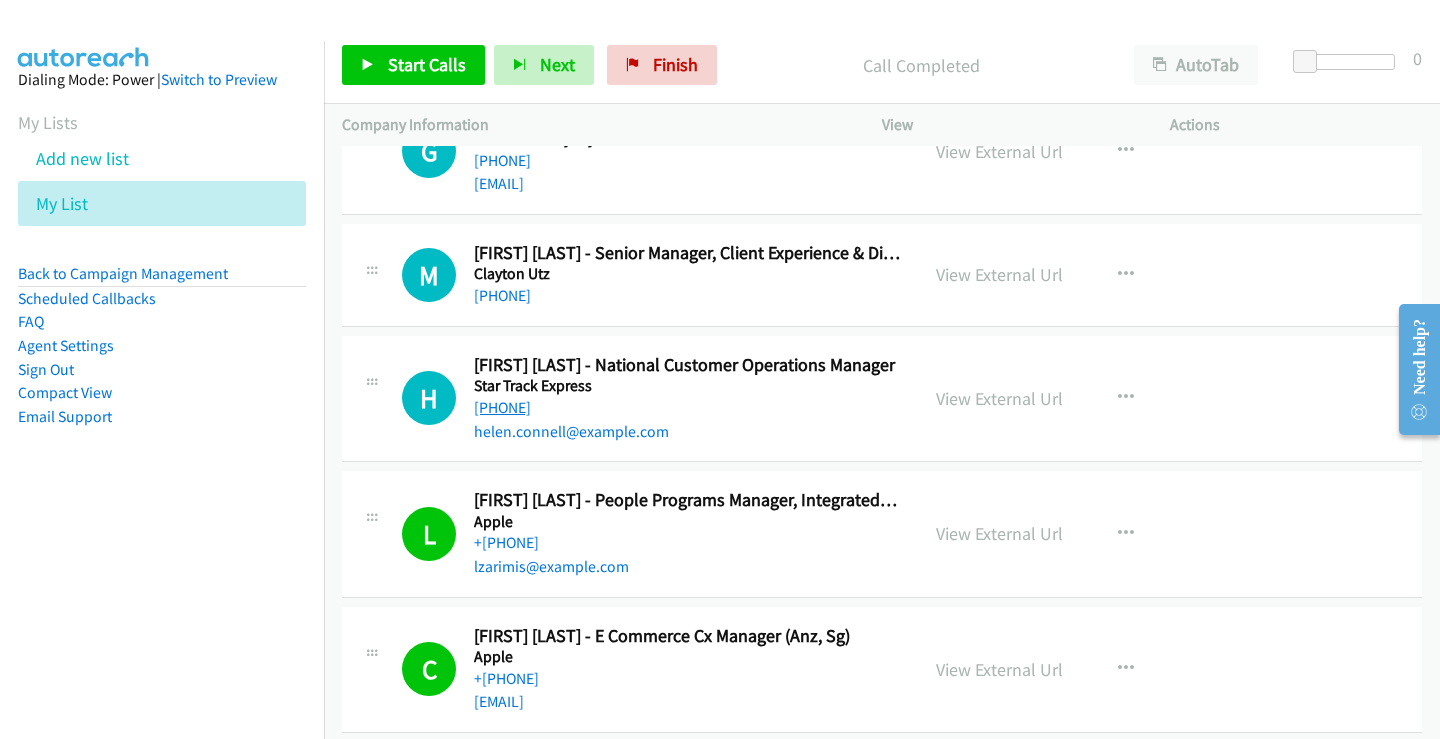 click on "[PHONE]" at bounding box center [502, 407] 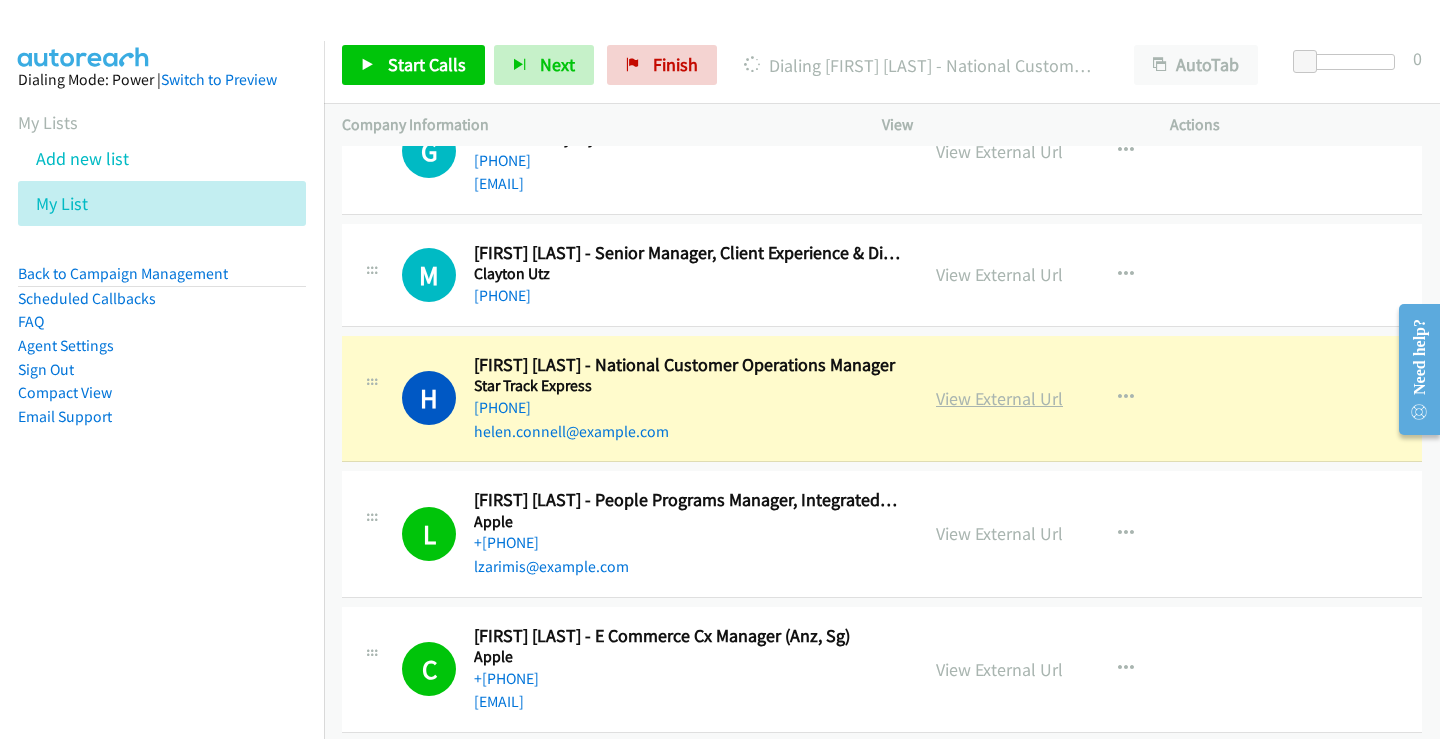 click on "View External Url" at bounding box center (999, 398) 